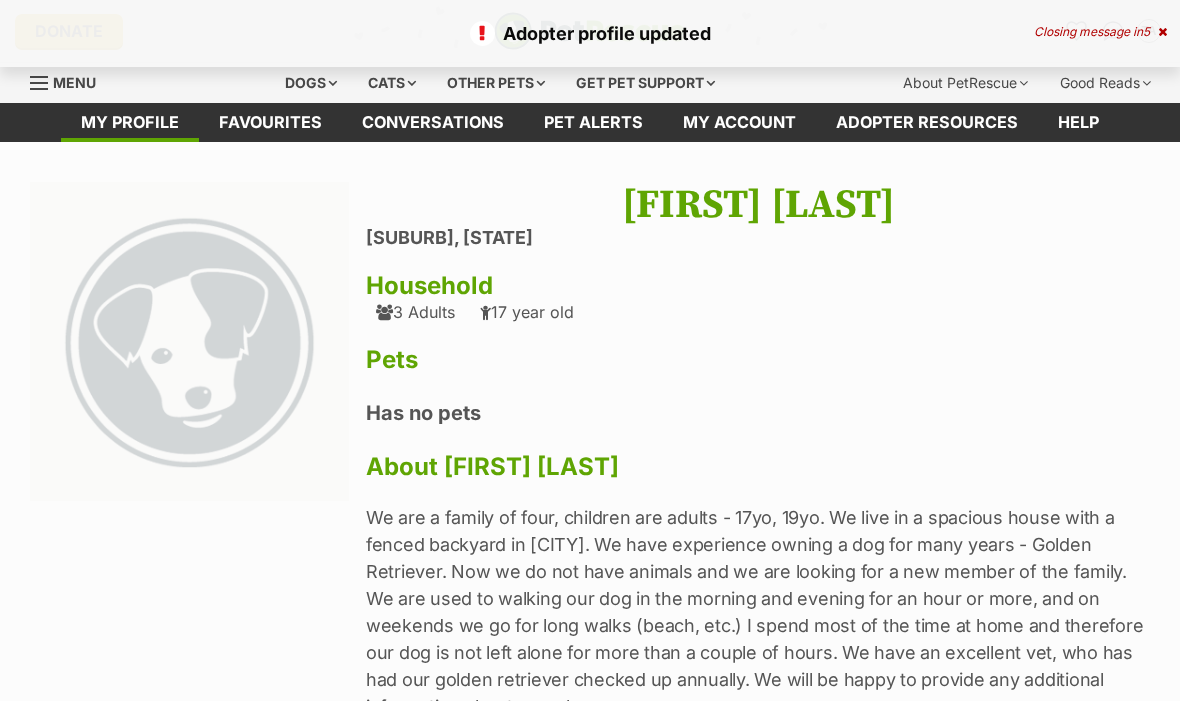 scroll, scrollTop: 0, scrollLeft: 0, axis: both 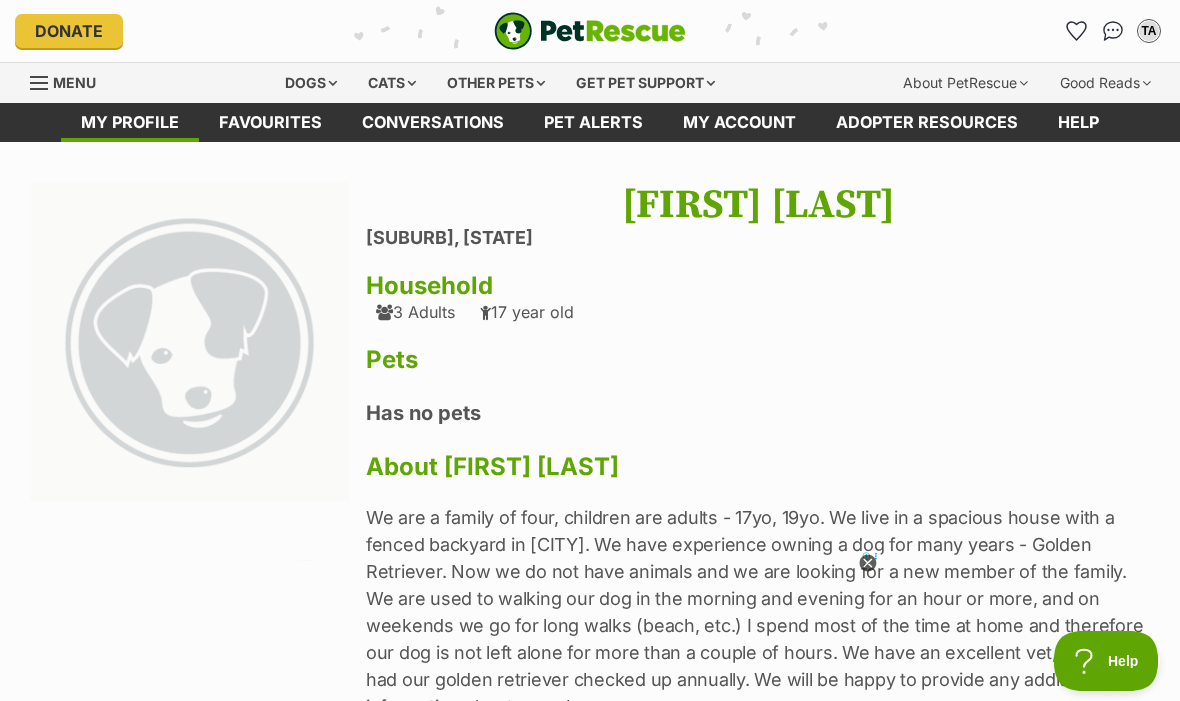 click on "Cats" at bounding box center [392, 83] 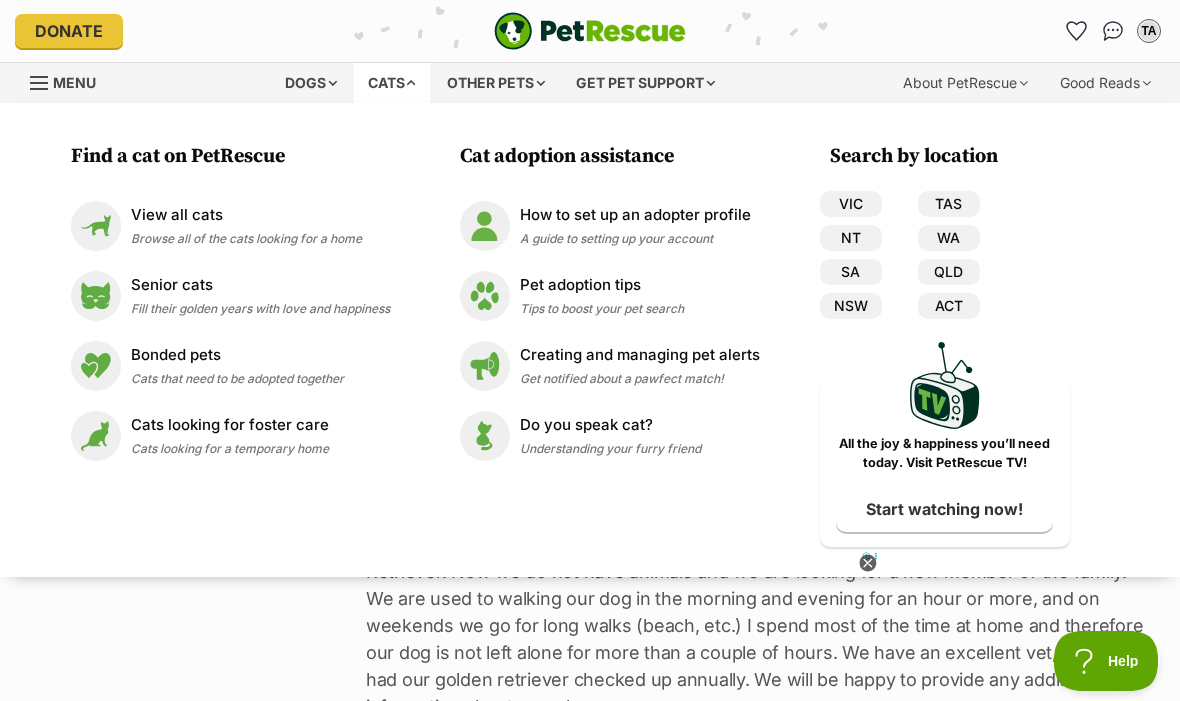 click on "Dogs" at bounding box center [311, 83] 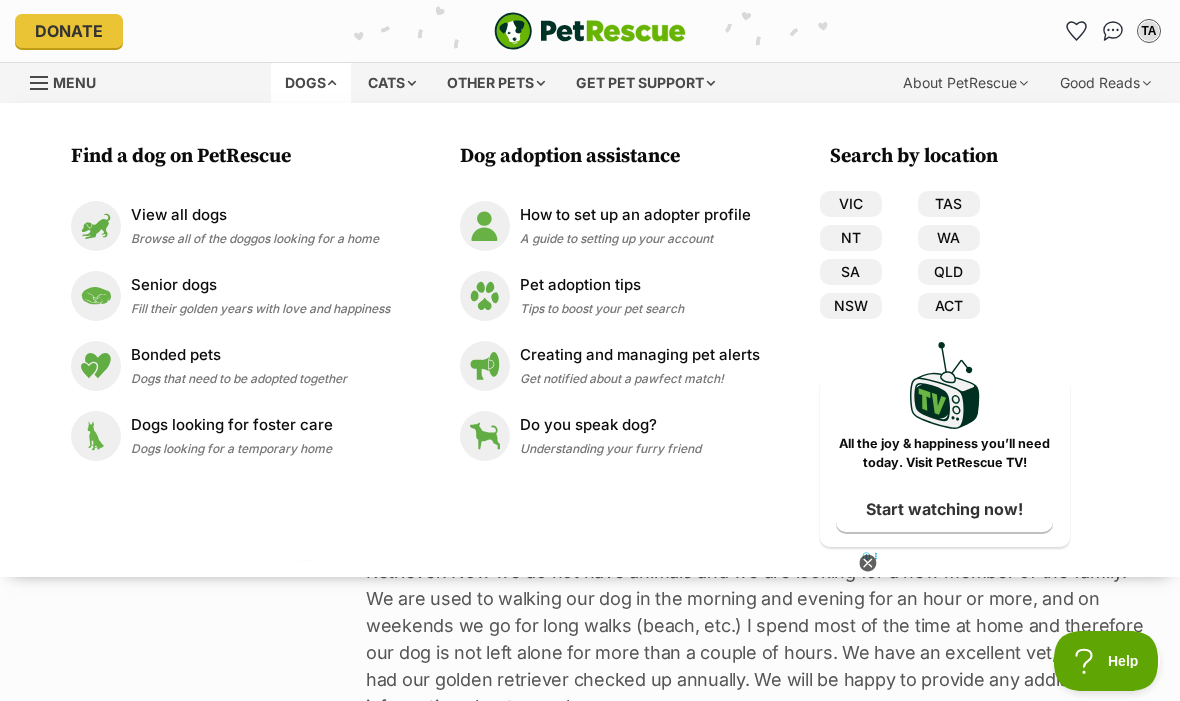 click on "View all dogs
Browse all of the doggos looking for a home" at bounding box center (255, 225) 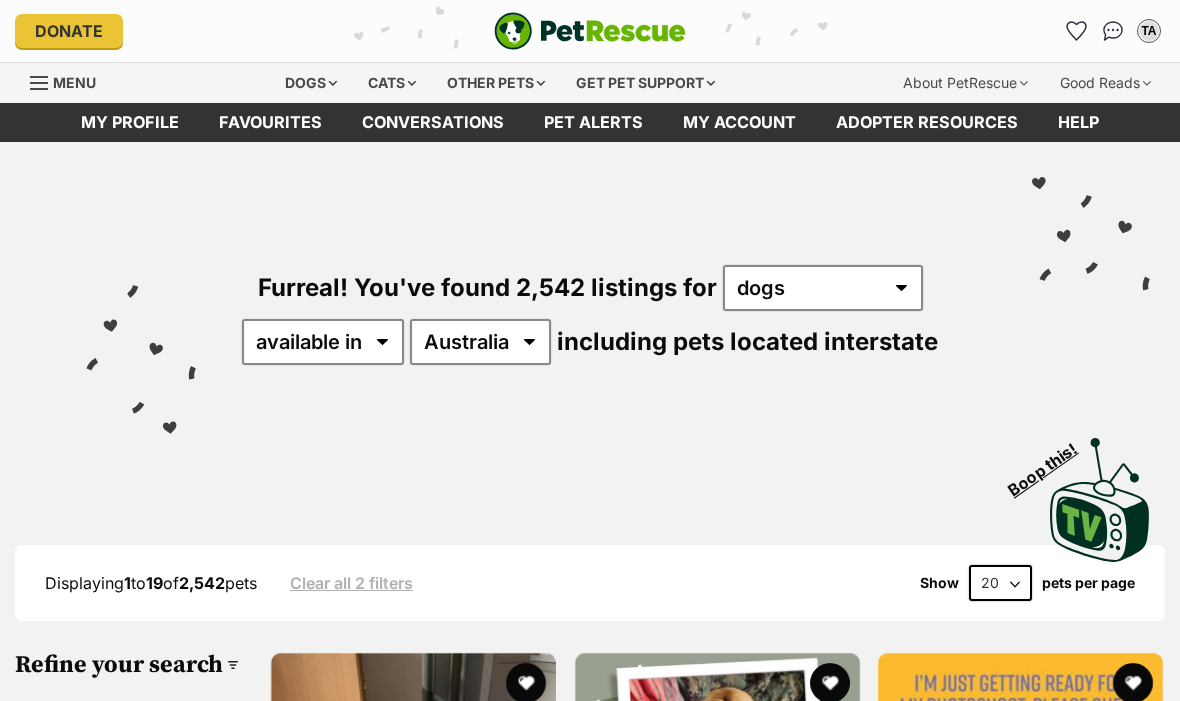 scroll, scrollTop: 0, scrollLeft: 0, axis: both 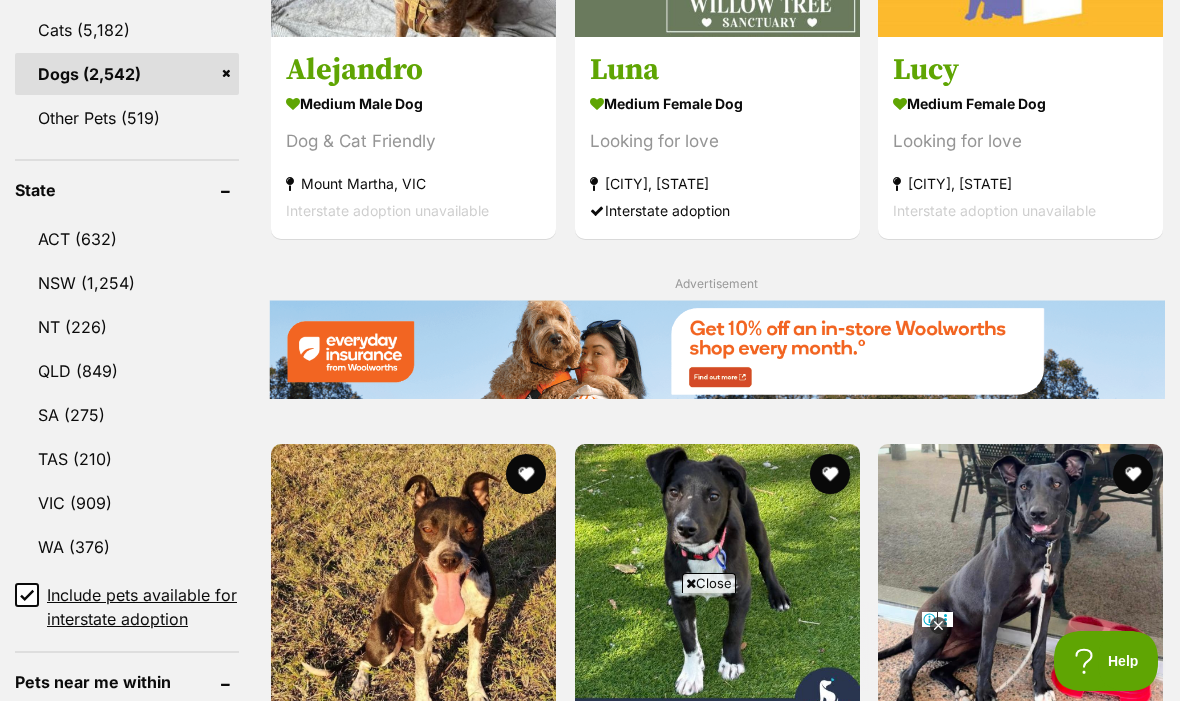 click on "QLD (849)" at bounding box center (127, 371) 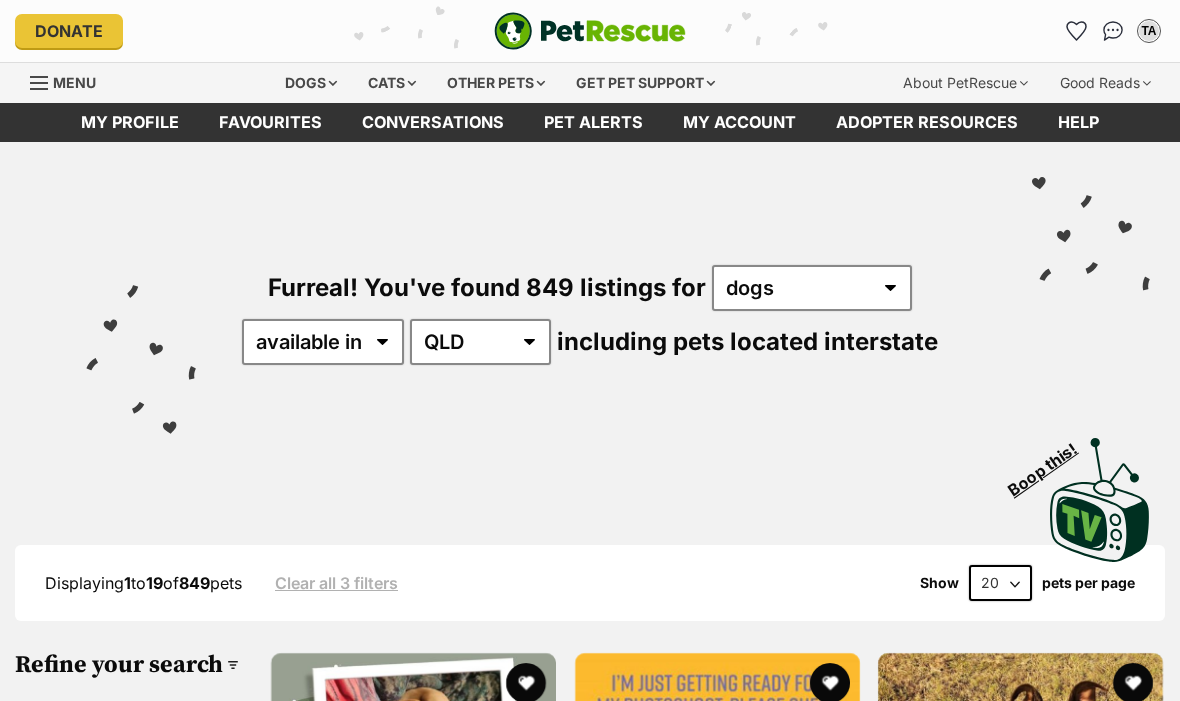 scroll, scrollTop: 0, scrollLeft: 0, axis: both 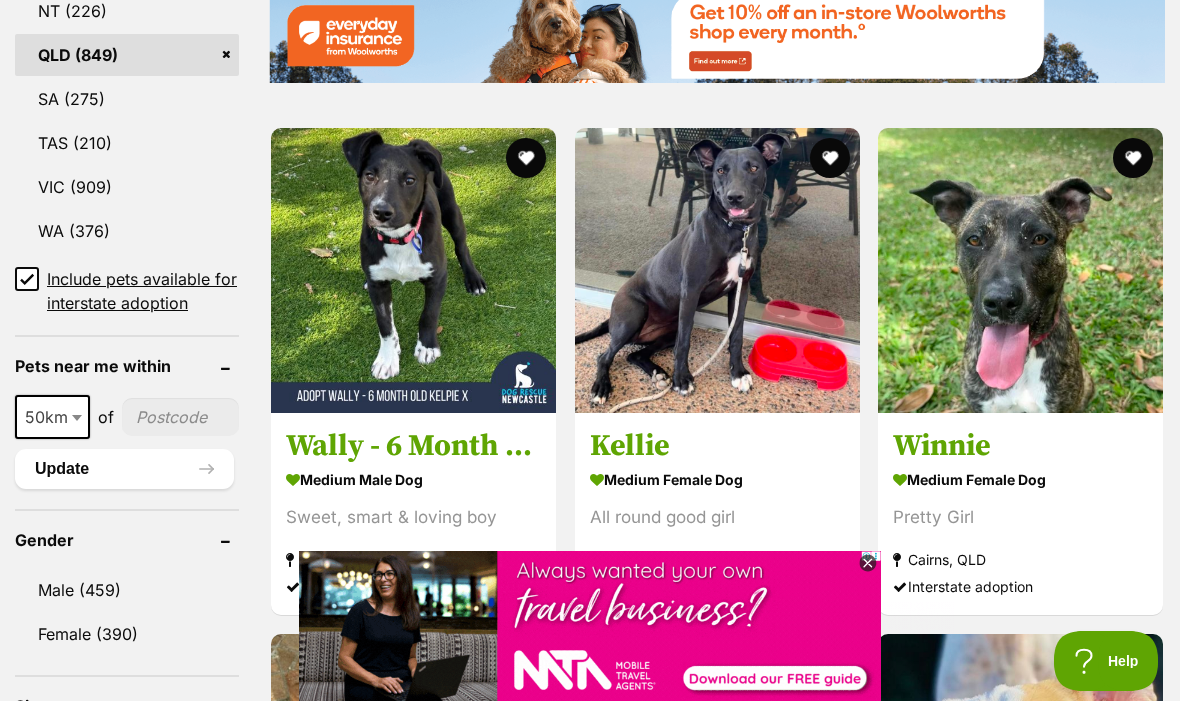 click at bounding box center [180, 417] 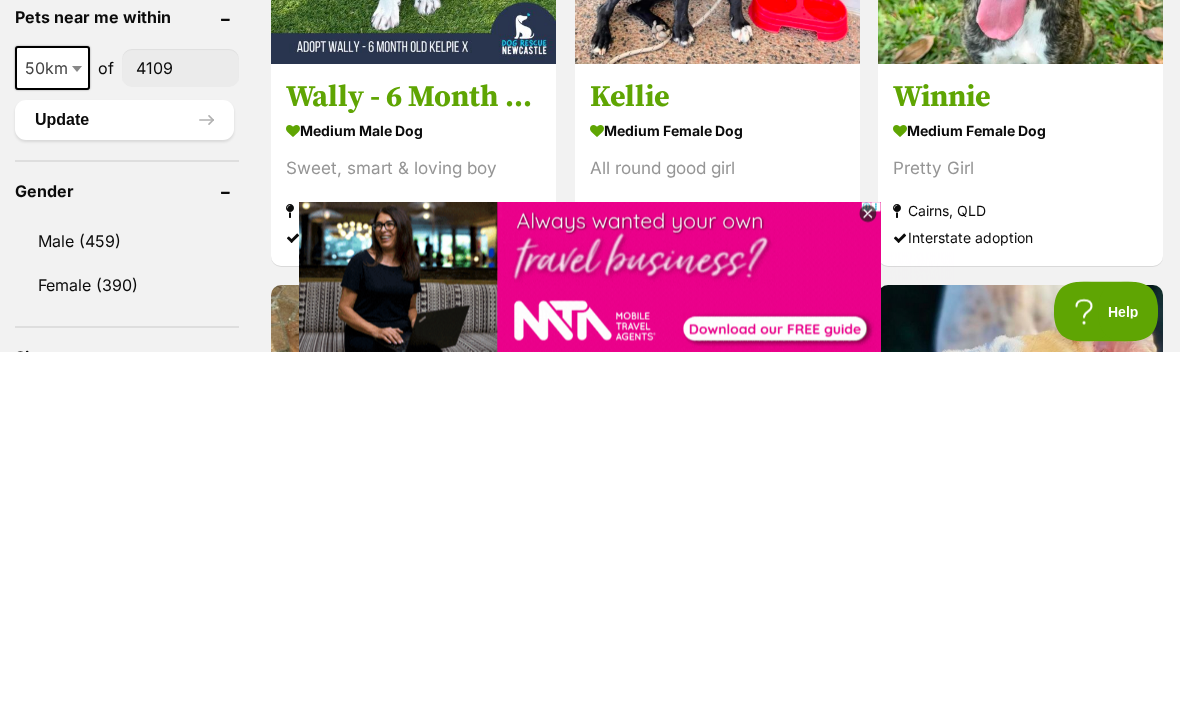 type on "4109" 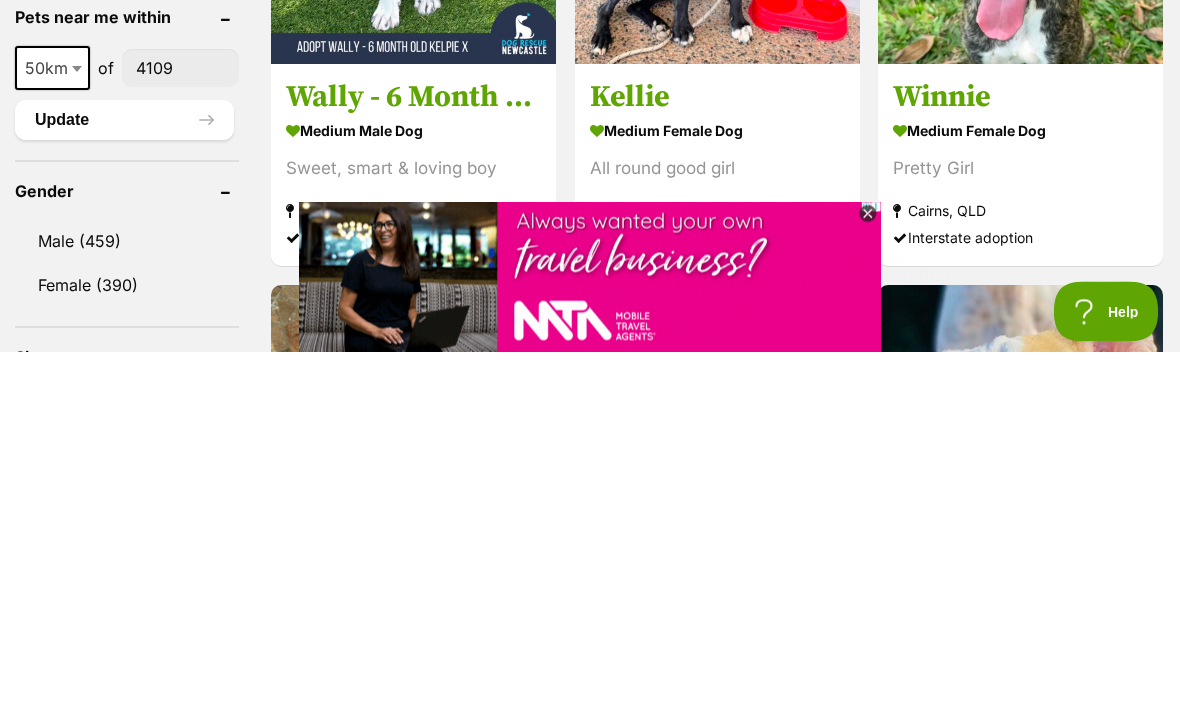 click at bounding box center (79, 418) 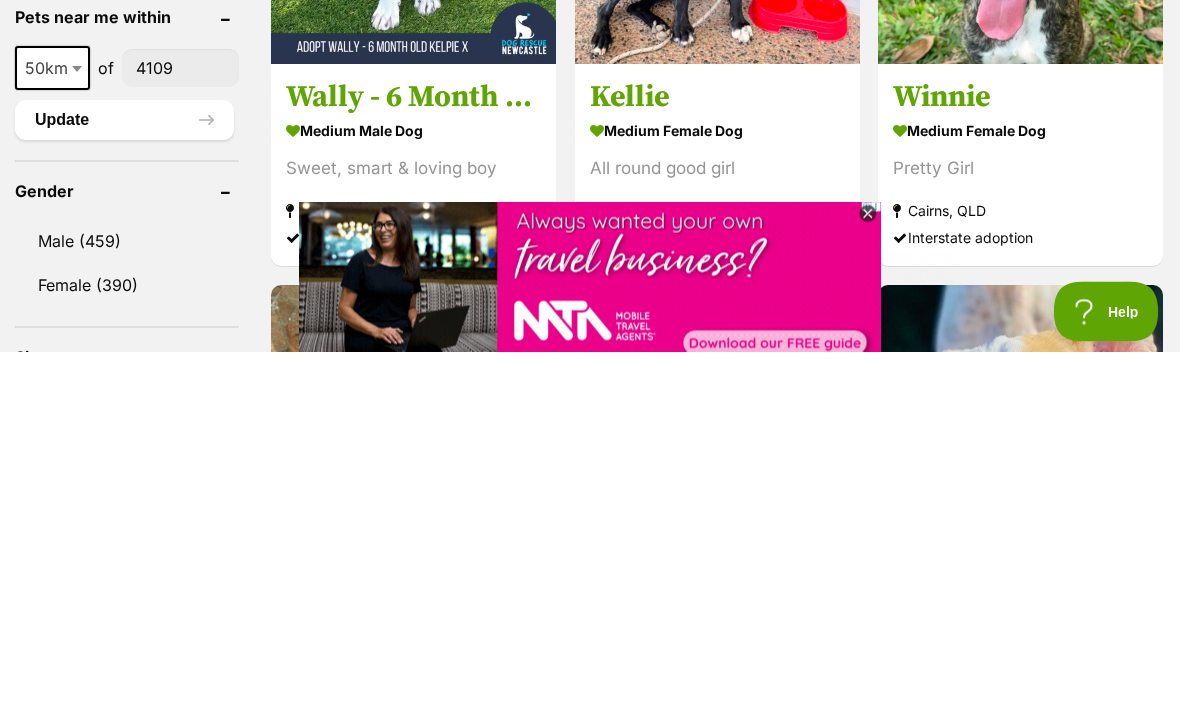 scroll, scrollTop: 1566, scrollLeft: 0, axis: vertical 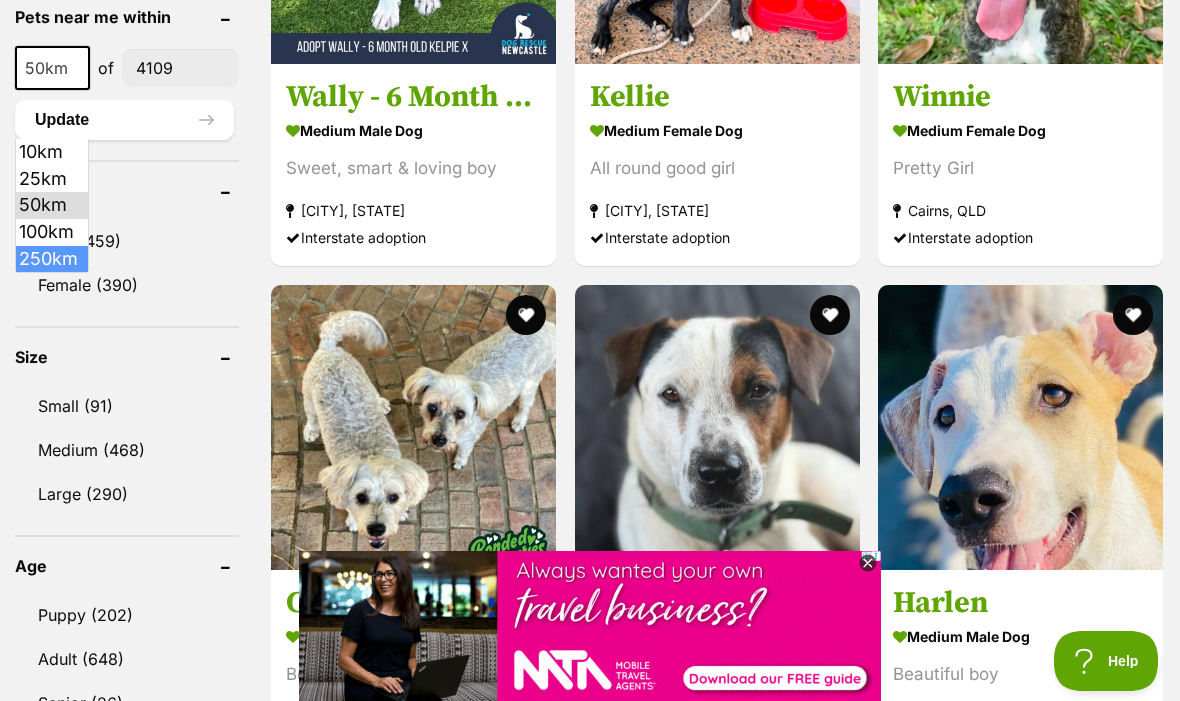 select on "250" 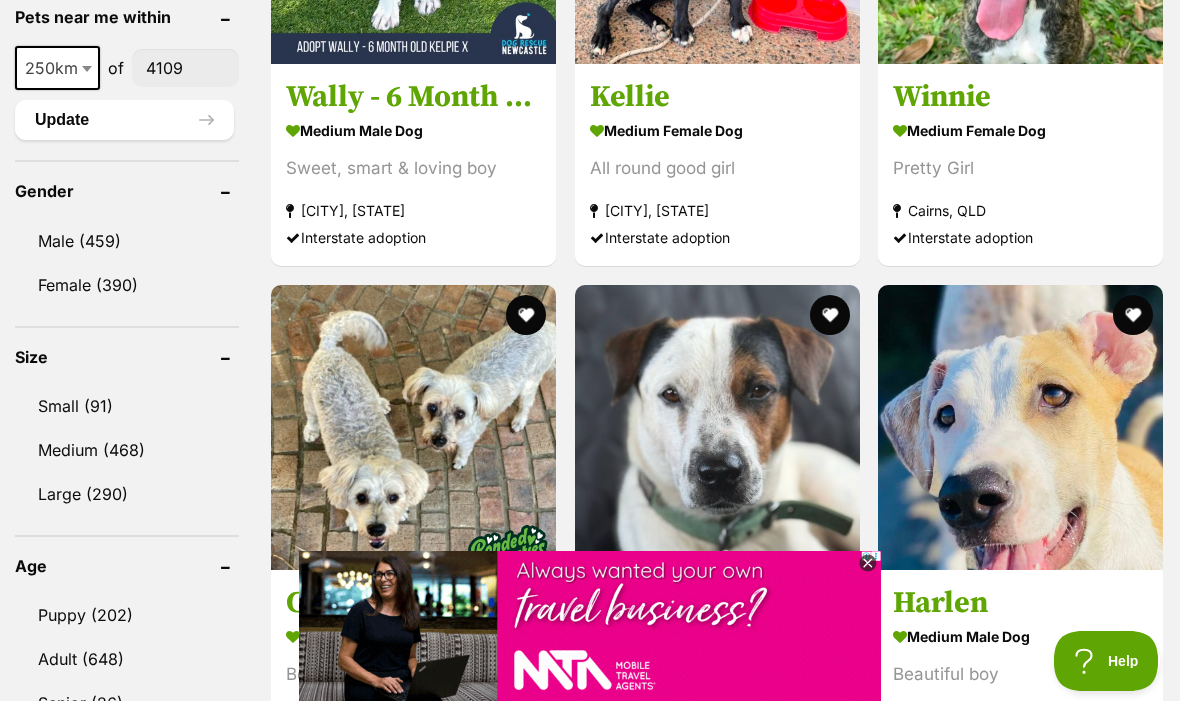 click on "Female (390)" at bounding box center [127, 285] 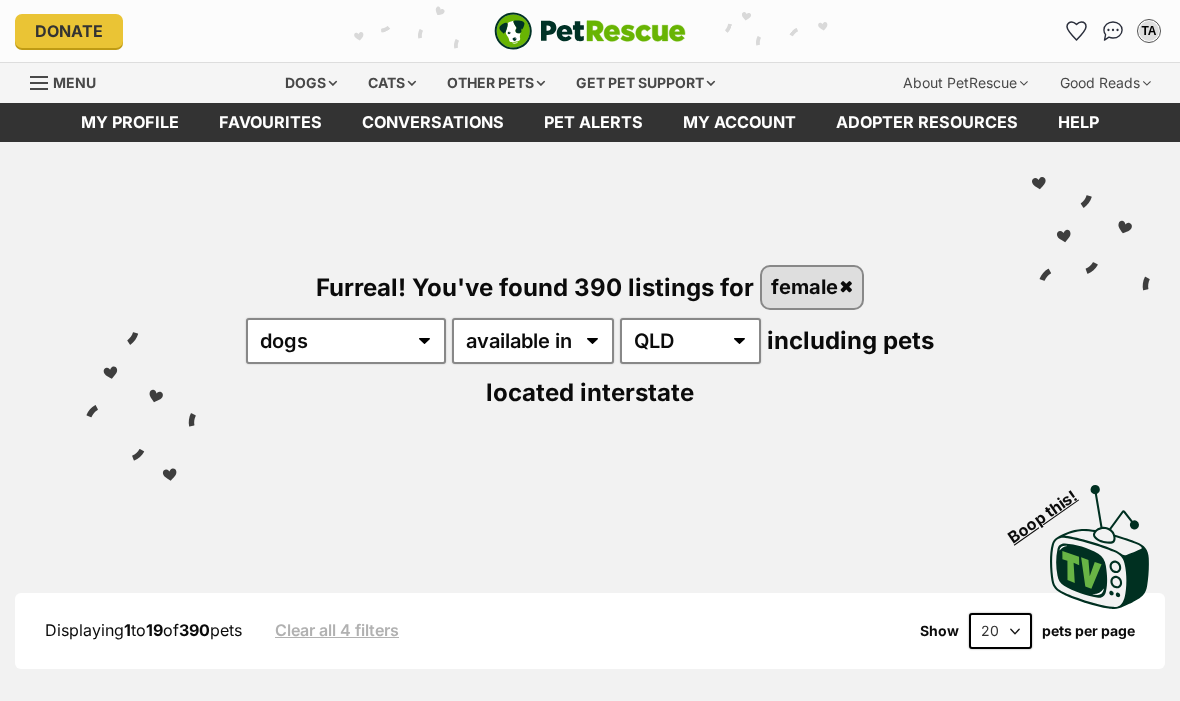 scroll, scrollTop: 96, scrollLeft: 0, axis: vertical 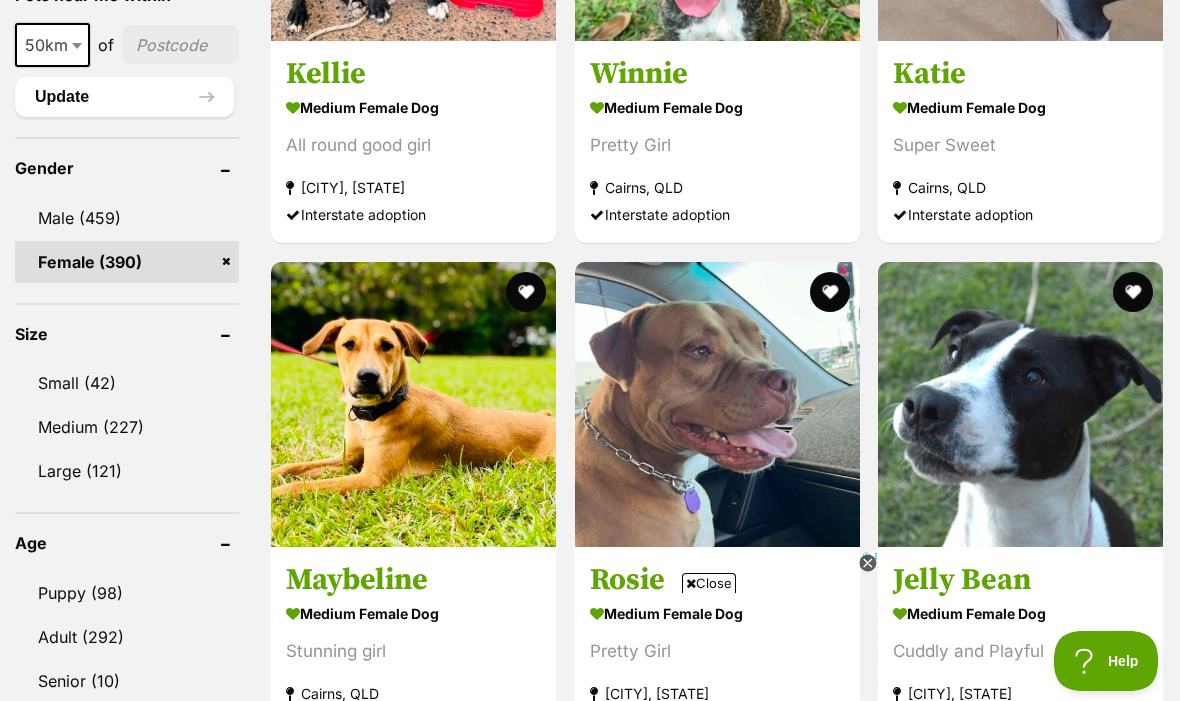 click on "Large (121)" at bounding box center [127, 471] 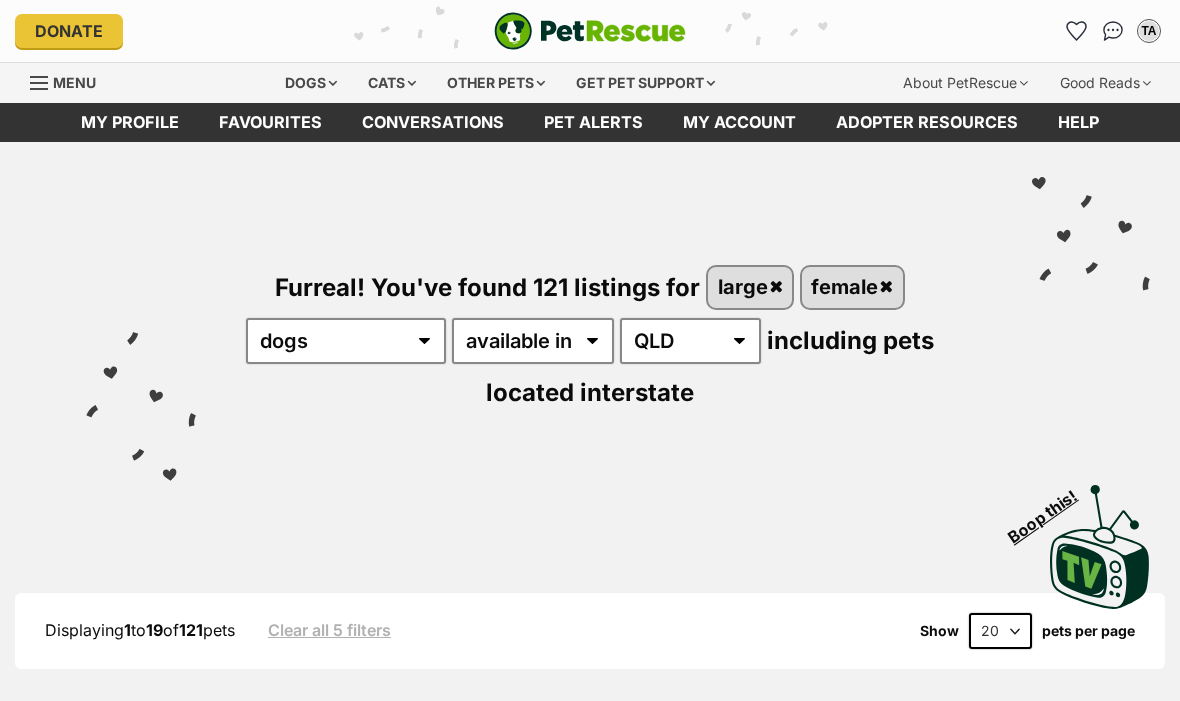 scroll, scrollTop: 0, scrollLeft: 0, axis: both 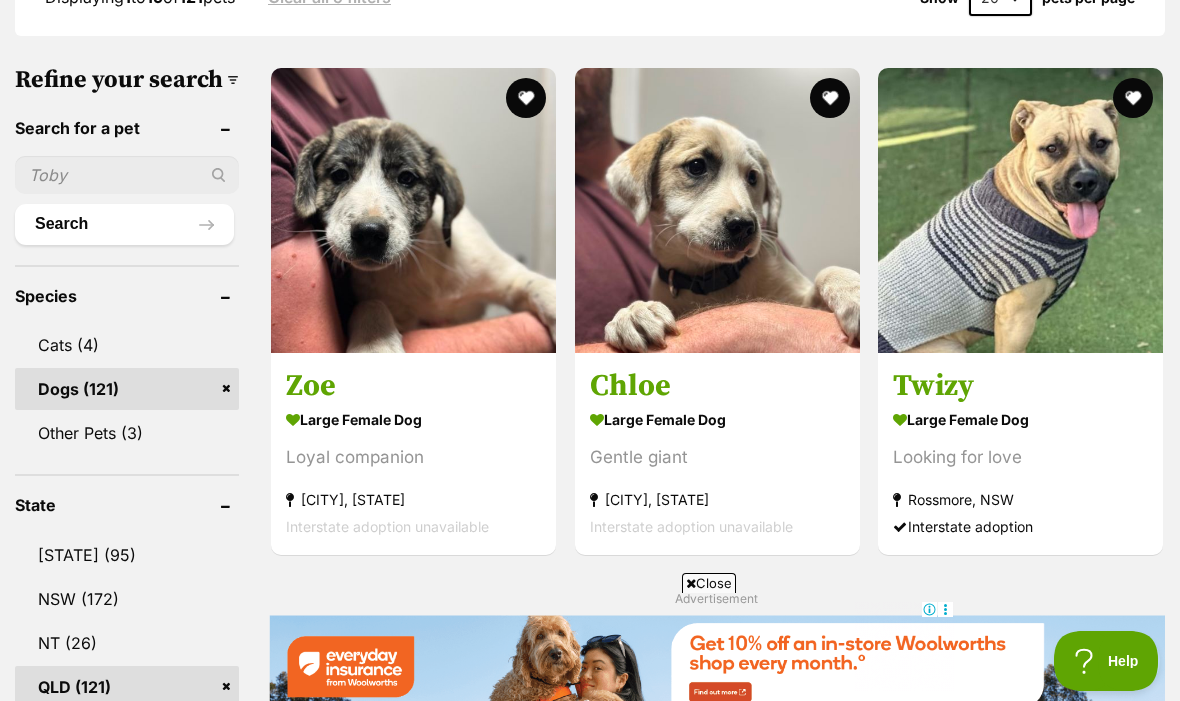 click at bounding box center [413, 210] 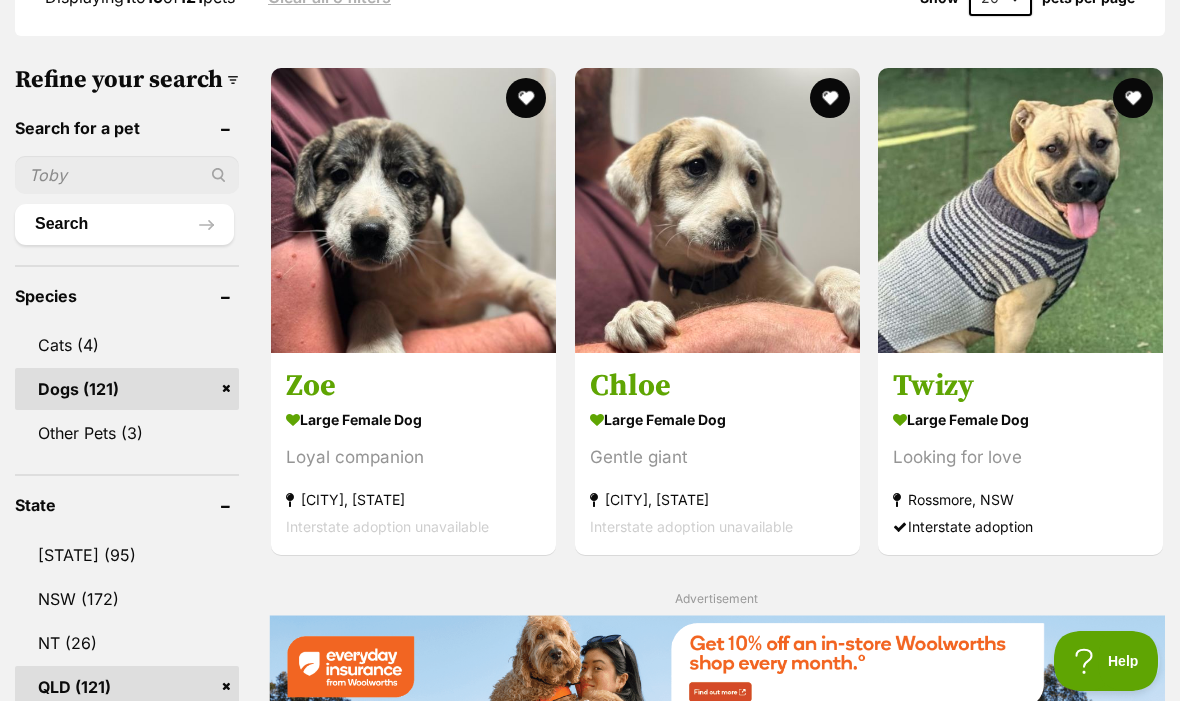 scroll, scrollTop: 708, scrollLeft: 0, axis: vertical 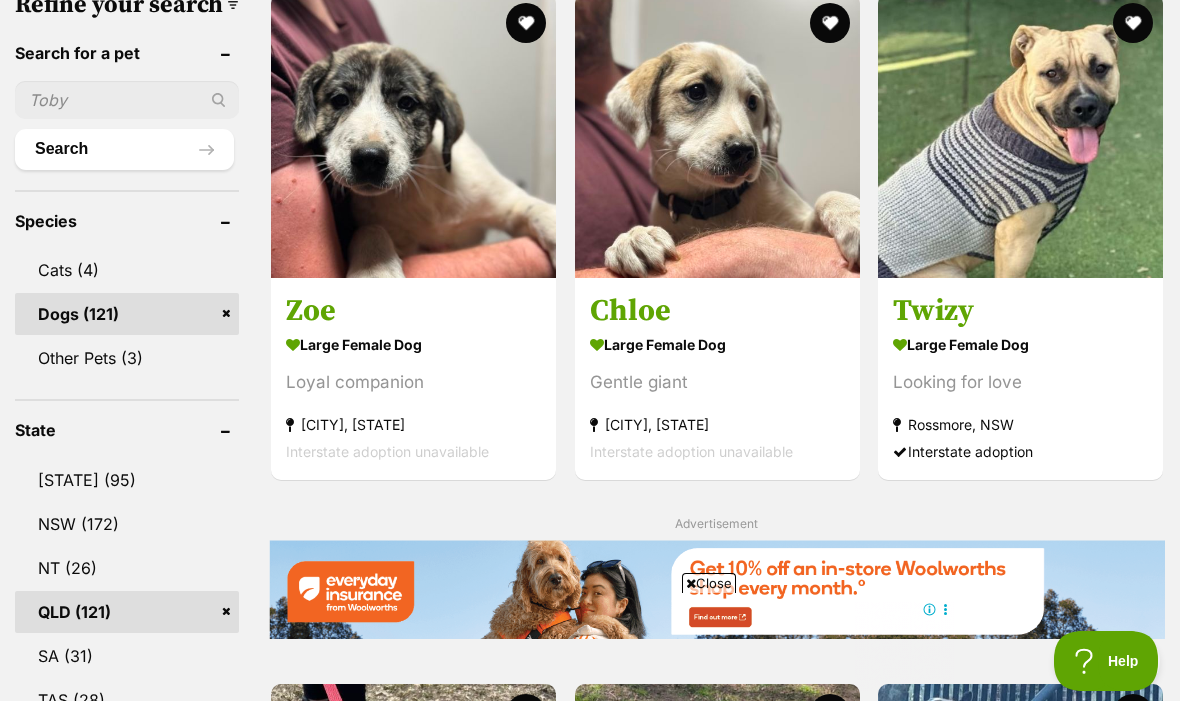 click at bounding box center (717, 135) 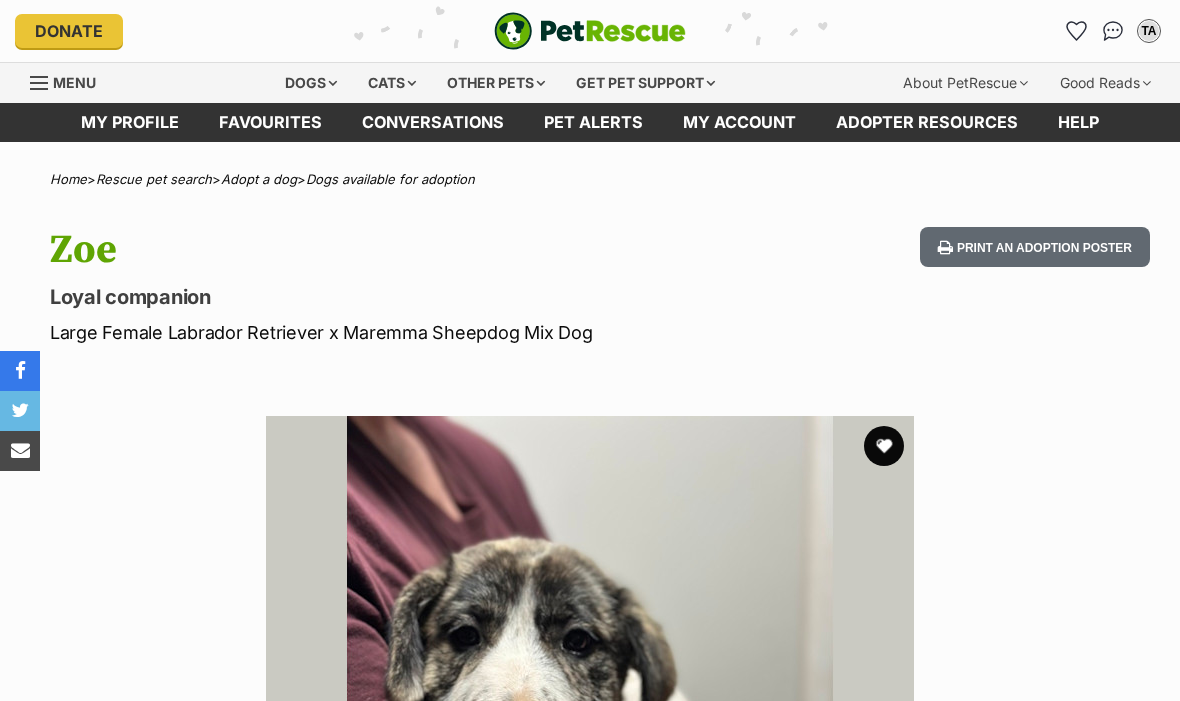 scroll, scrollTop: 0, scrollLeft: 0, axis: both 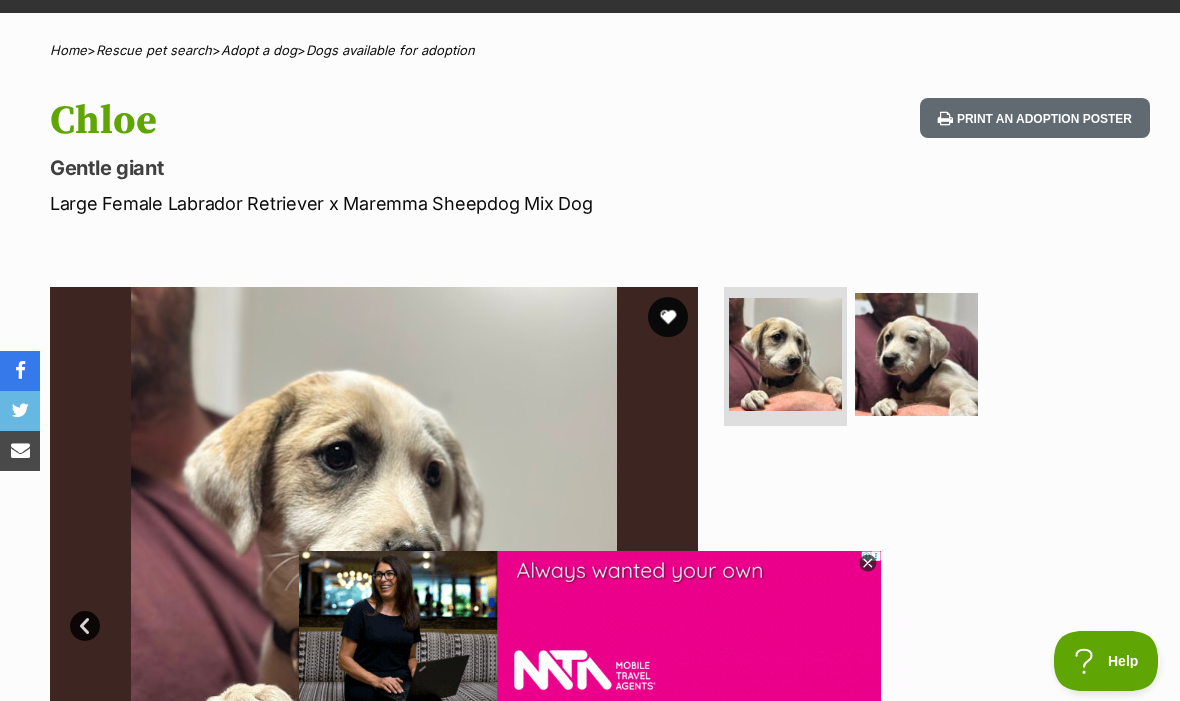 click at bounding box center [916, 354] 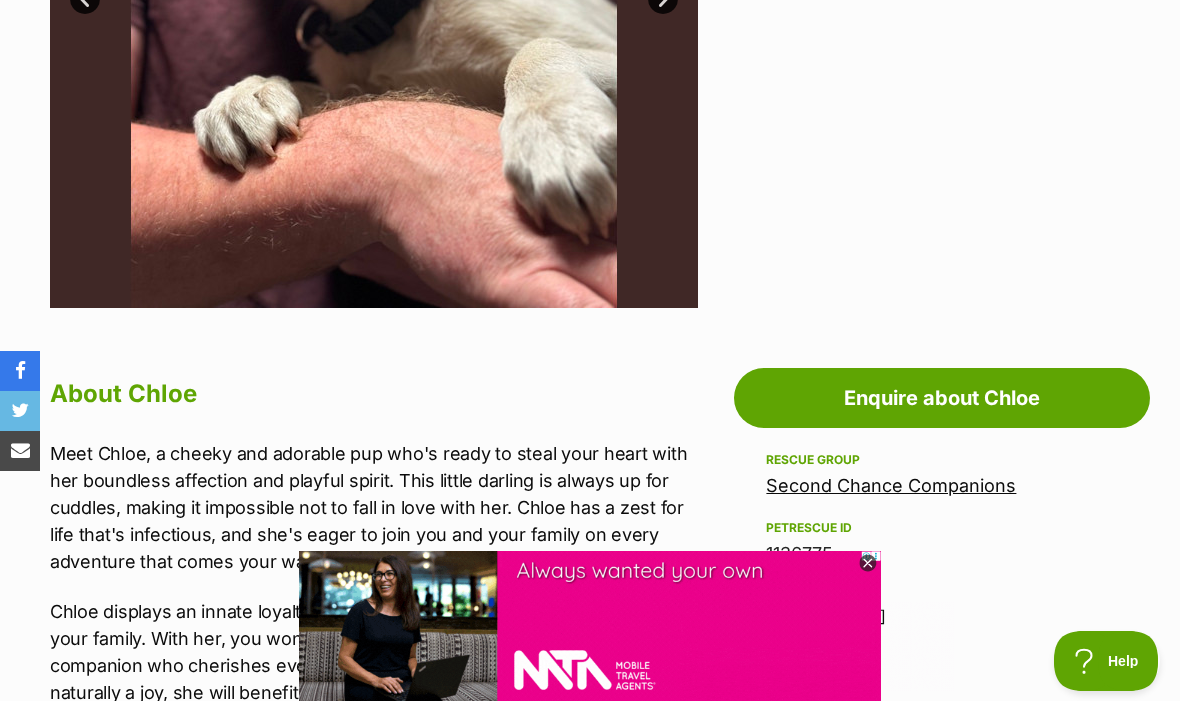 scroll, scrollTop: 772, scrollLeft: 0, axis: vertical 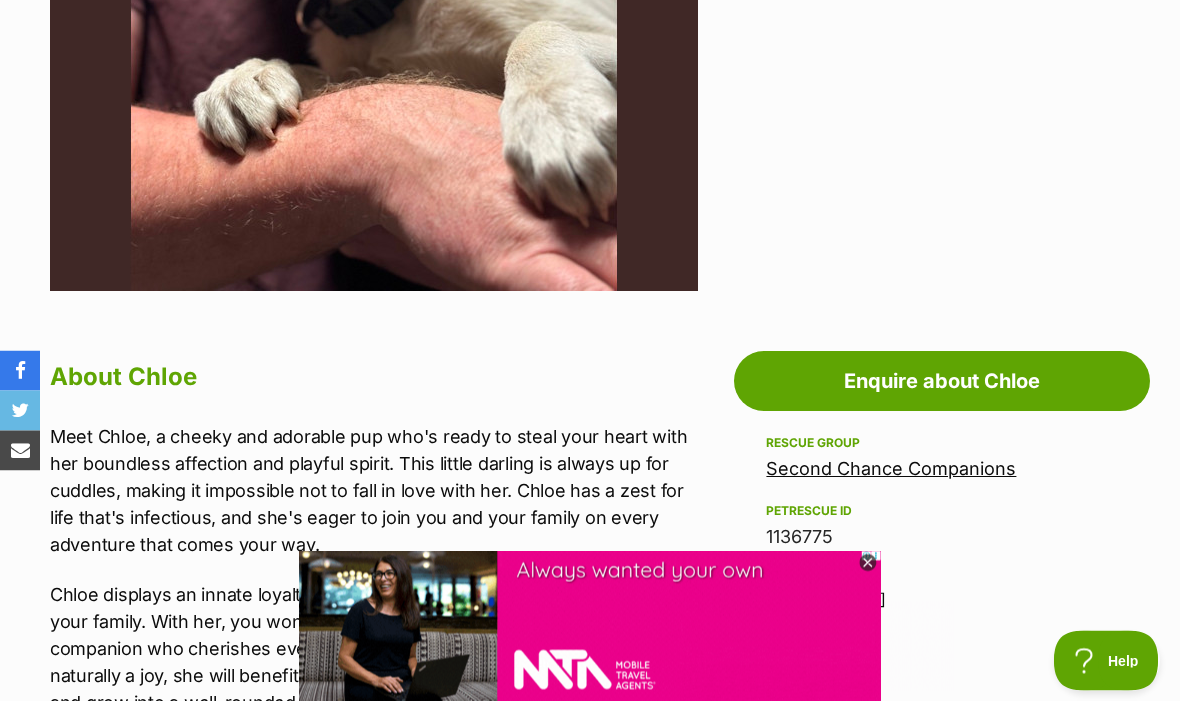 click on "Enquire about Chloe" at bounding box center (942, 382) 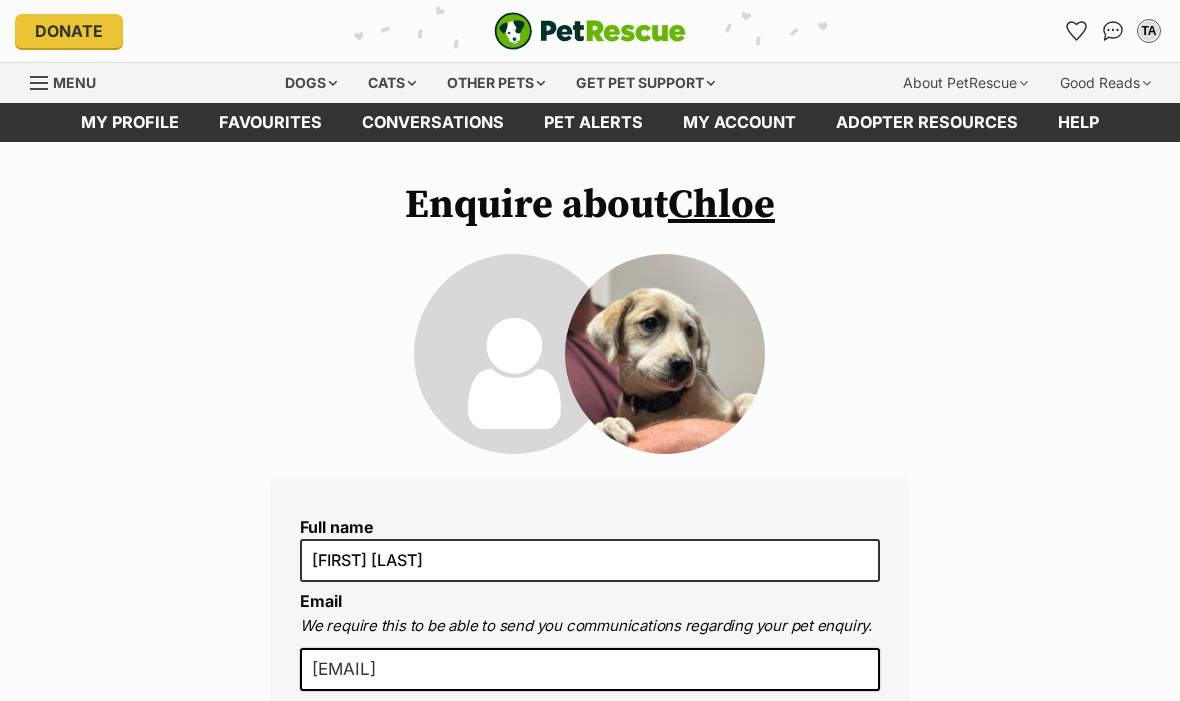 scroll, scrollTop: 0, scrollLeft: 0, axis: both 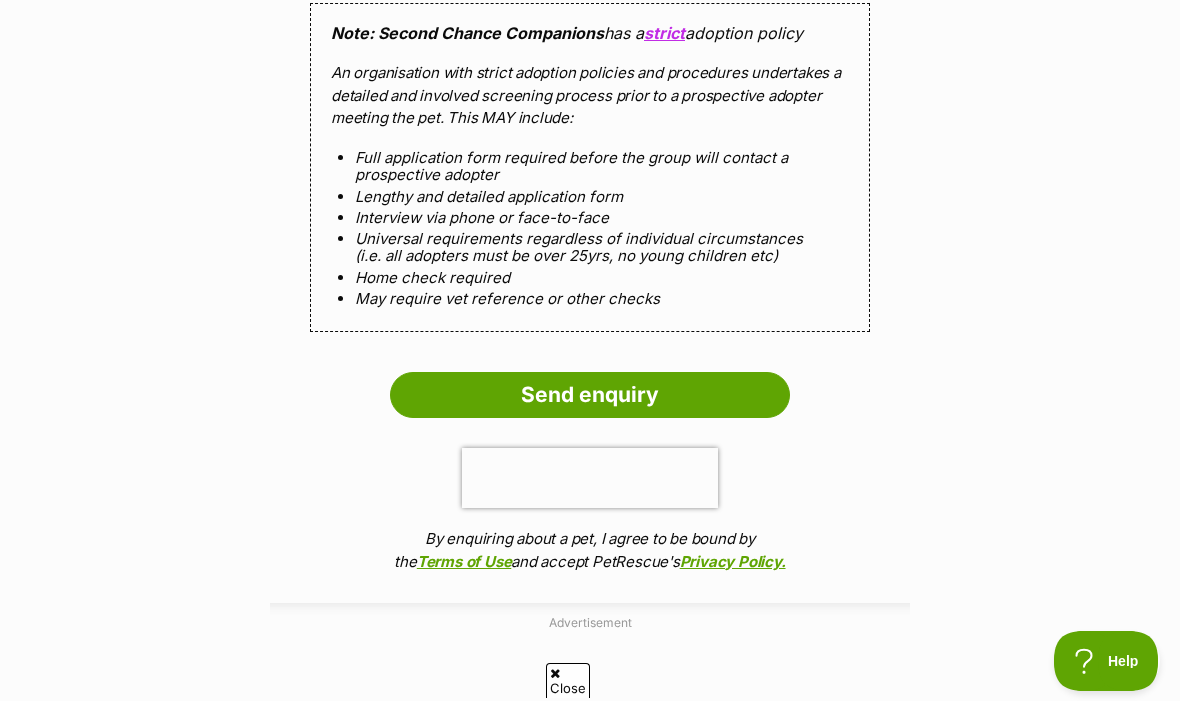 click on "Send enquiry" at bounding box center (590, 395) 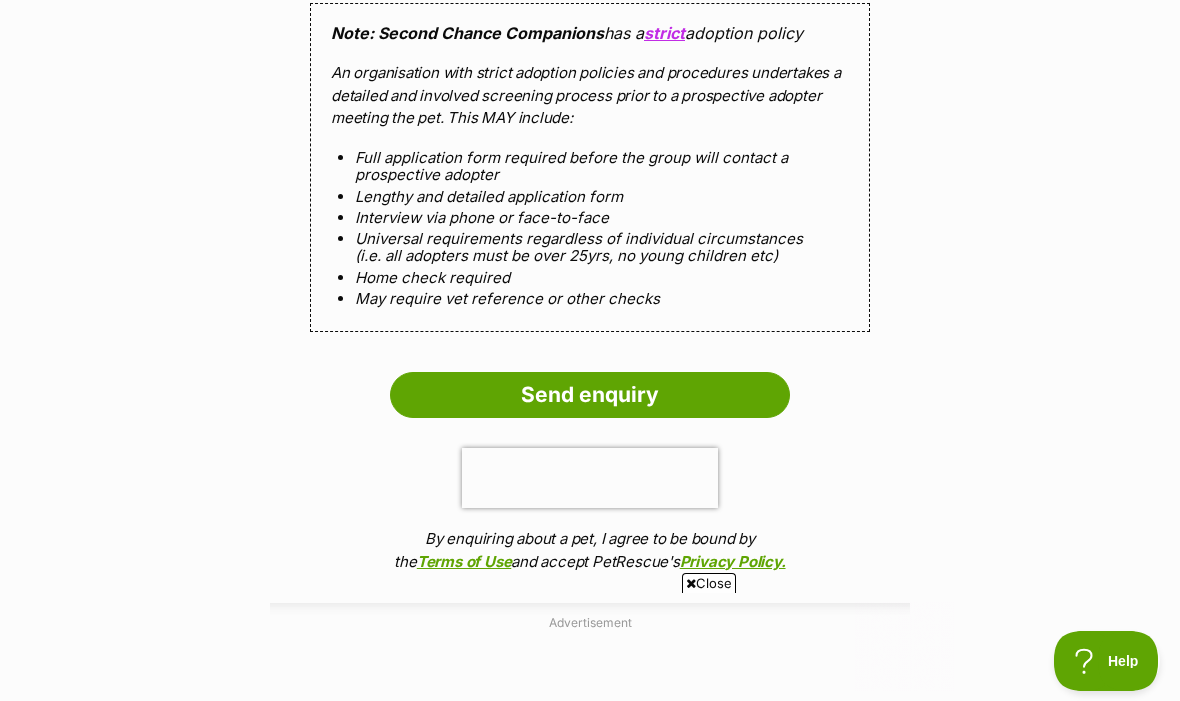 scroll, scrollTop: 0, scrollLeft: 0, axis: both 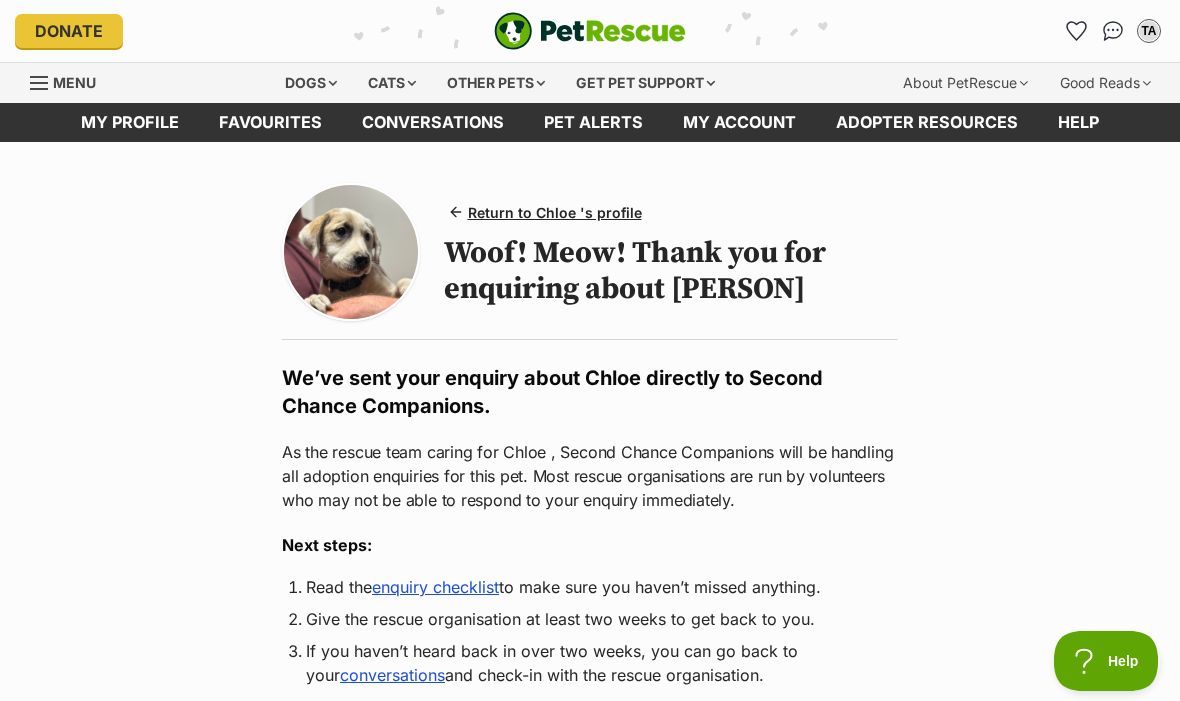click on "Dogs" at bounding box center (311, 83) 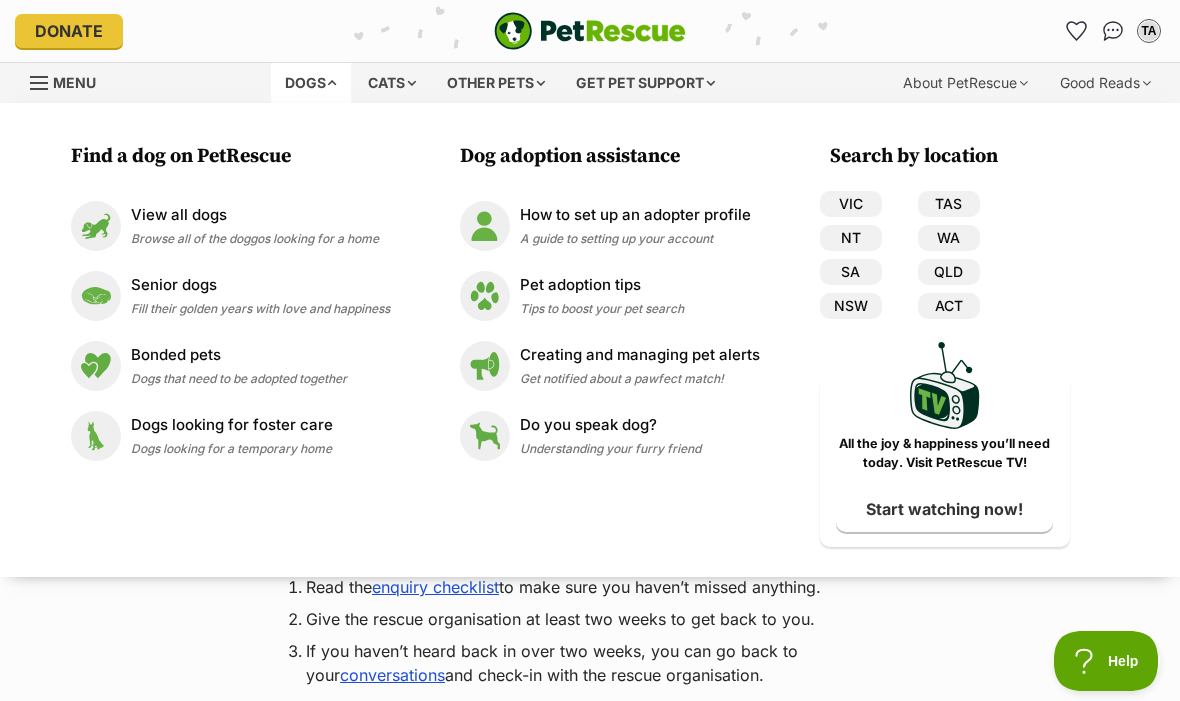 scroll, scrollTop: 0, scrollLeft: 0, axis: both 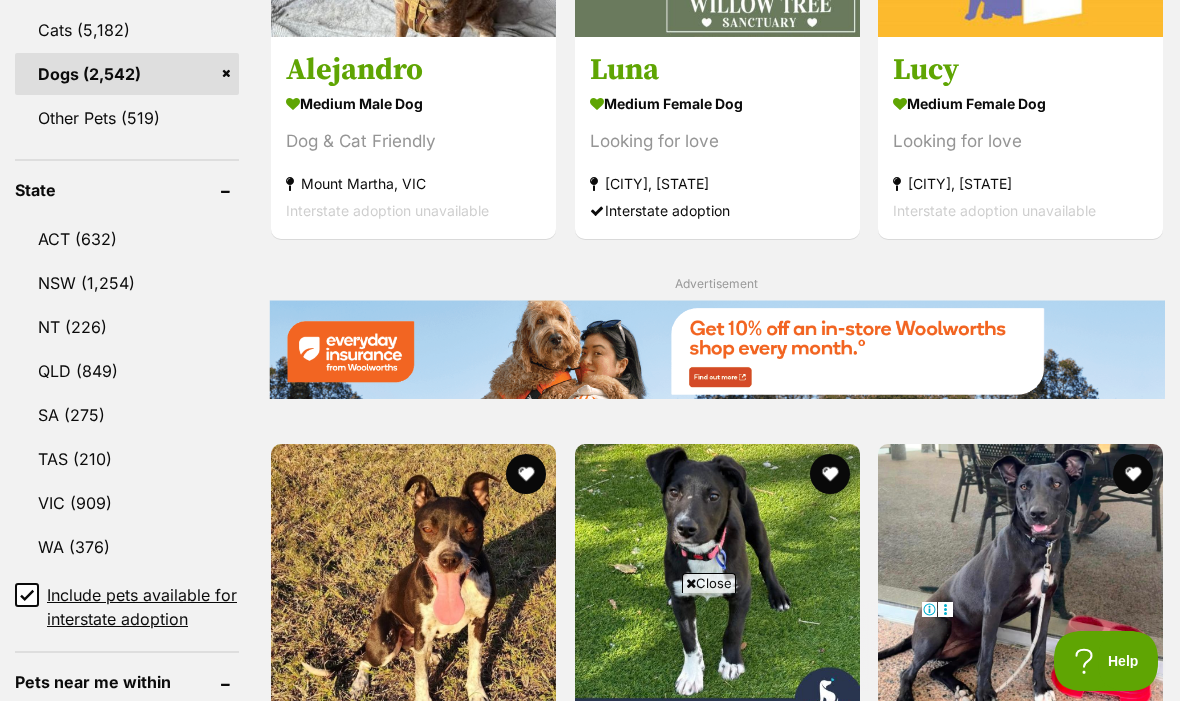 click on "QLD (849)" at bounding box center [127, 371] 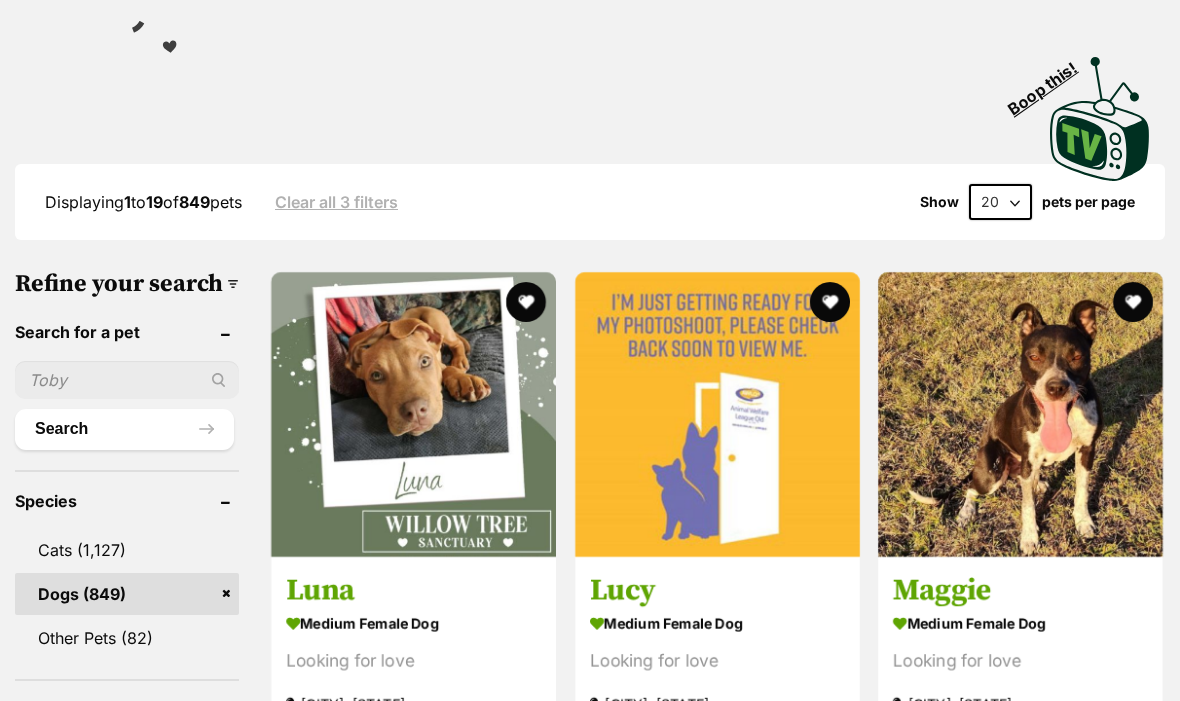 scroll, scrollTop: 0, scrollLeft: 0, axis: both 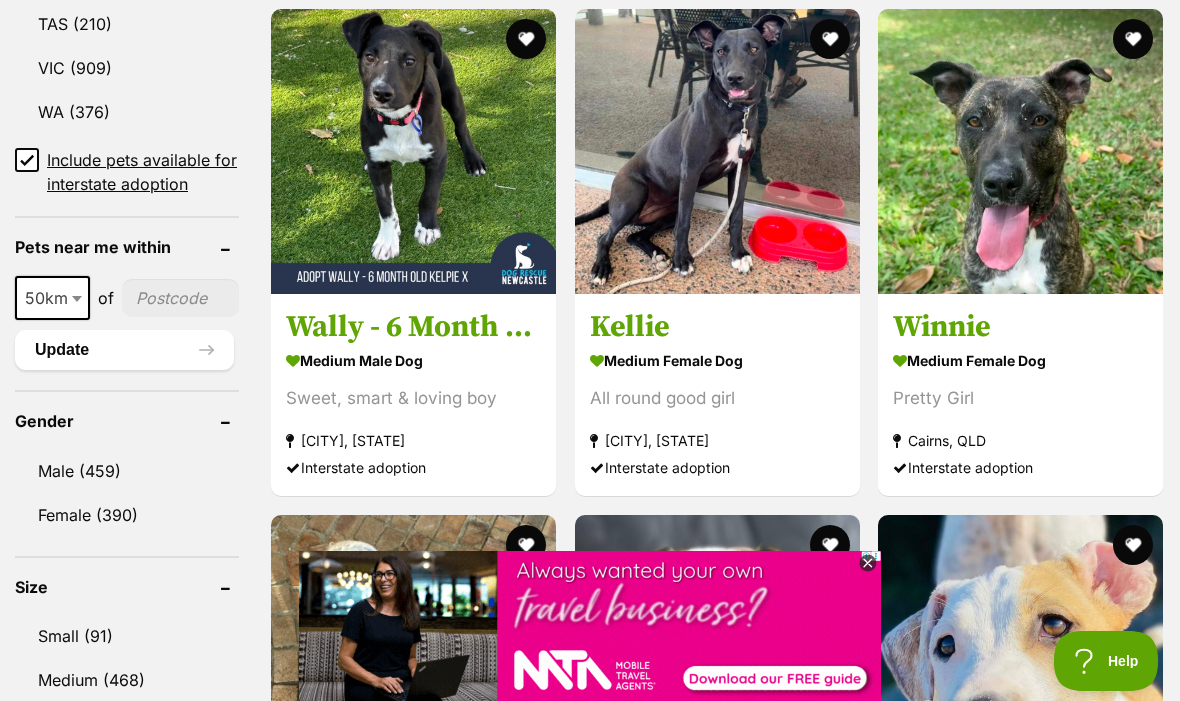 click on "of" at bounding box center [106, 298] 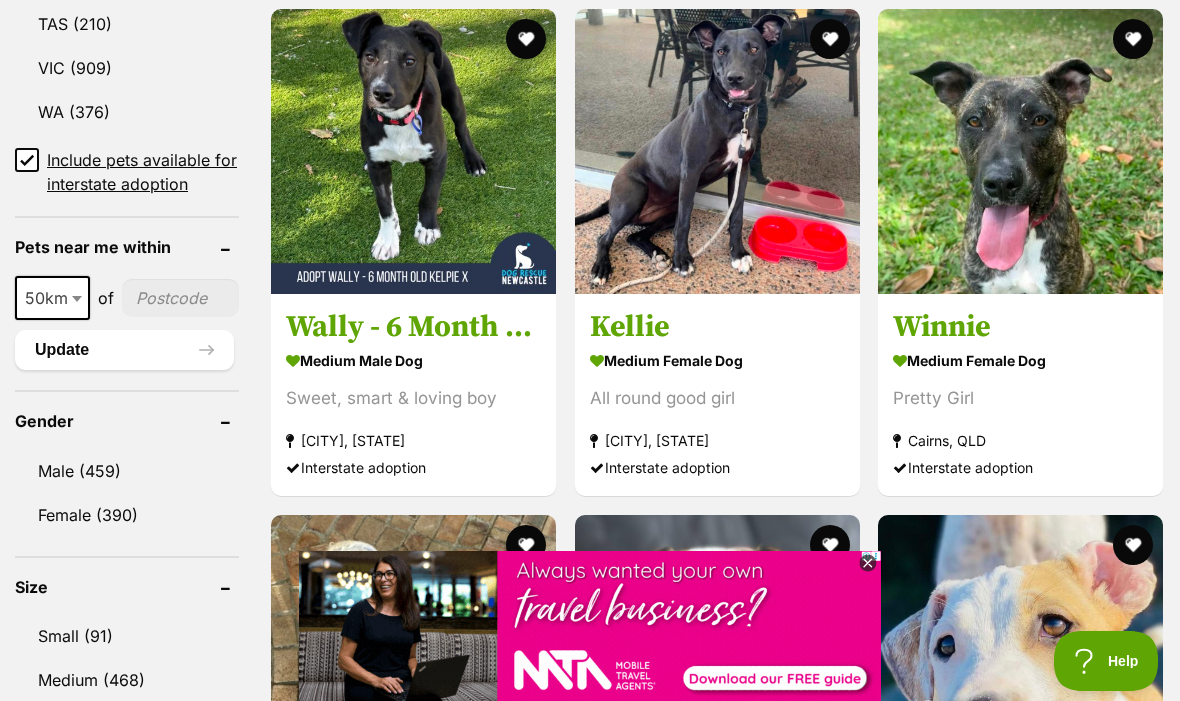 click at bounding box center [77, 299] 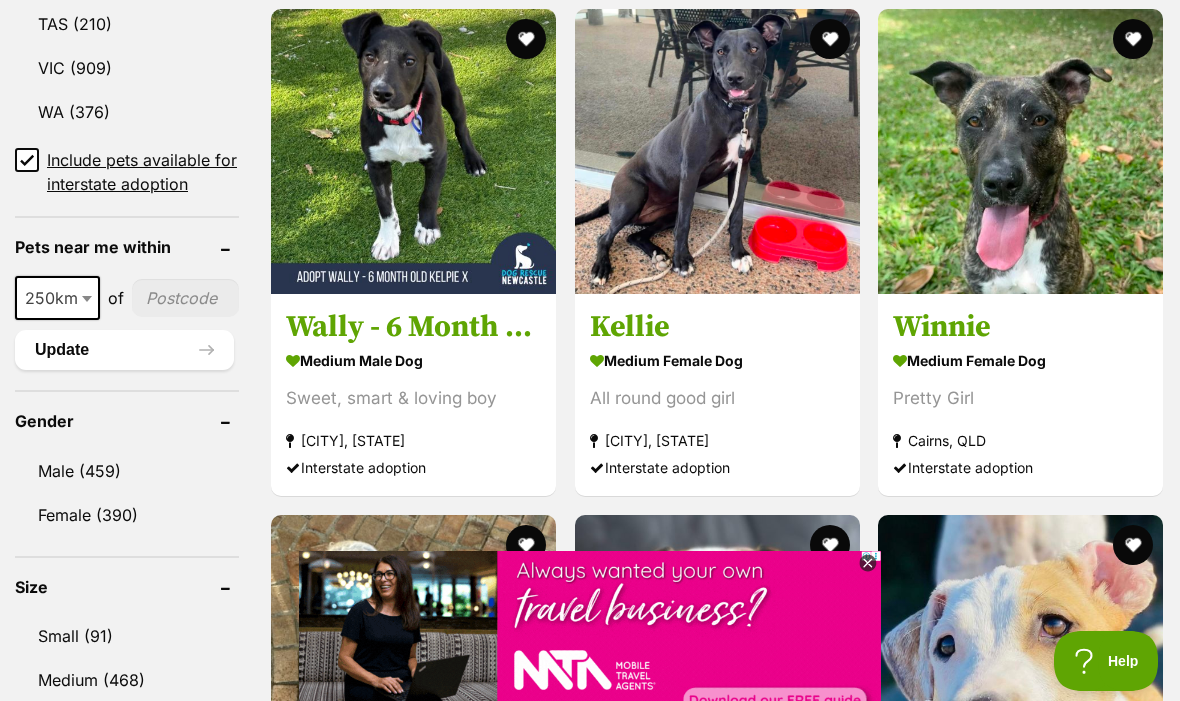 click at bounding box center (89, 298) 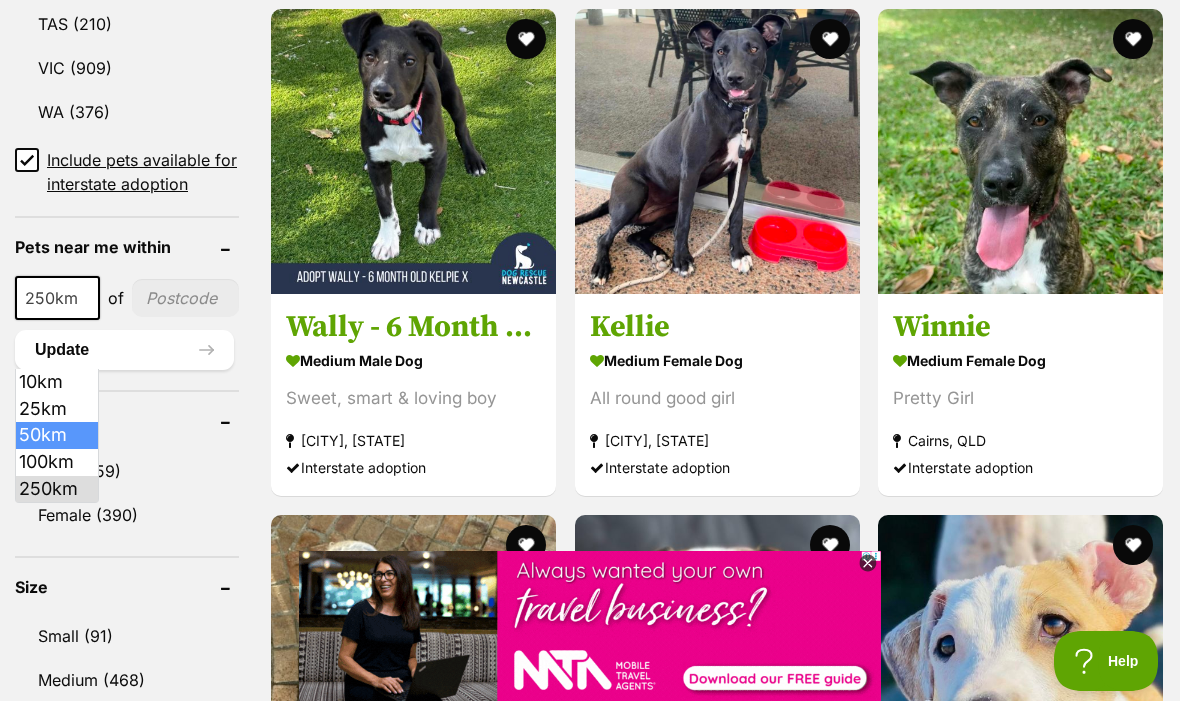 select on "50" 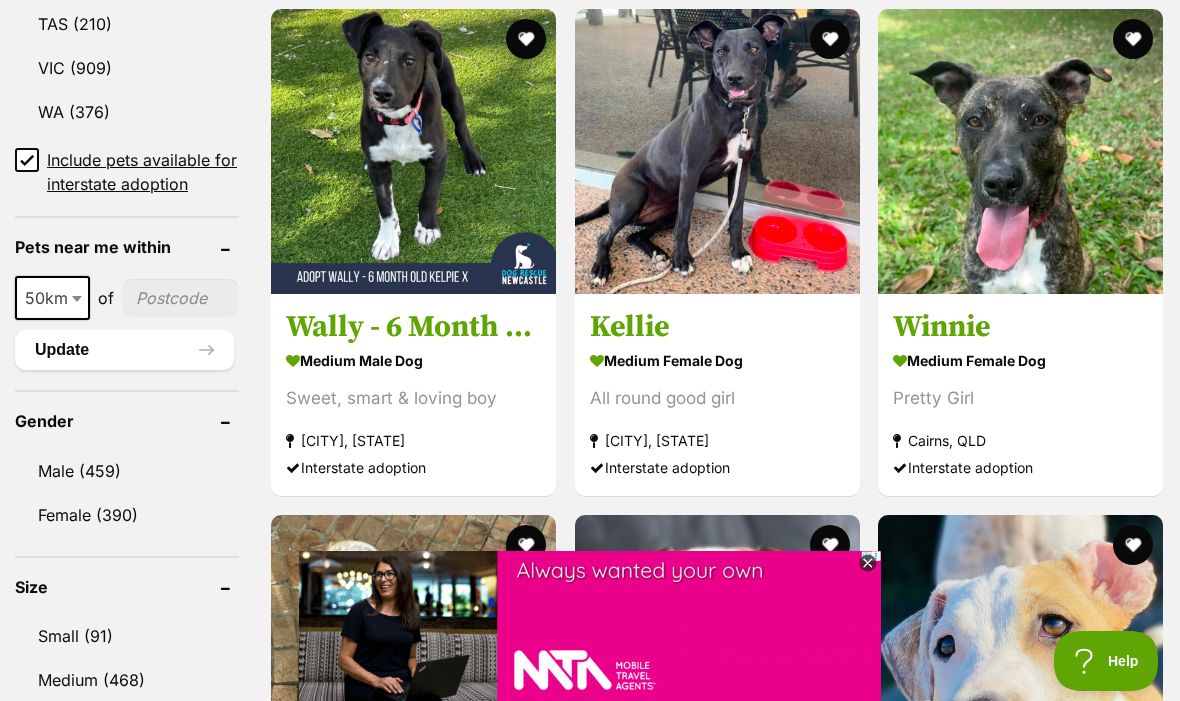 click at bounding box center (180, 298) 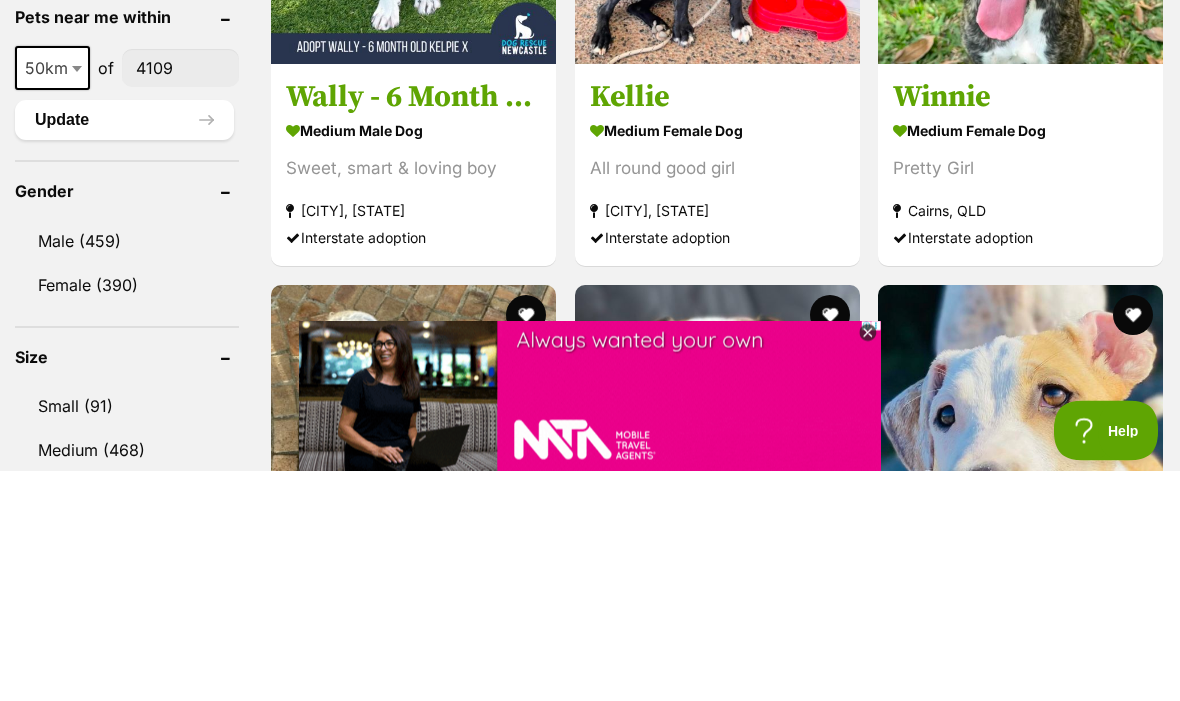 scroll, scrollTop: 1566, scrollLeft: 0, axis: vertical 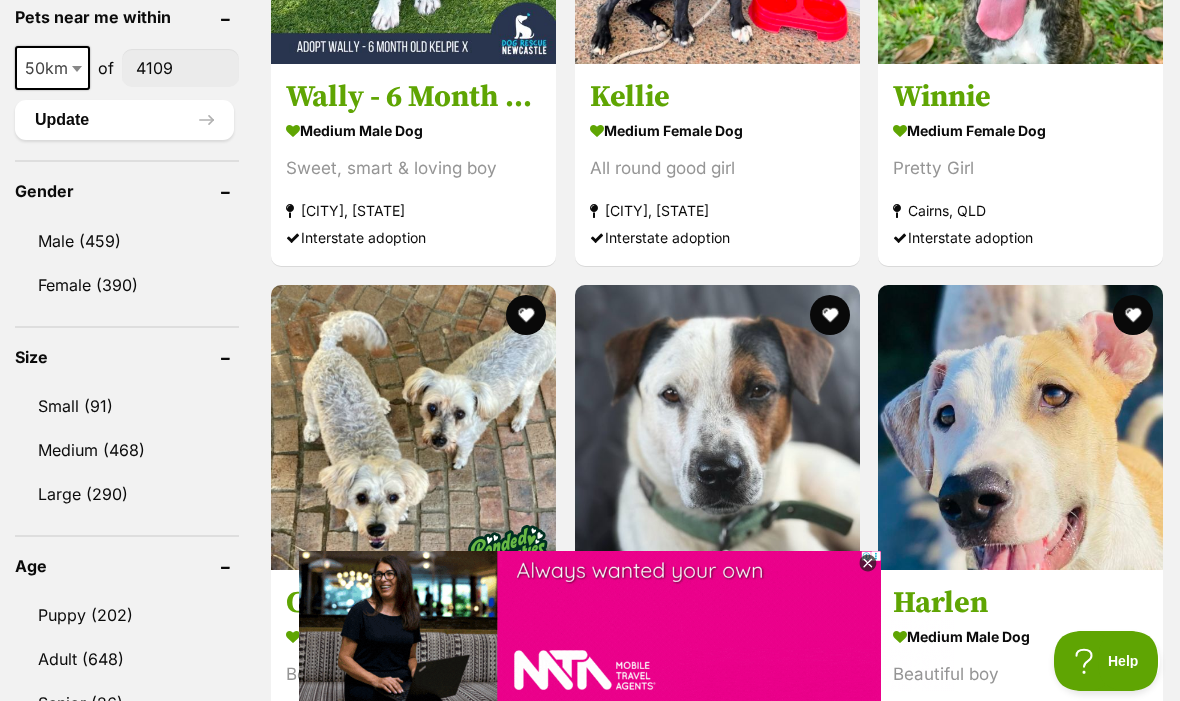 type on "4109" 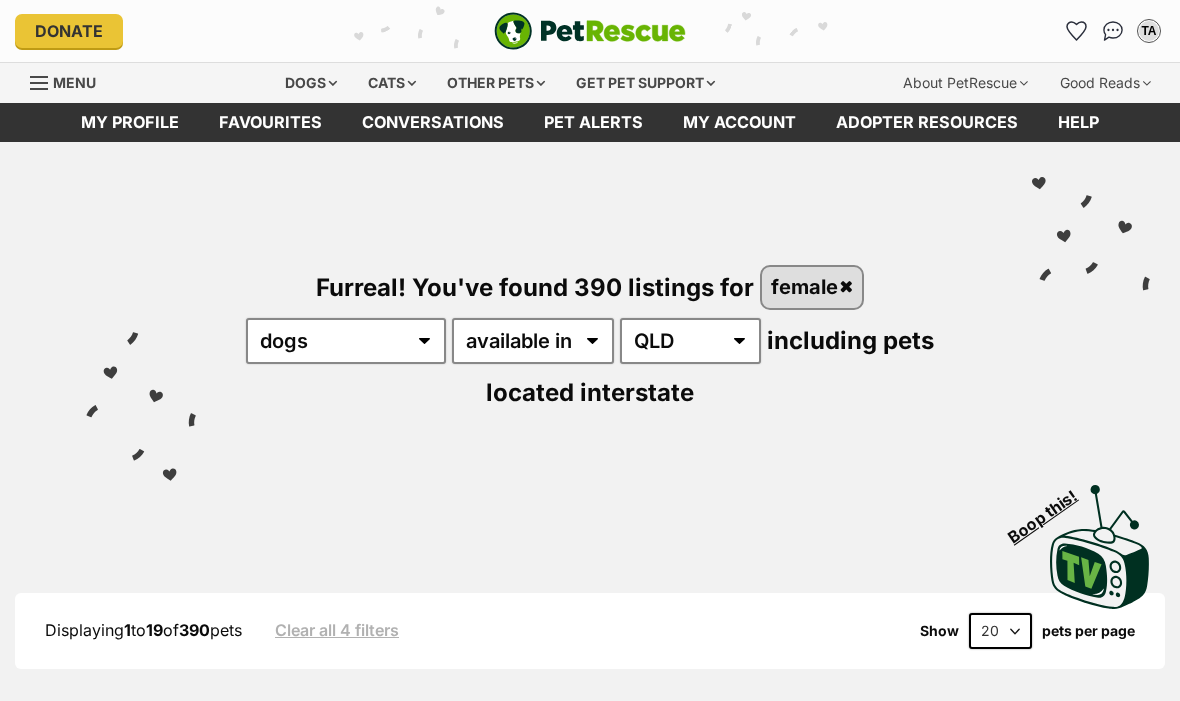 scroll, scrollTop: 0, scrollLeft: 0, axis: both 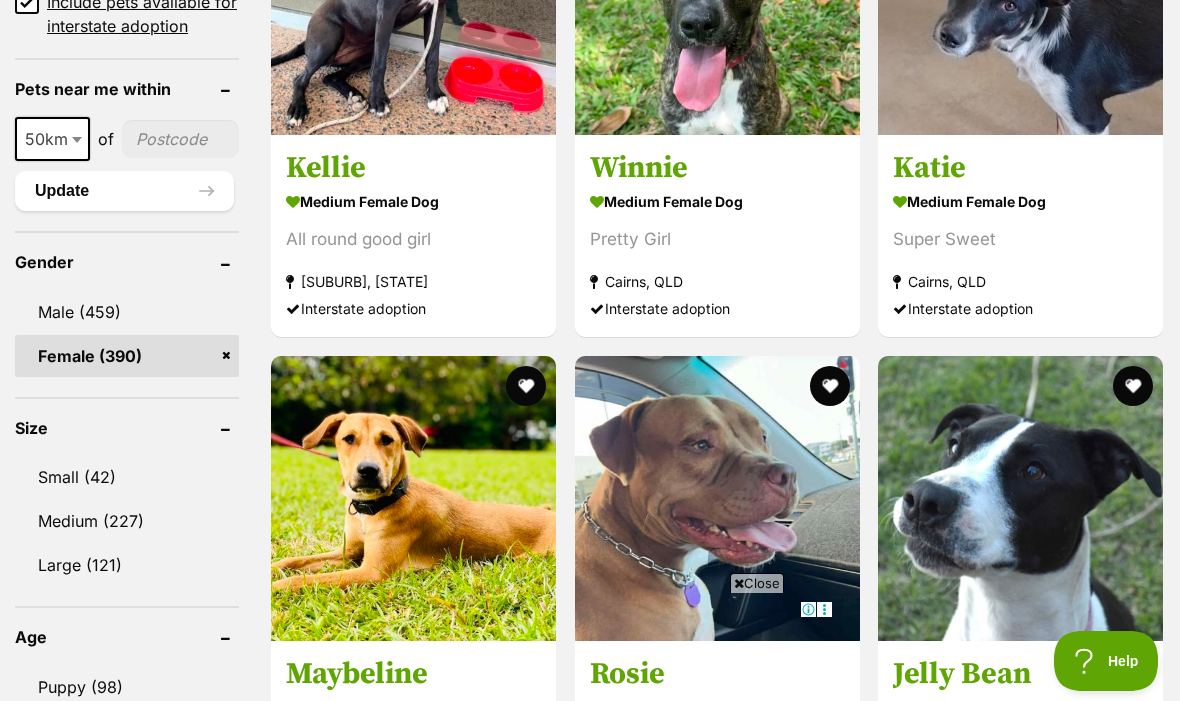 click on "Large (121)" at bounding box center [127, 565] 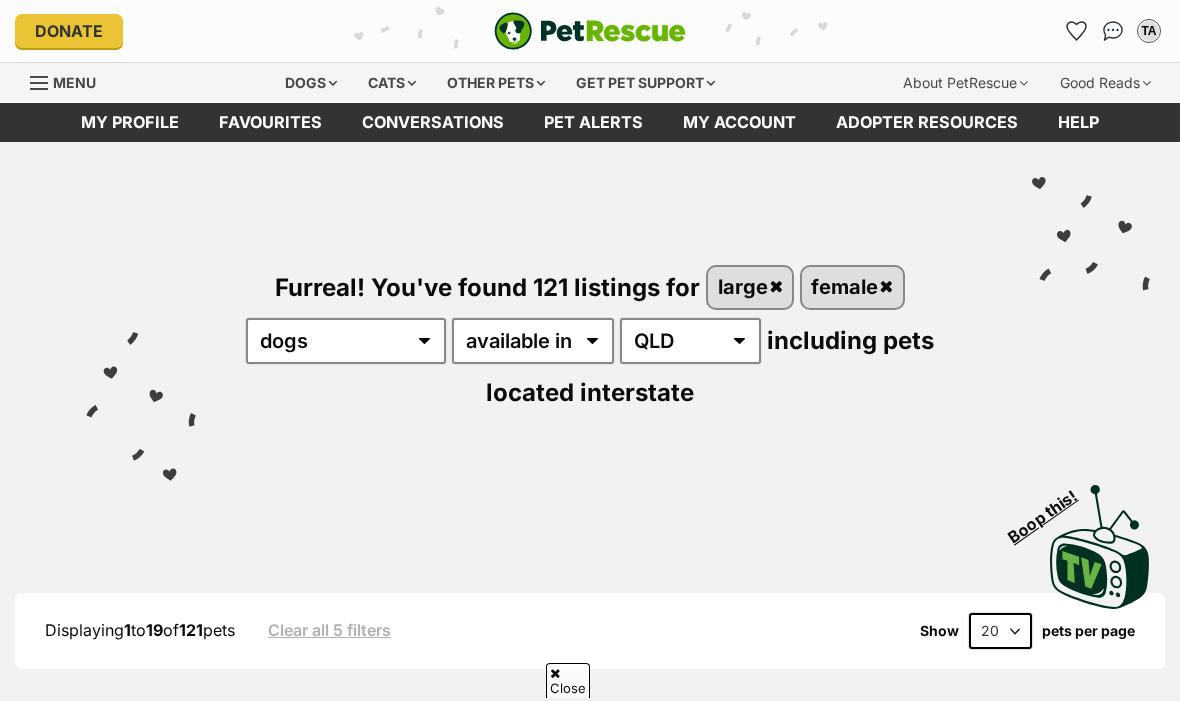 scroll, scrollTop: 650, scrollLeft: 0, axis: vertical 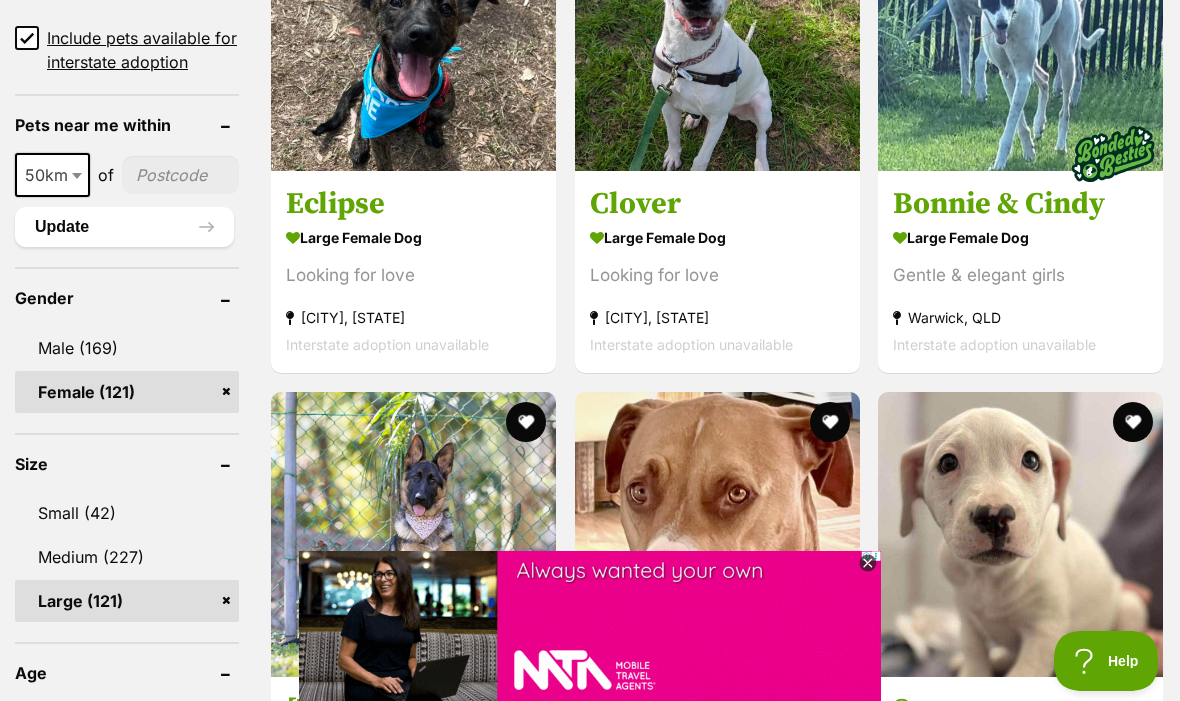 click on "Medium (227)" at bounding box center (127, 557) 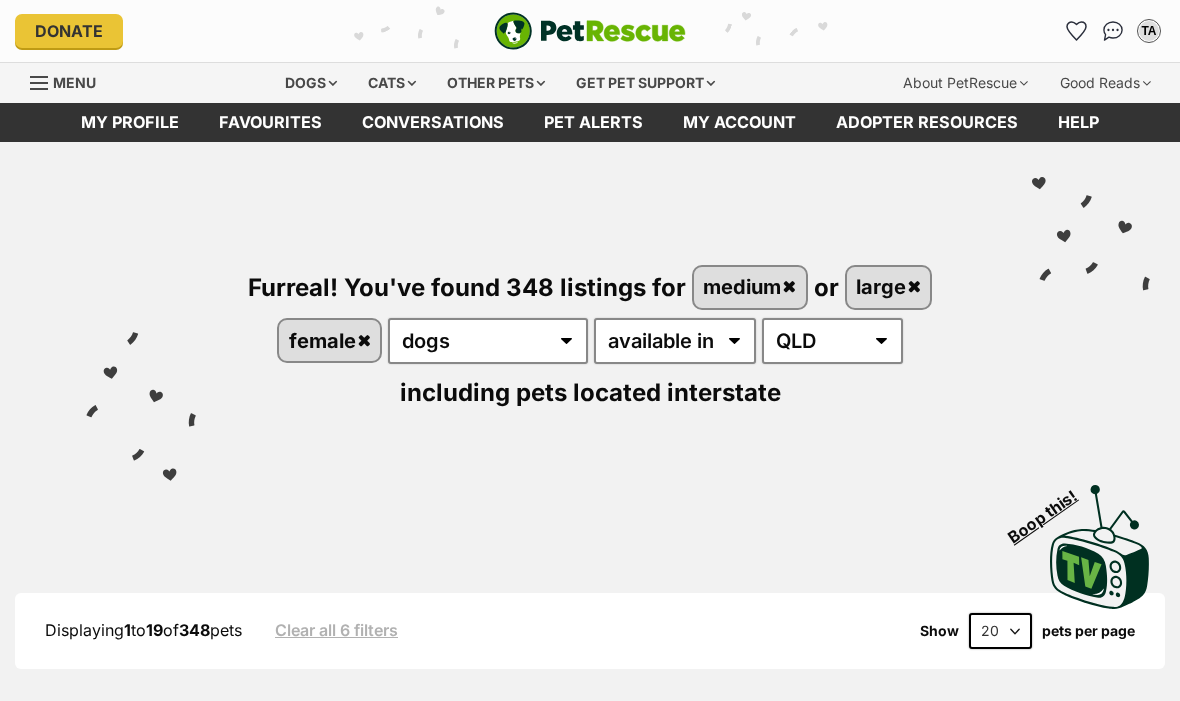 scroll, scrollTop: 399, scrollLeft: 0, axis: vertical 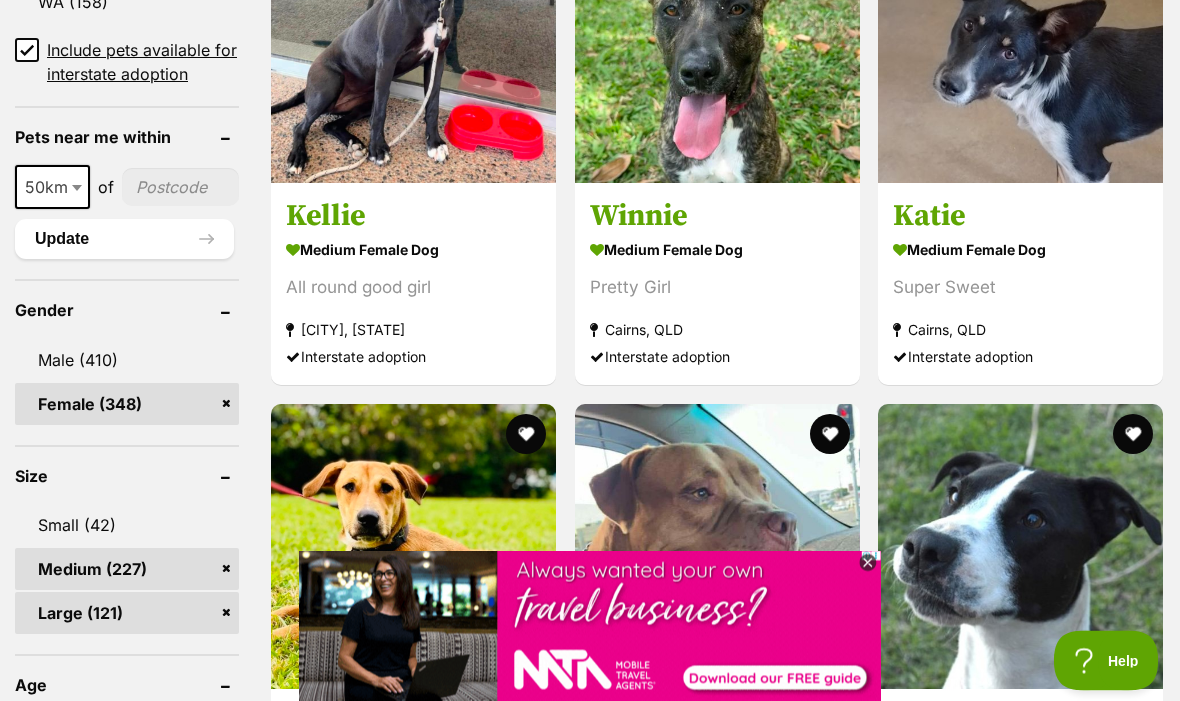 click at bounding box center (79, 188) 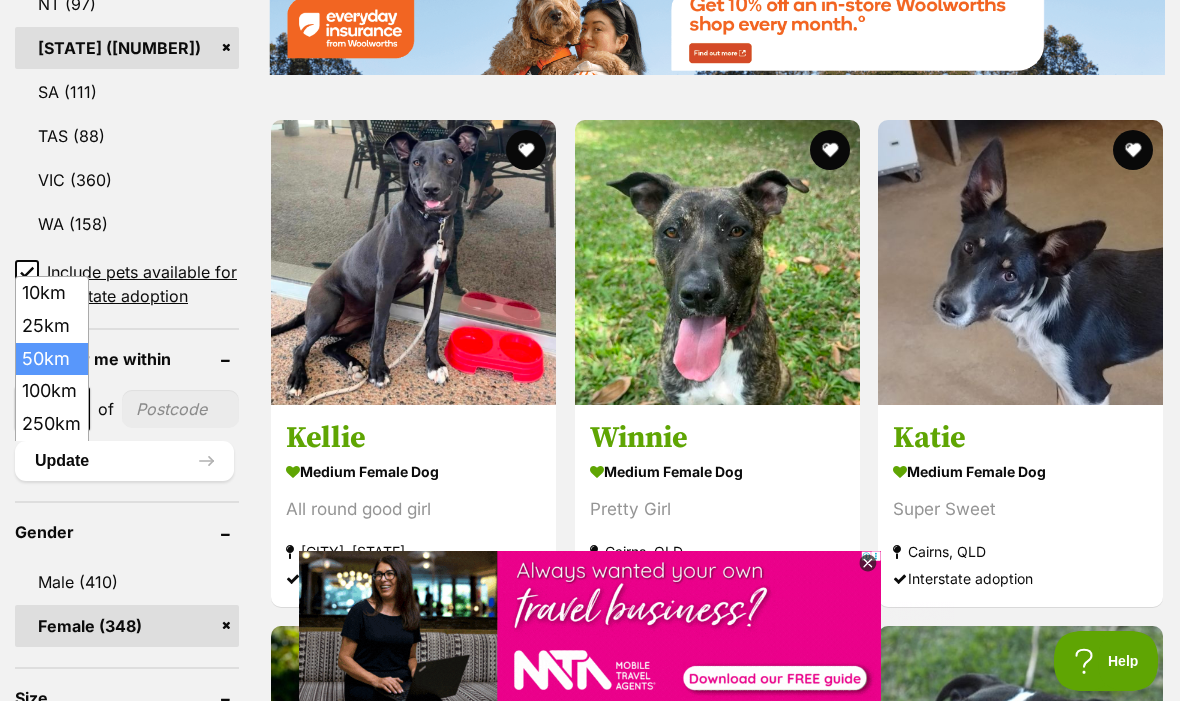 scroll, scrollTop: 1362, scrollLeft: 0, axis: vertical 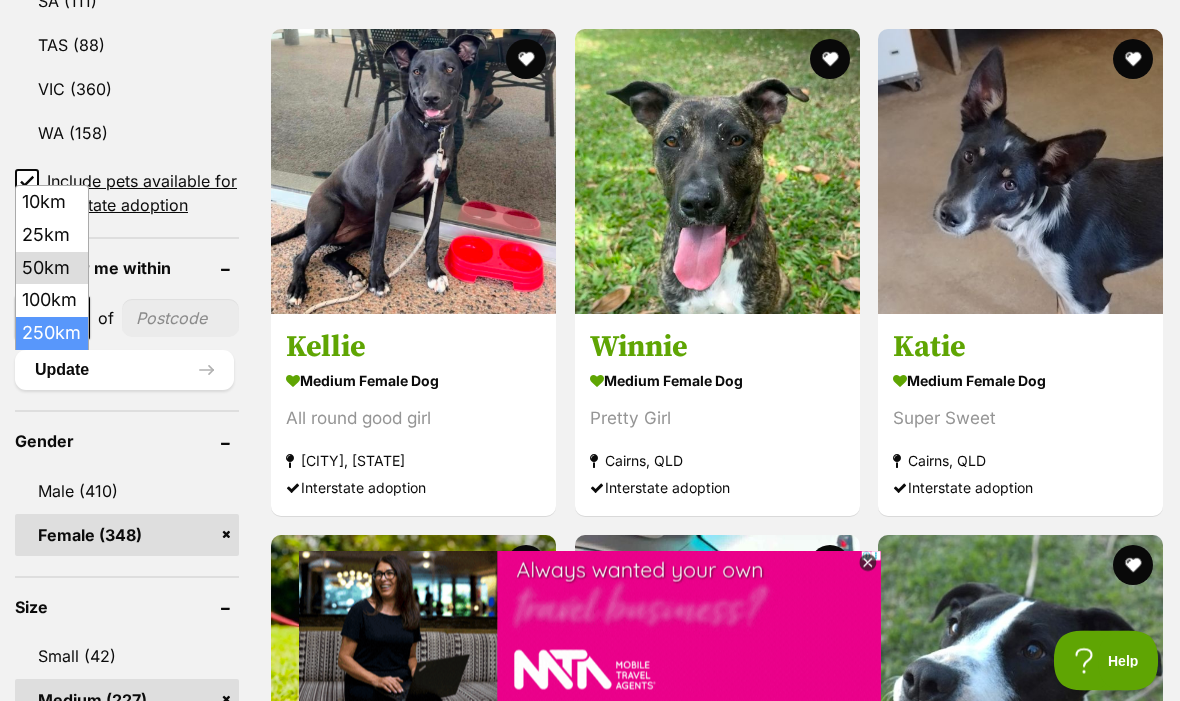 select on "250" 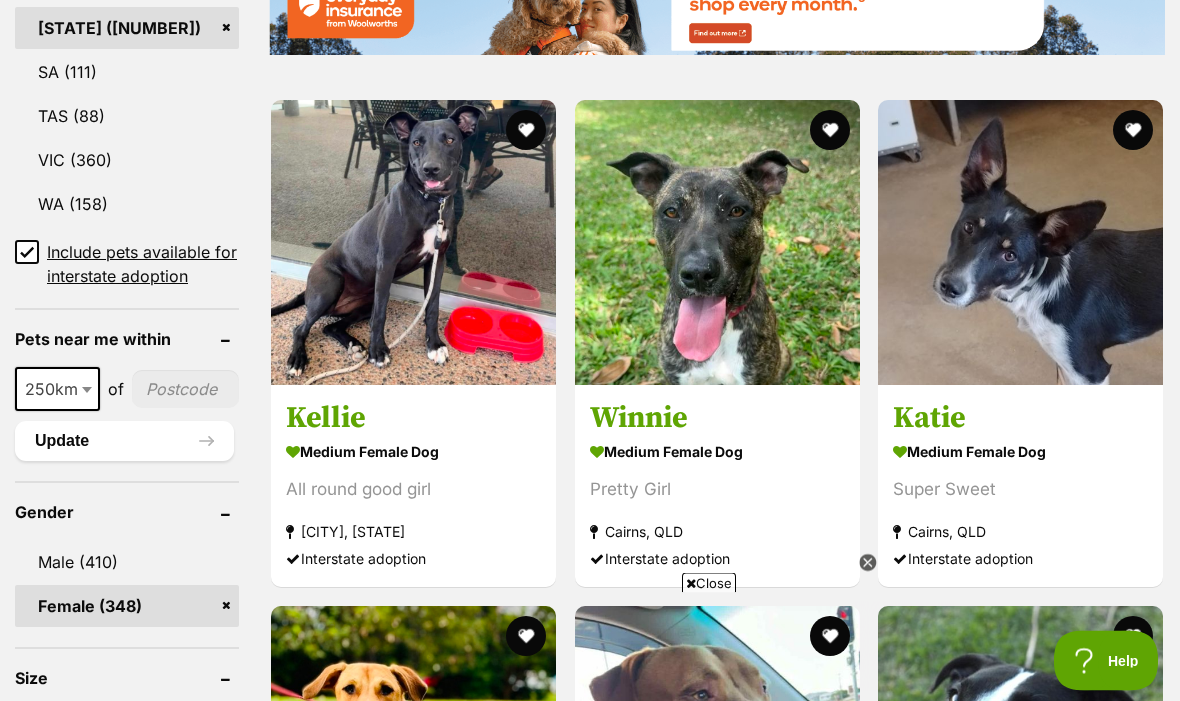 scroll, scrollTop: 1342, scrollLeft: 0, axis: vertical 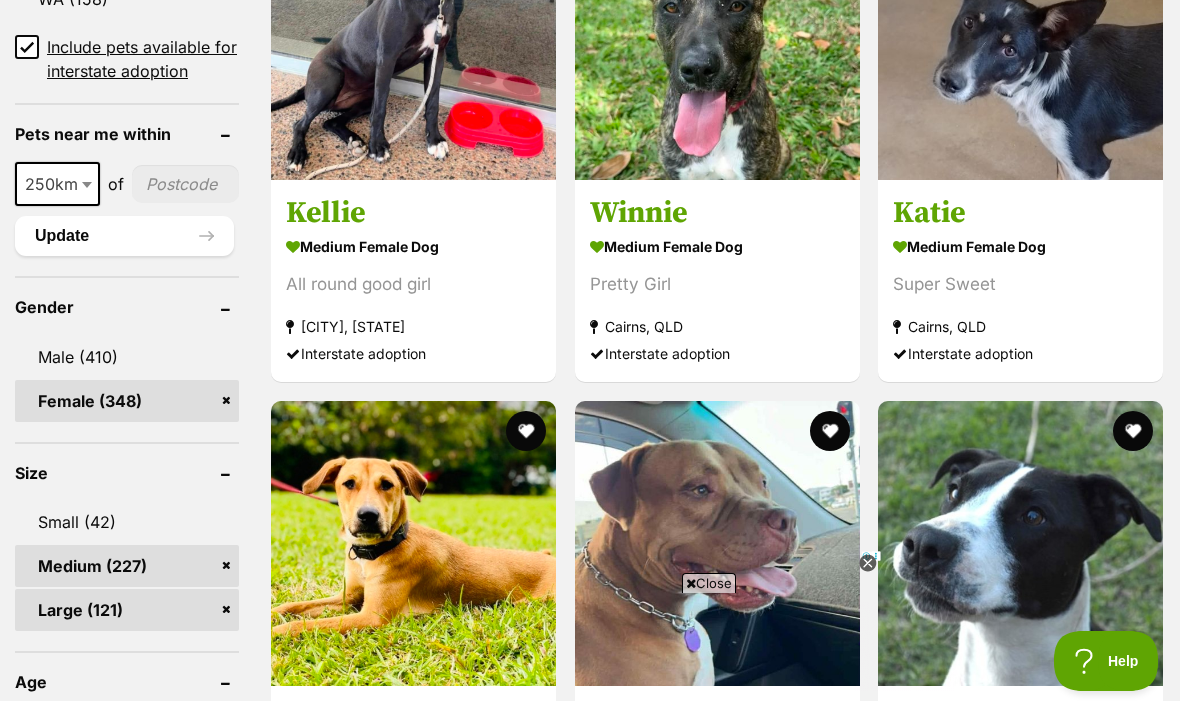click on "Female (348)" at bounding box center [127, 401] 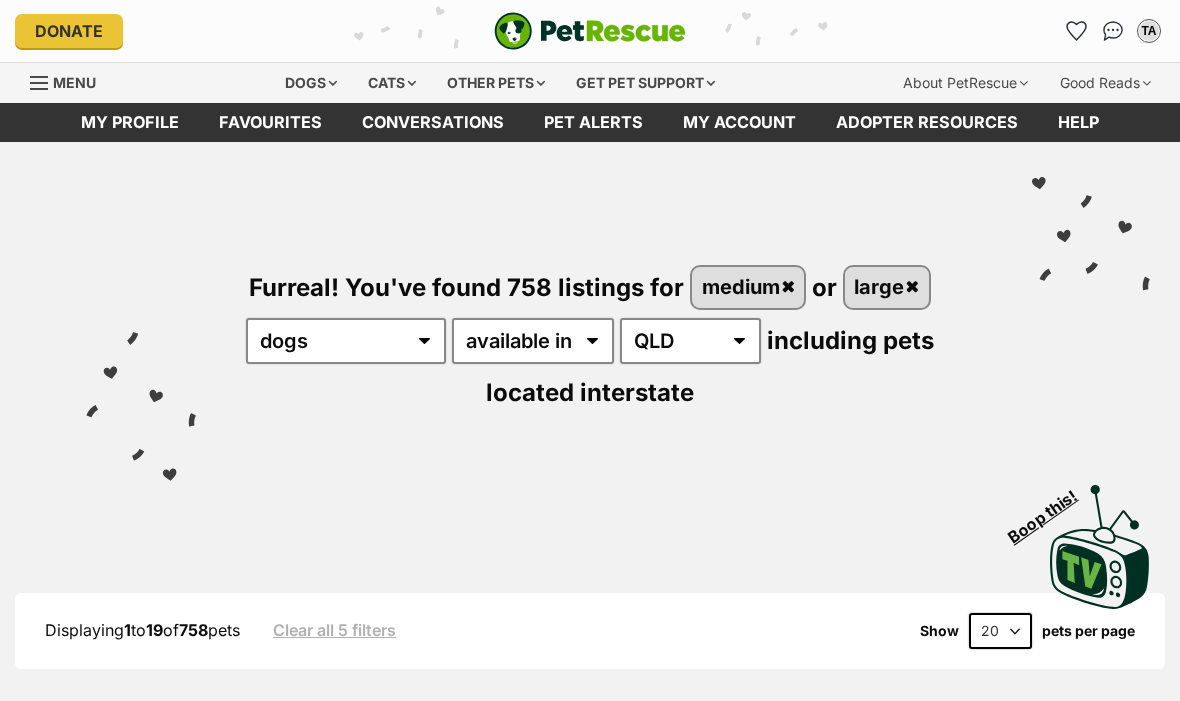 scroll, scrollTop: 0, scrollLeft: 0, axis: both 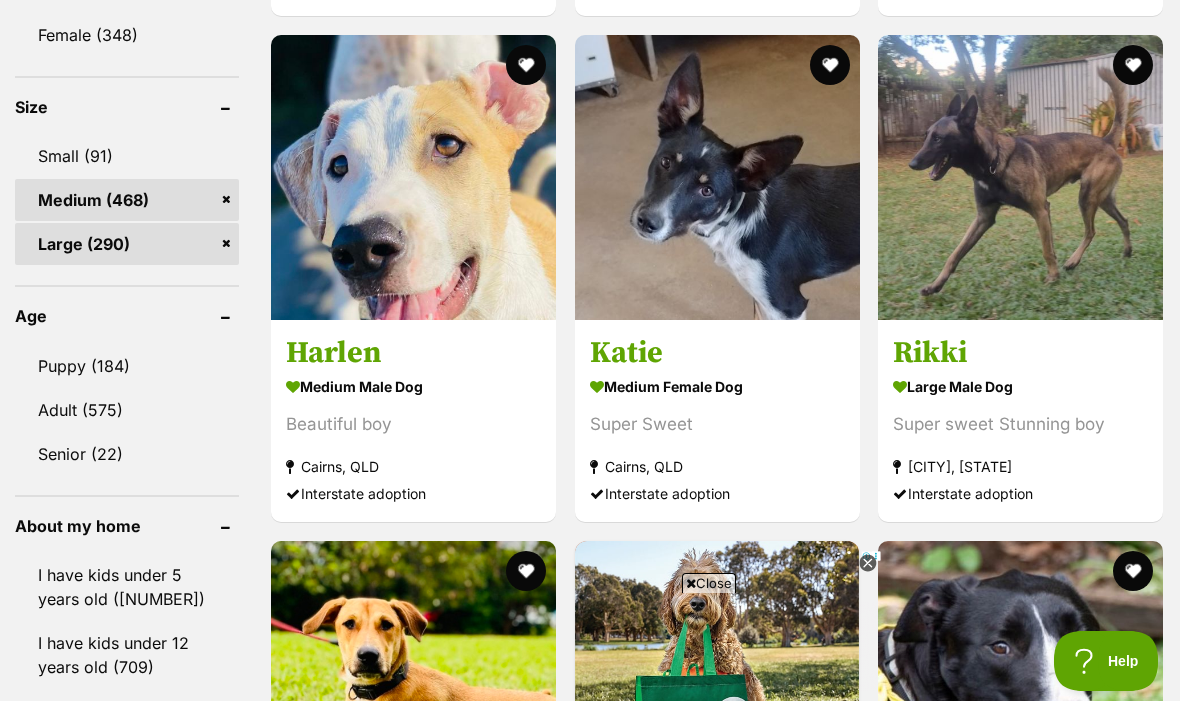 click on "Puppy (184)" at bounding box center [127, 366] 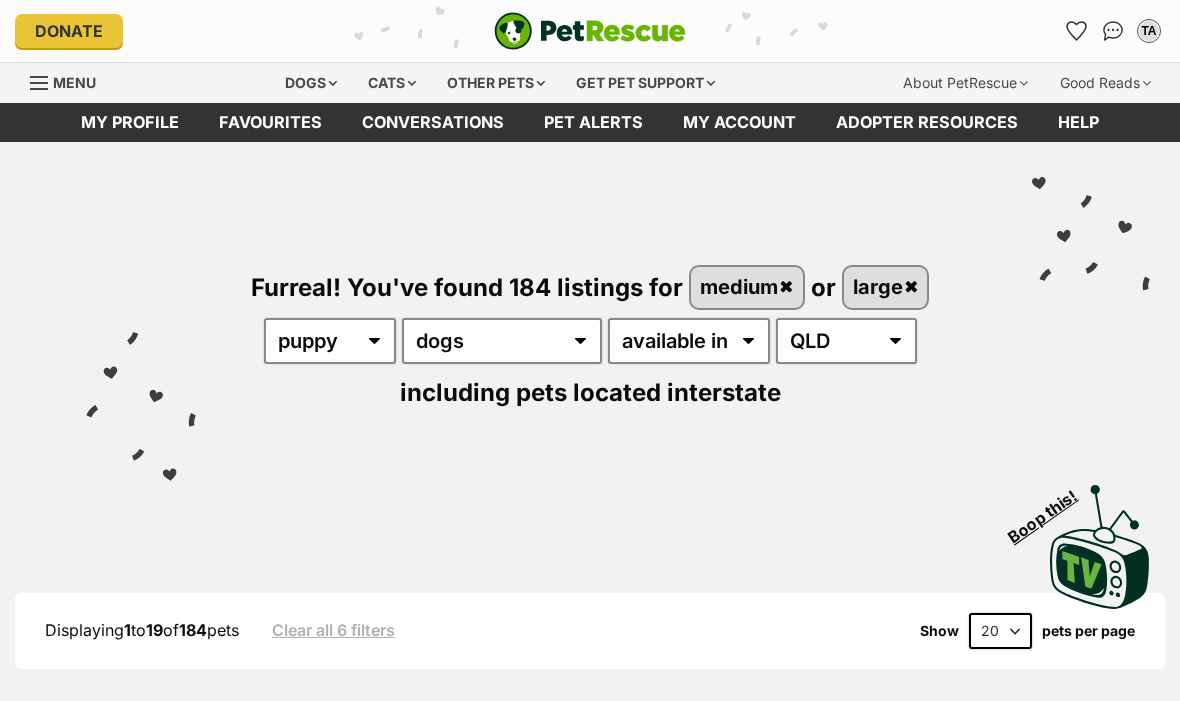 scroll, scrollTop: 0, scrollLeft: 0, axis: both 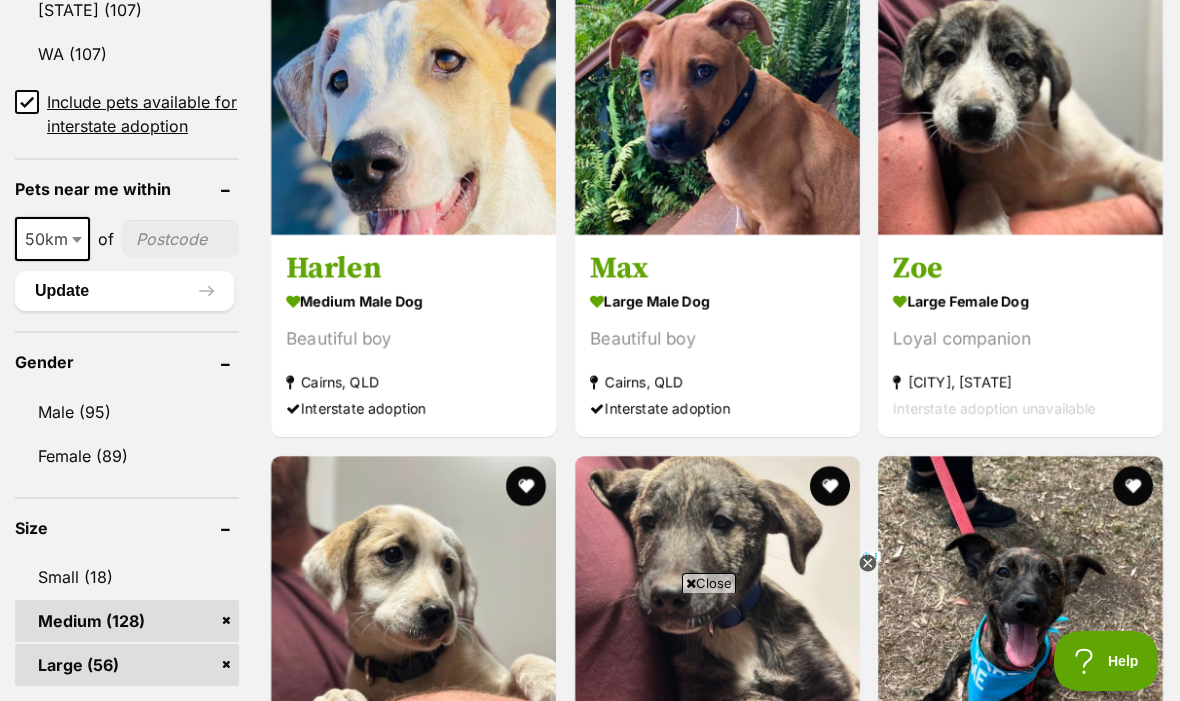 click on "Female (89)" at bounding box center (127, 456) 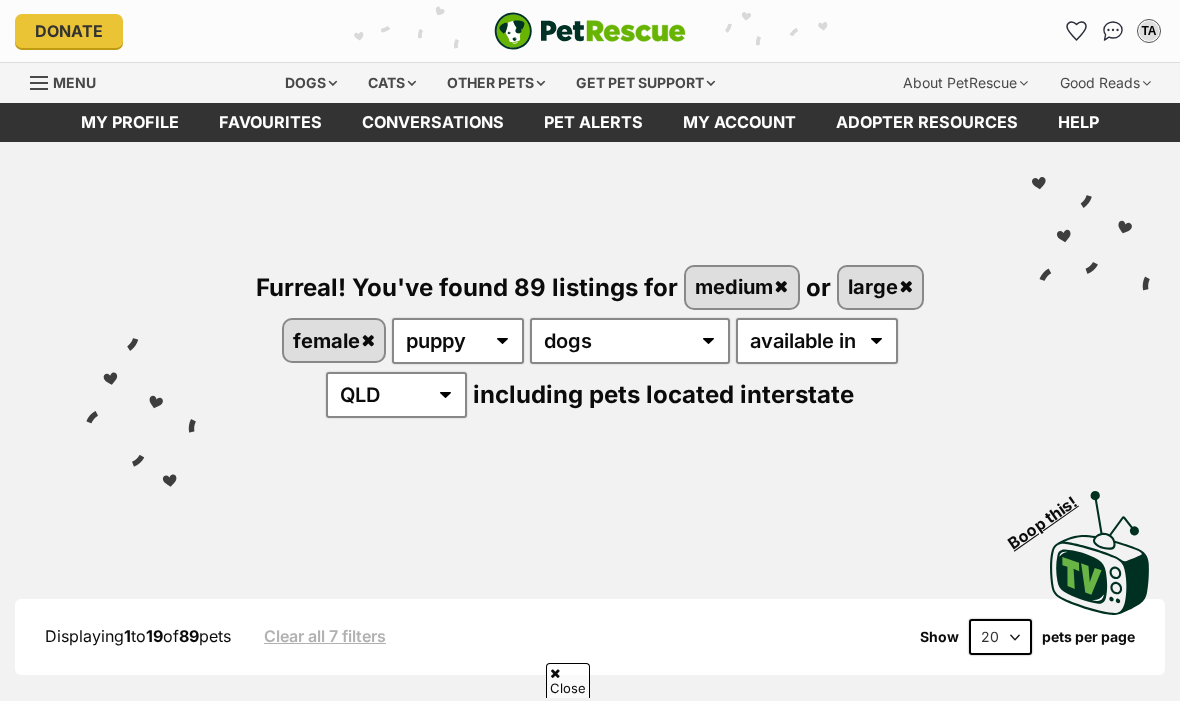 scroll, scrollTop: 413, scrollLeft: 0, axis: vertical 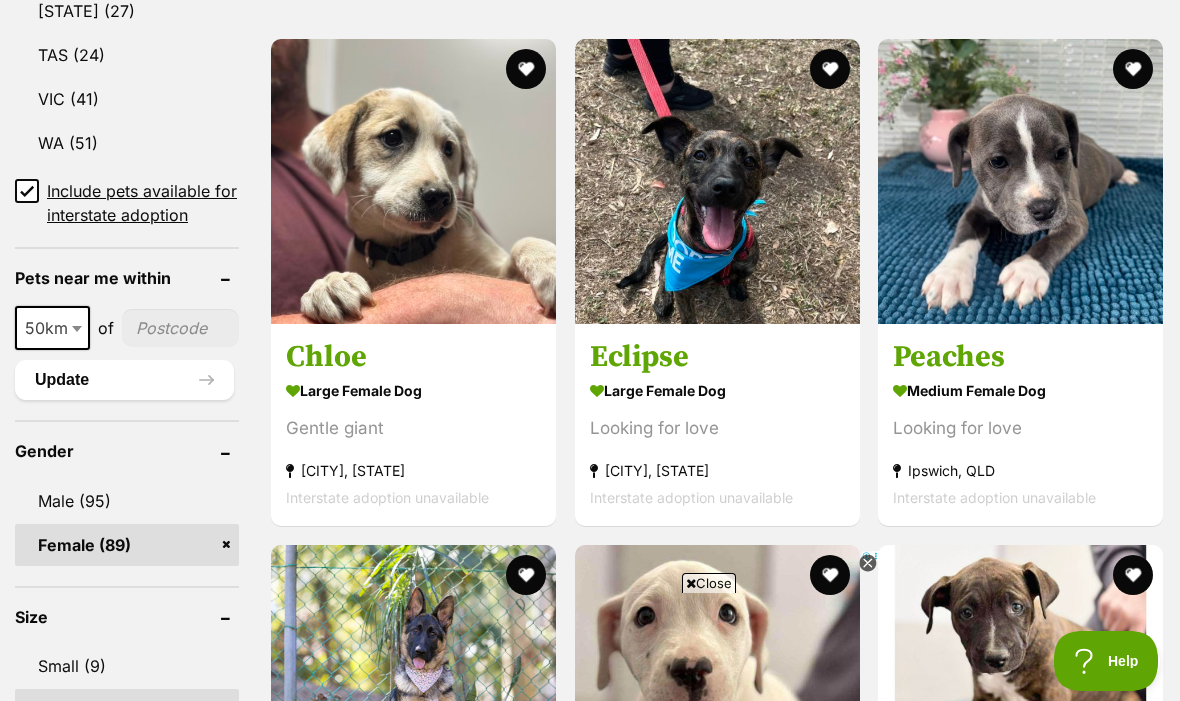 click 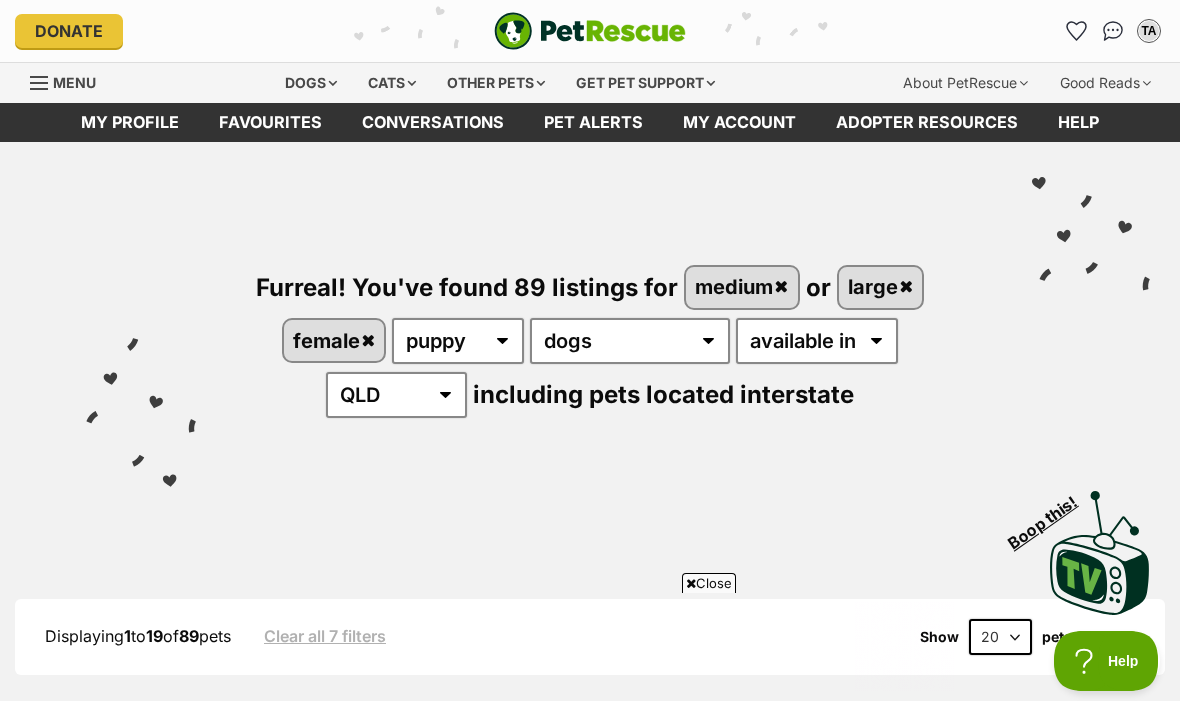 scroll, scrollTop: 1434, scrollLeft: 0, axis: vertical 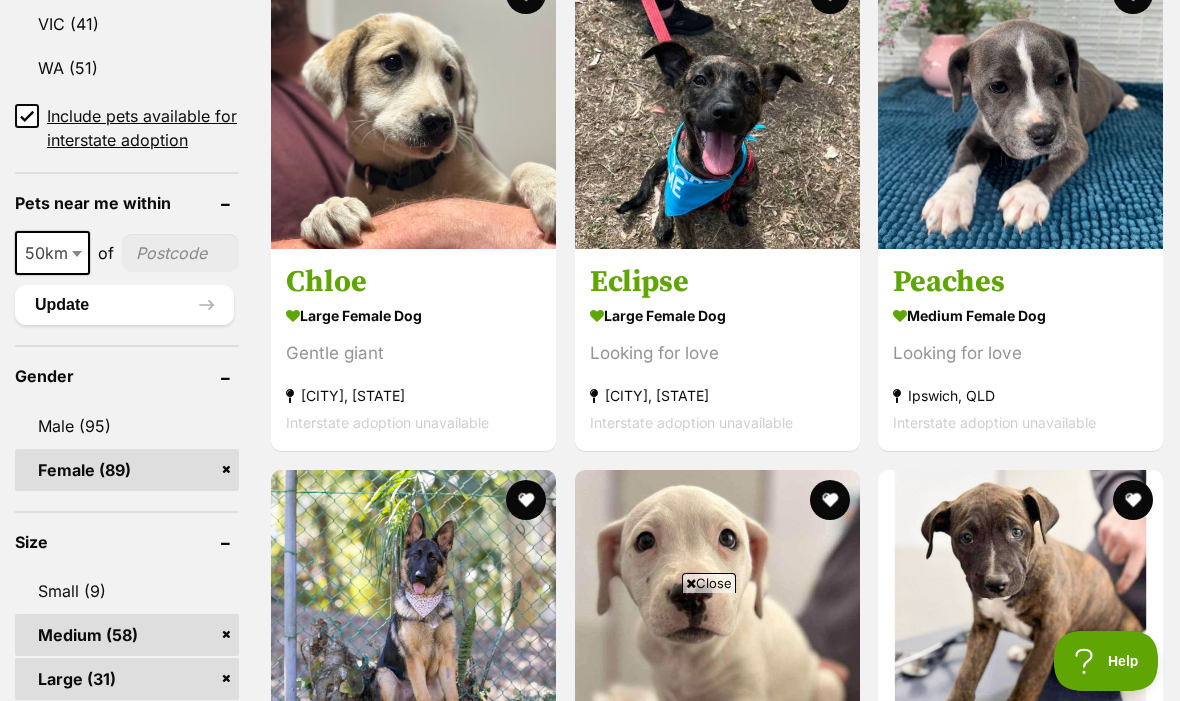 click 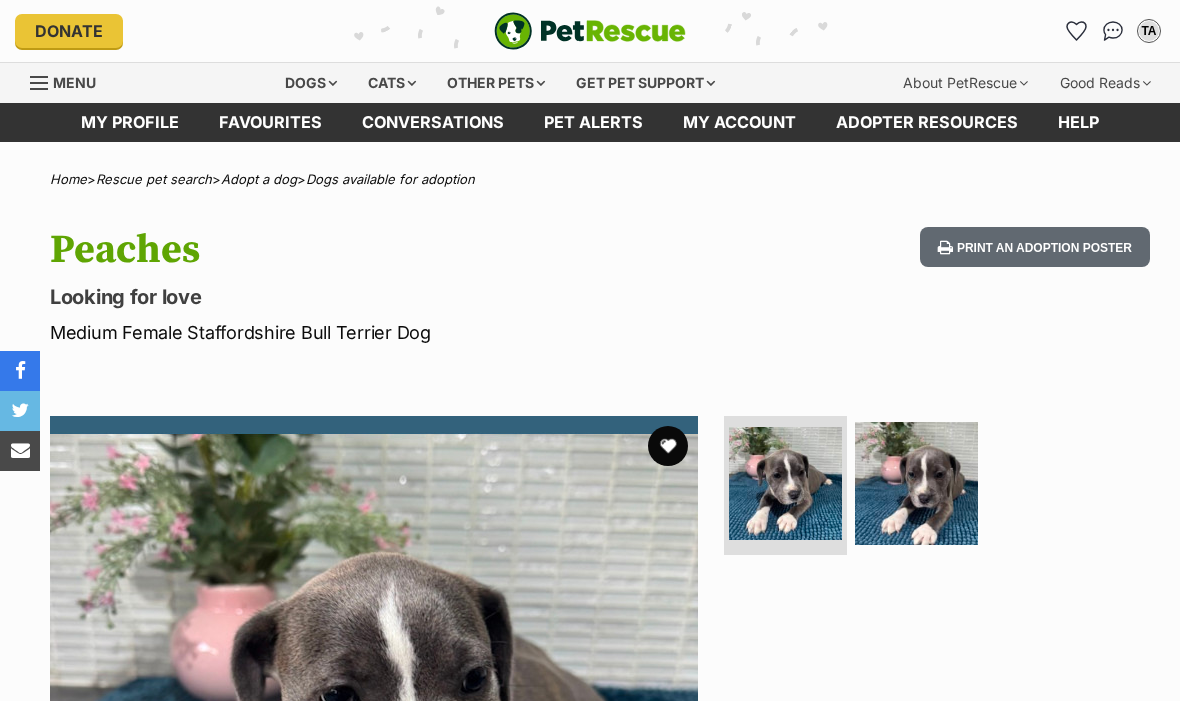 scroll, scrollTop: 0, scrollLeft: 0, axis: both 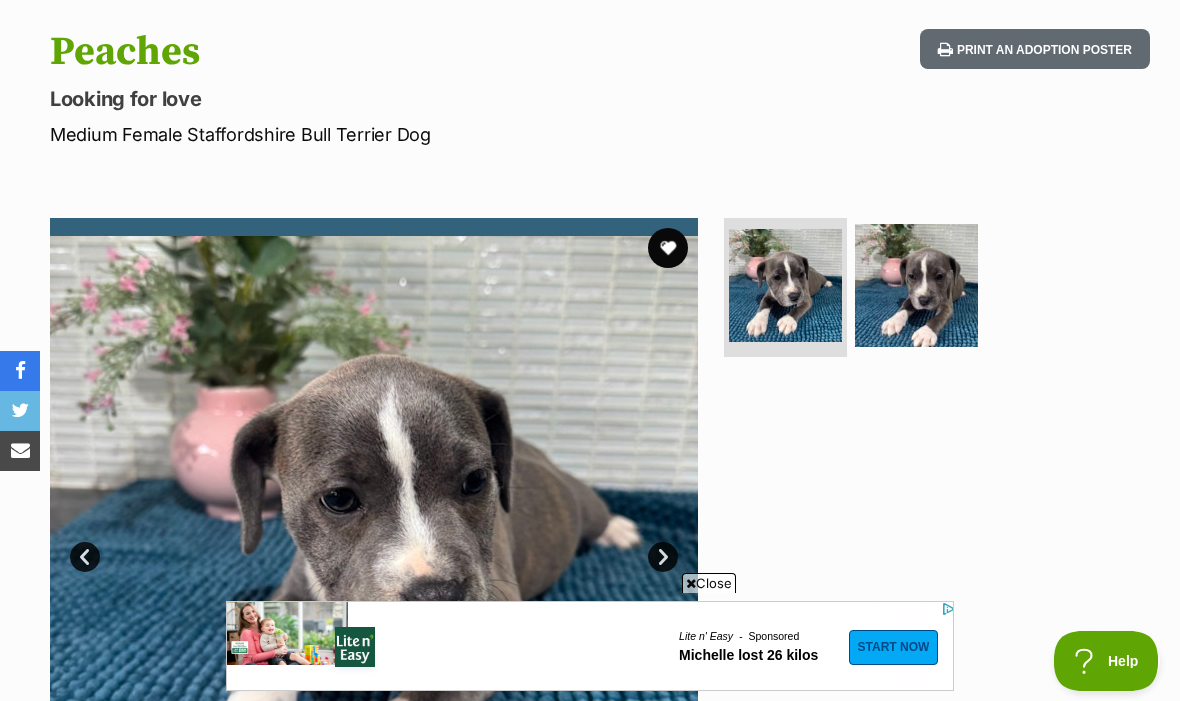 click at bounding box center [916, 285] 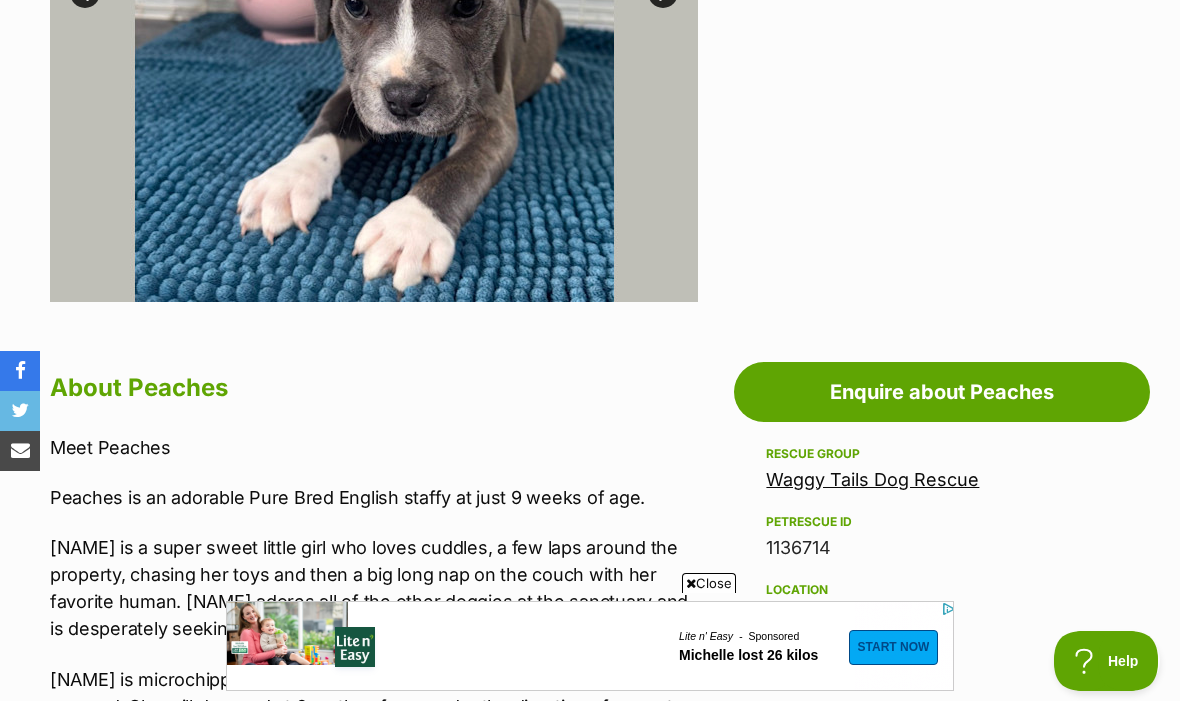 scroll, scrollTop: 683, scrollLeft: 0, axis: vertical 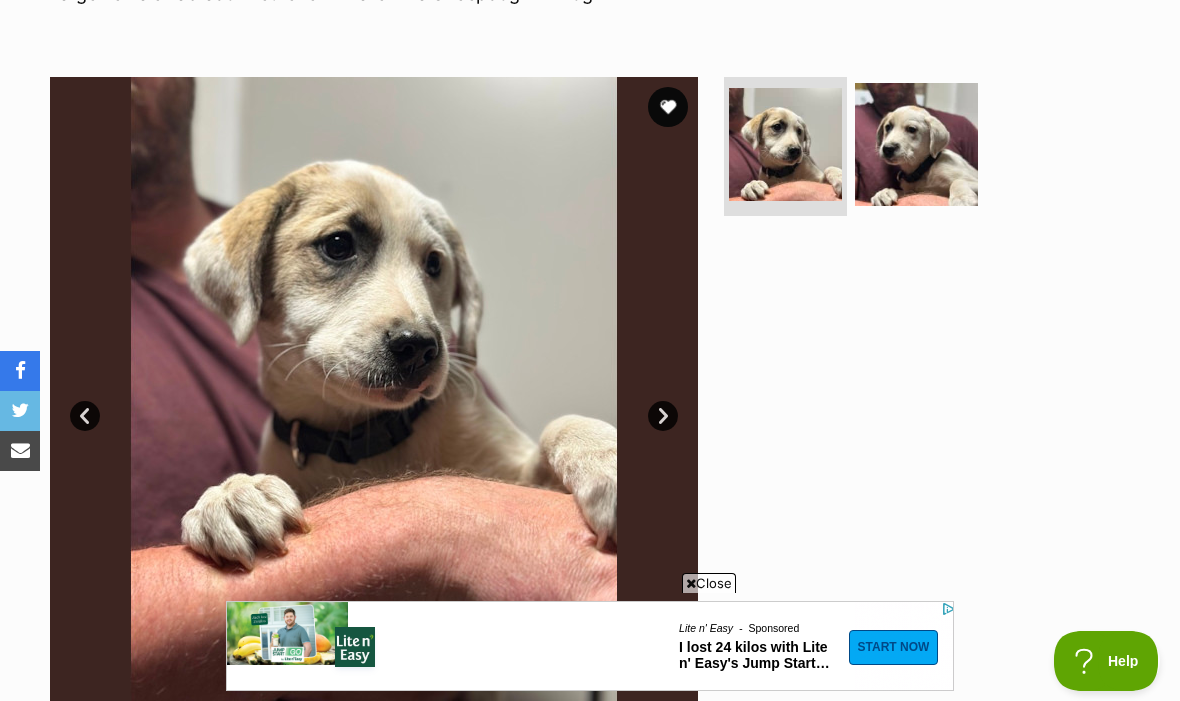 click at bounding box center [916, 144] 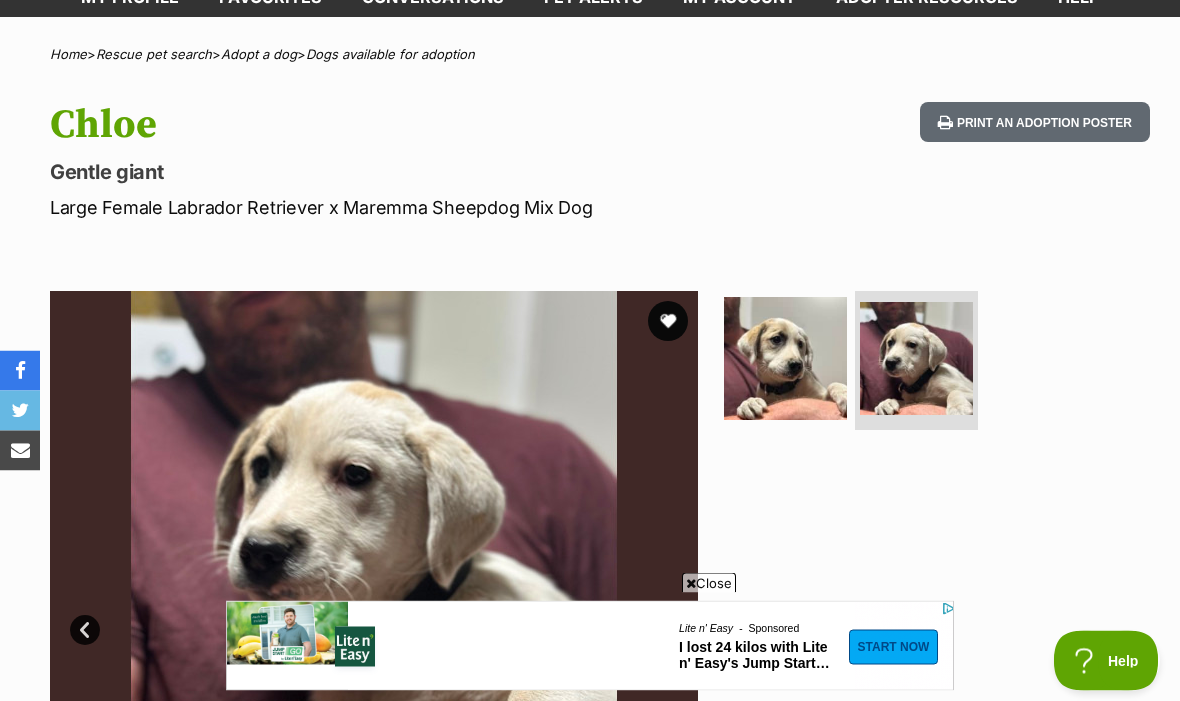 scroll, scrollTop: 101, scrollLeft: 0, axis: vertical 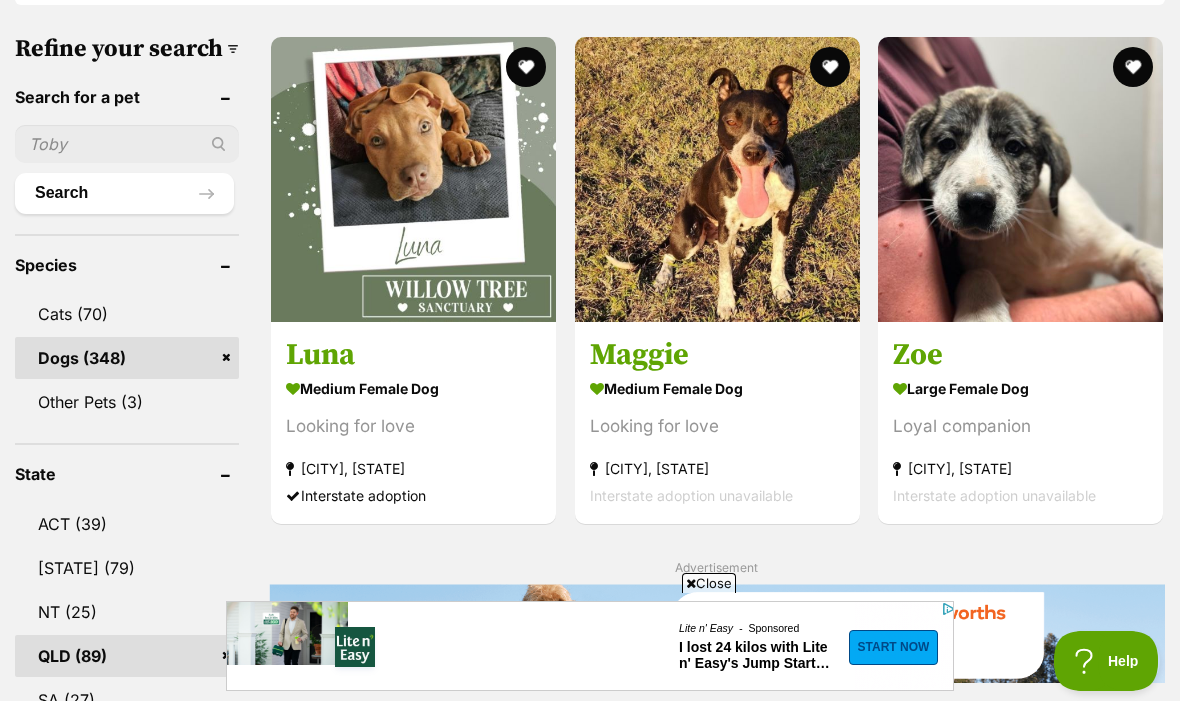 click at bounding box center (1020, 179) 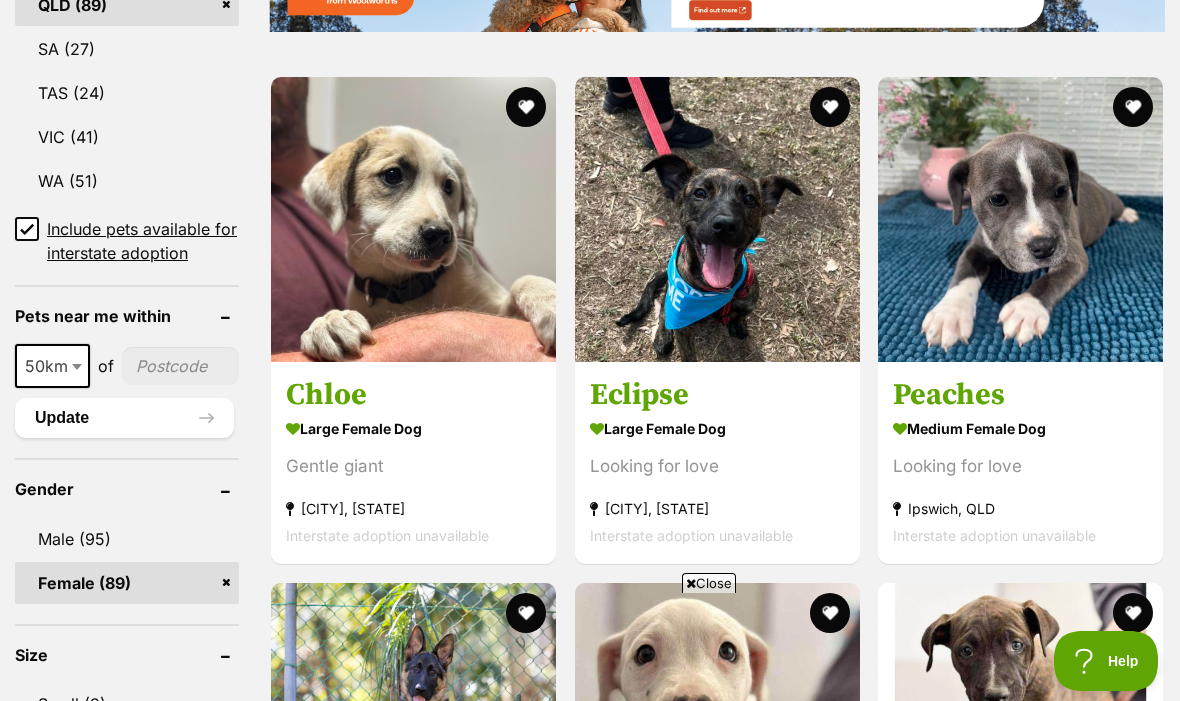 scroll, scrollTop: 1341, scrollLeft: 0, axis: vertical 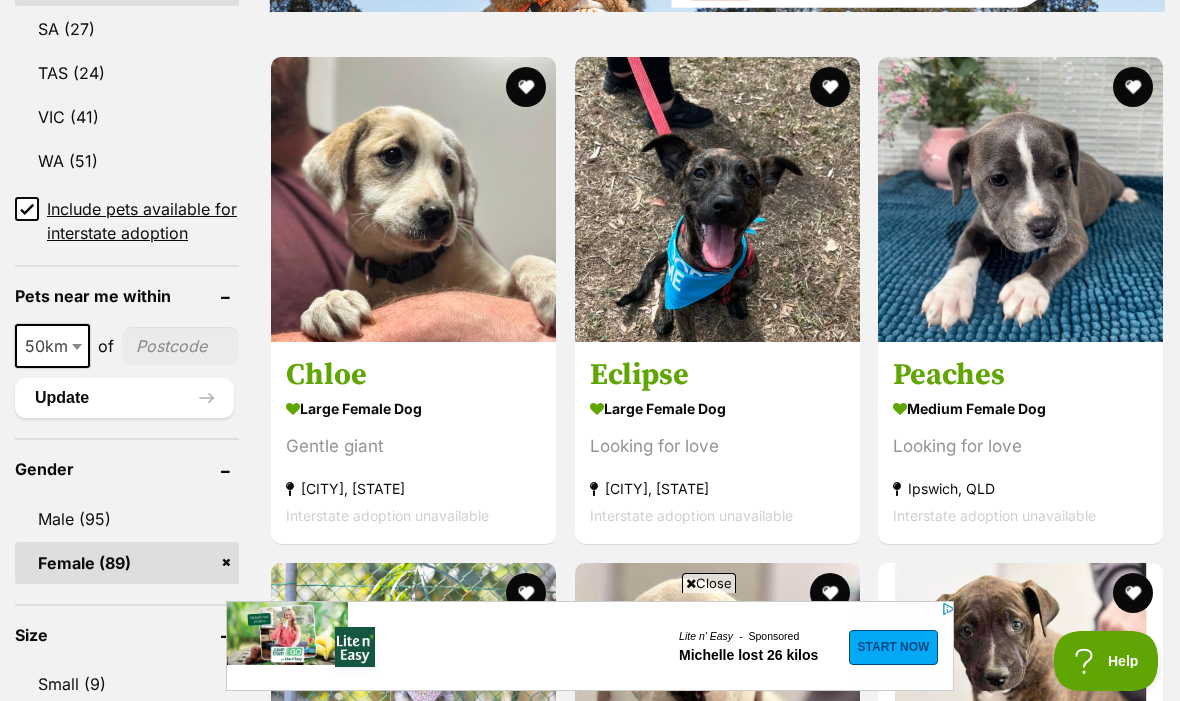 click at bounding box center (717, 199) 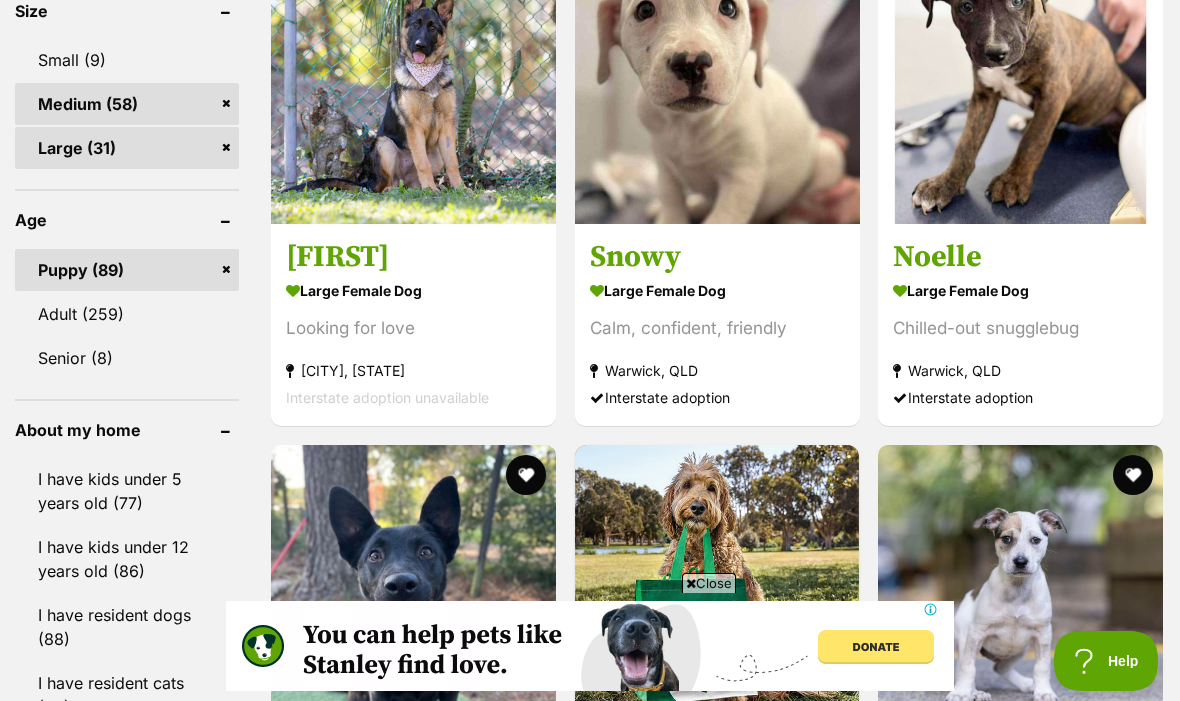scroll, scrollTop: 0, scrollLeft: 0, axis: both 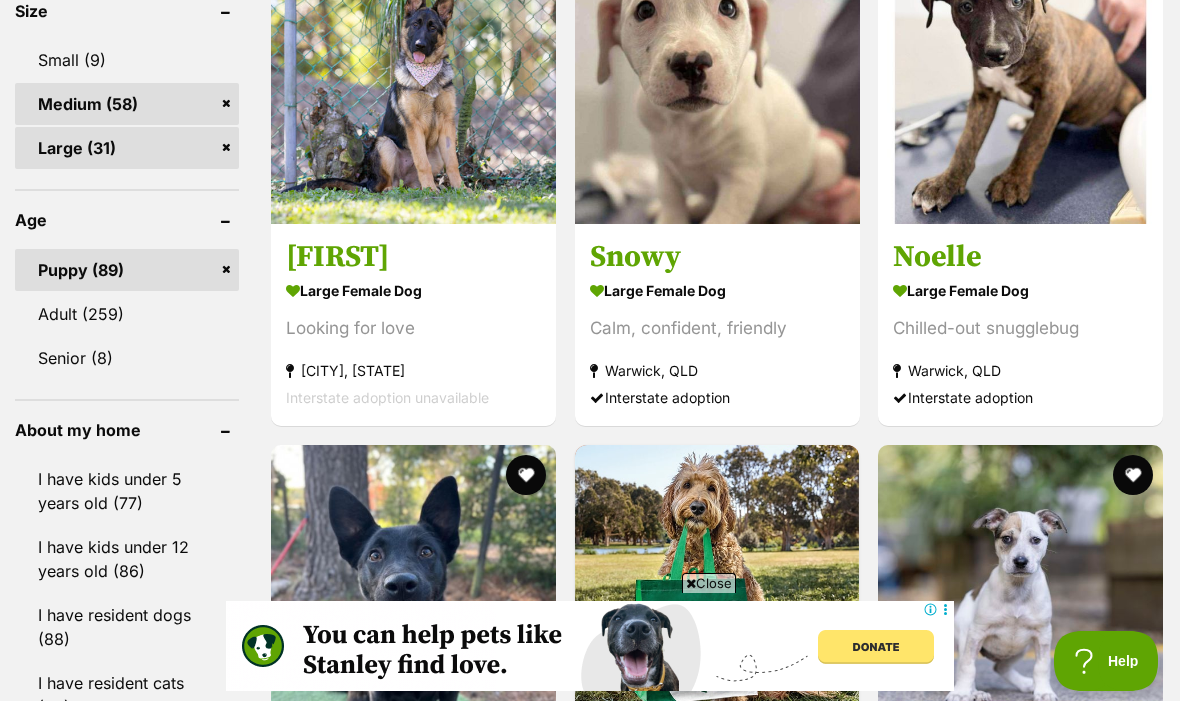 click at bounding box center [1020, 81] 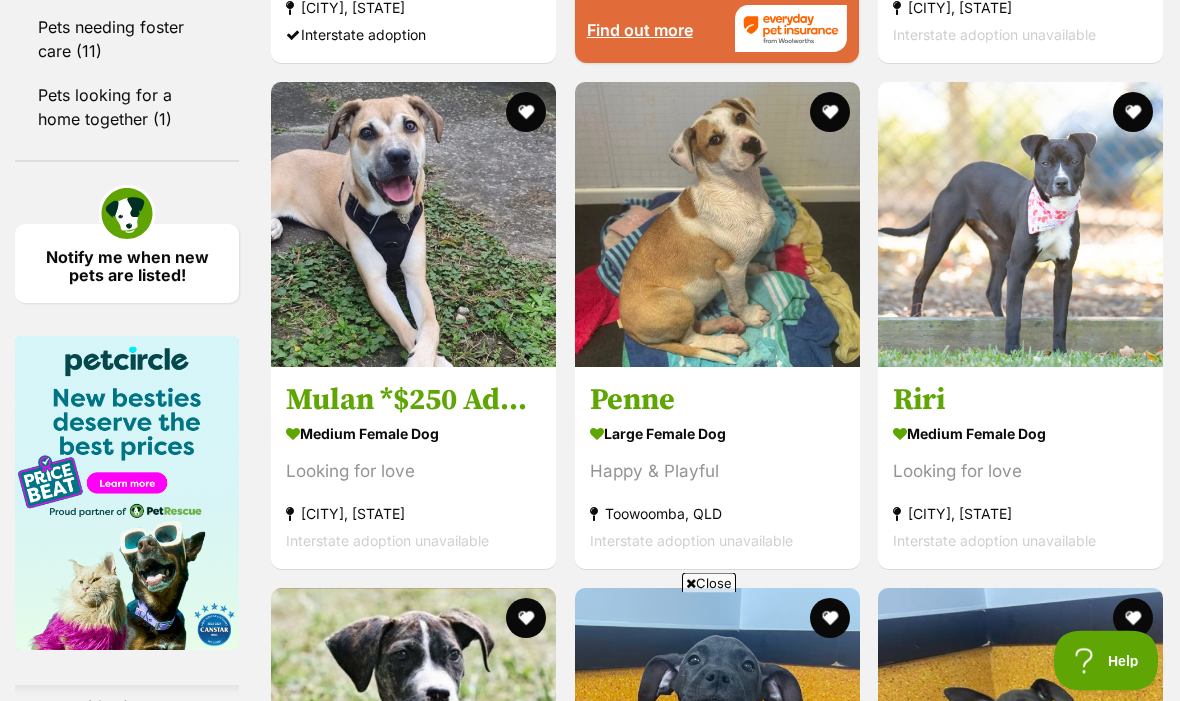 scroll, scrollTop: 2834, scrollLeft: 0, axis: vertical 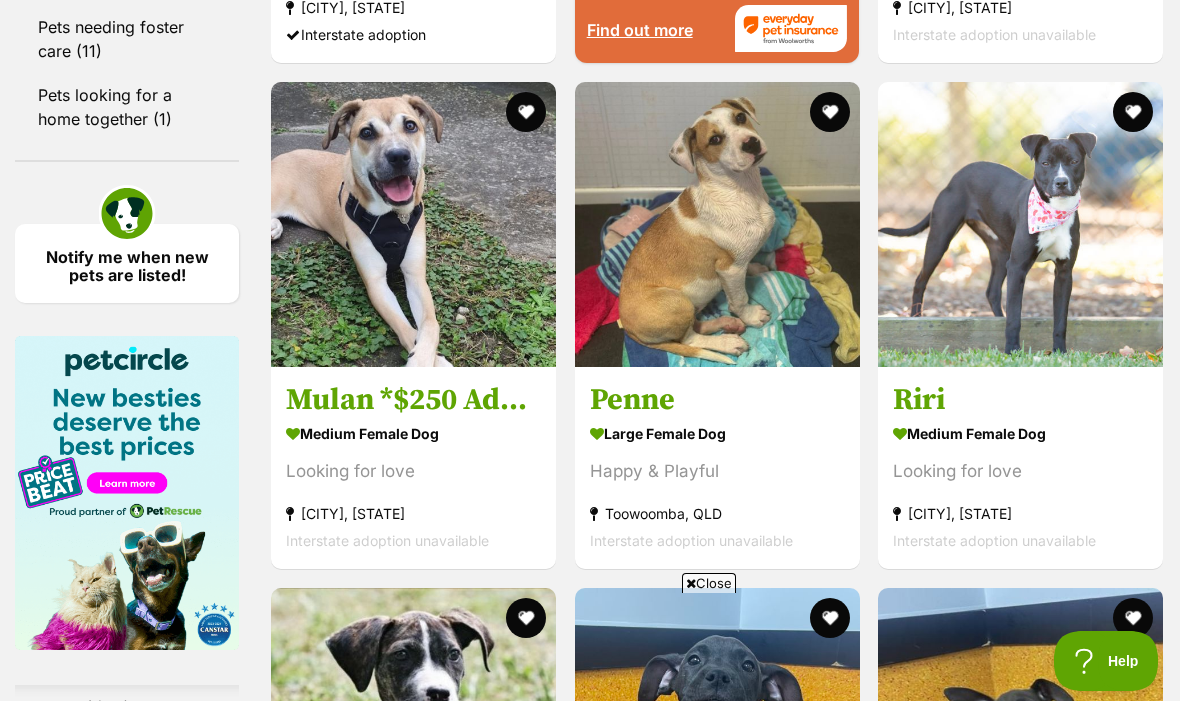 click at bounding box center [717, 224] 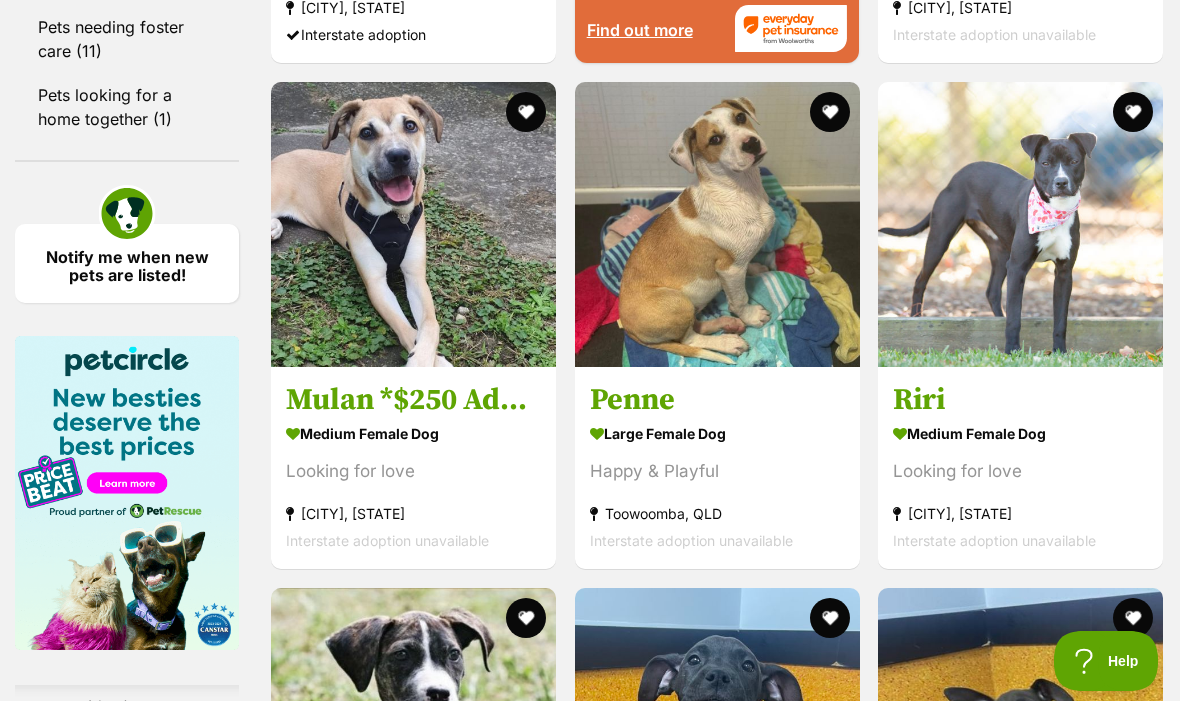scroll, scrollTop: 2909, scrollLeft: 0, axis: vertical 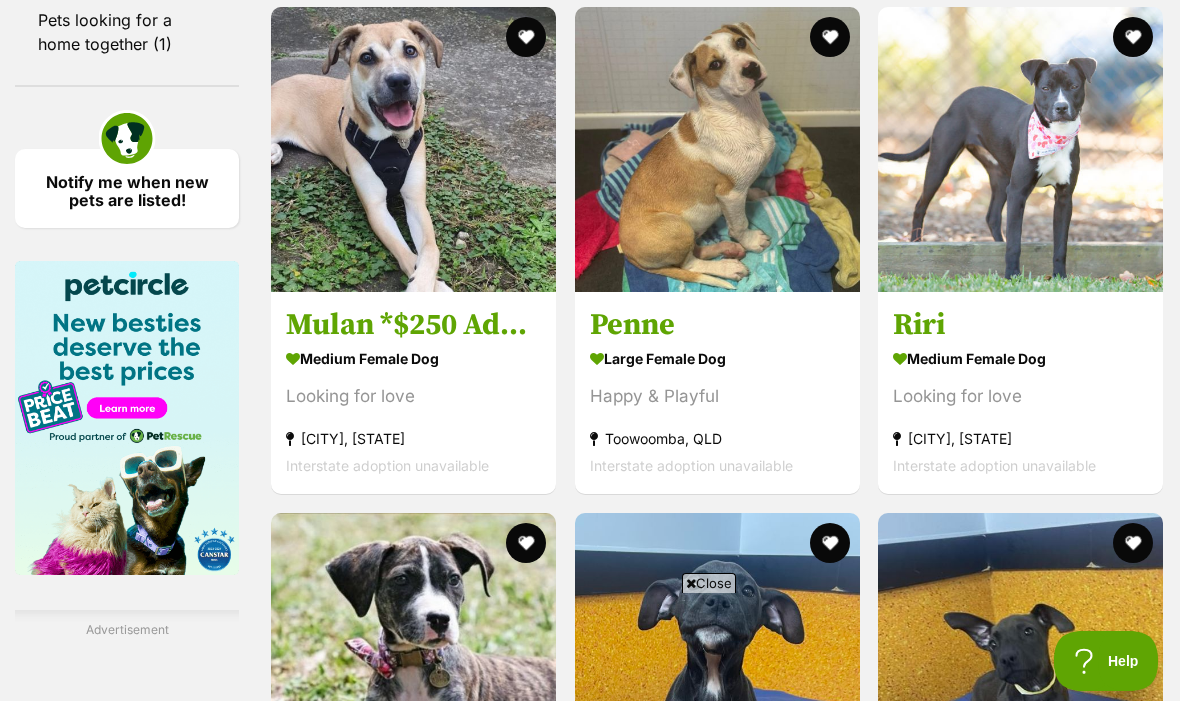 click at bounding box center [1020, 149] 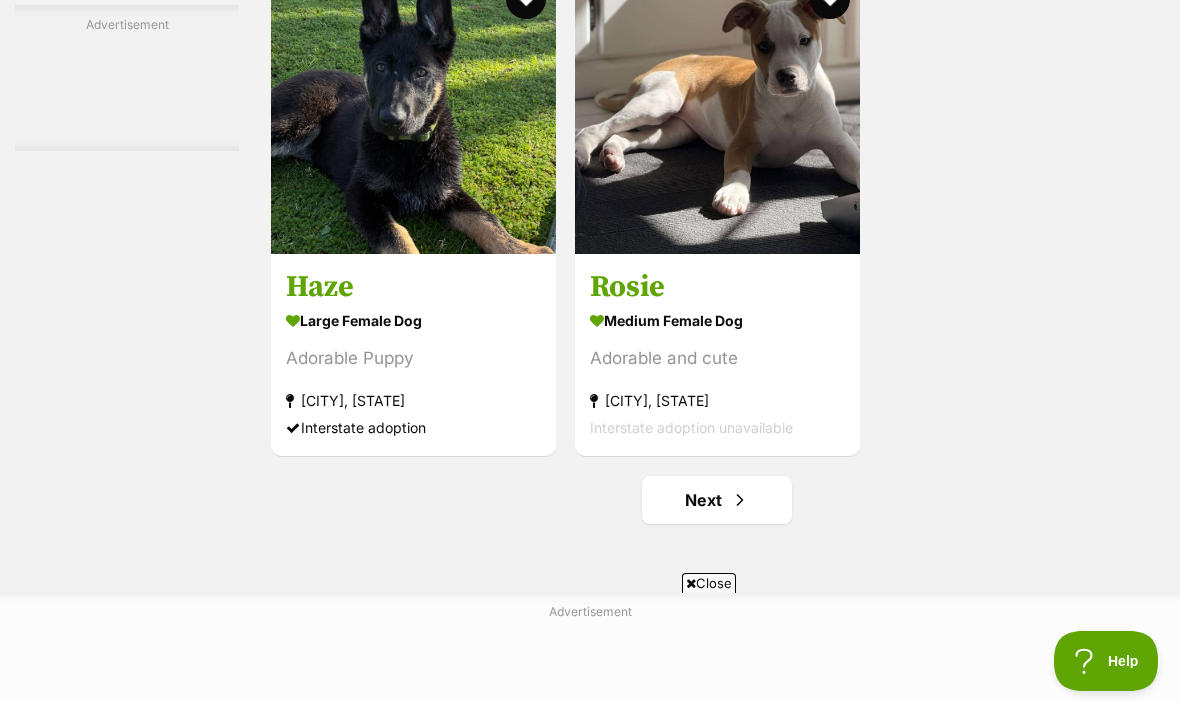 scroll, scrollTop: 3997, scrollLeft: 0, axis: vertical 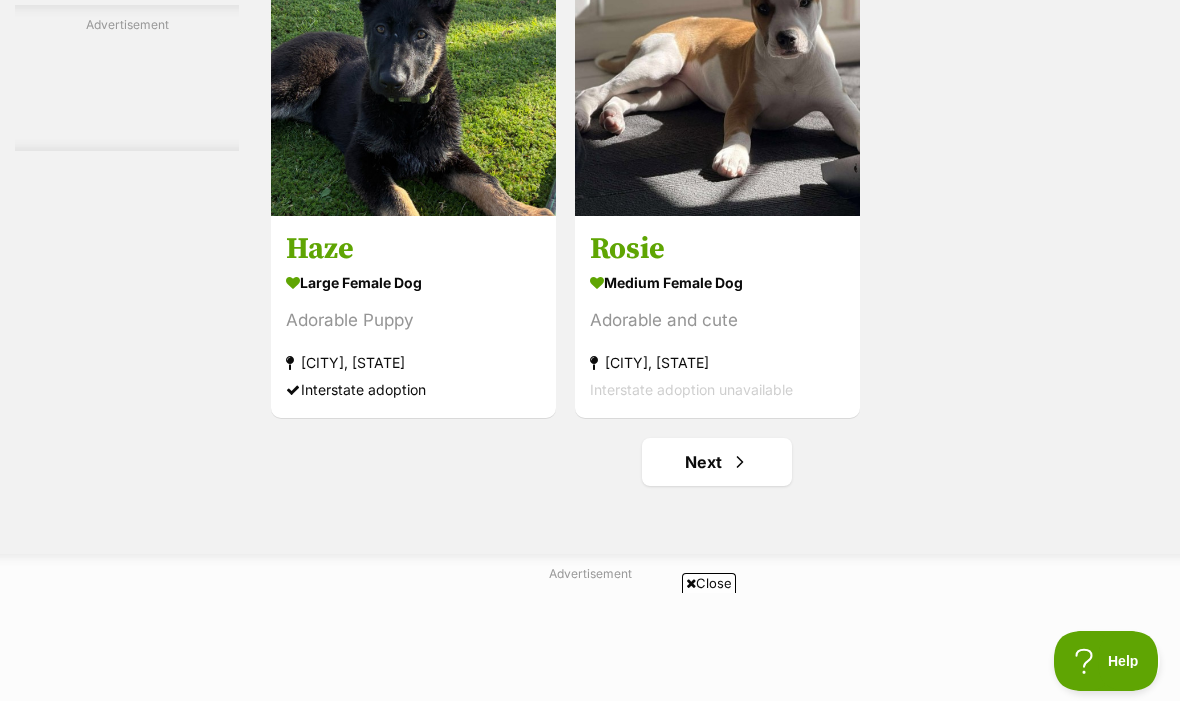 click at bounding box center [717, 73] 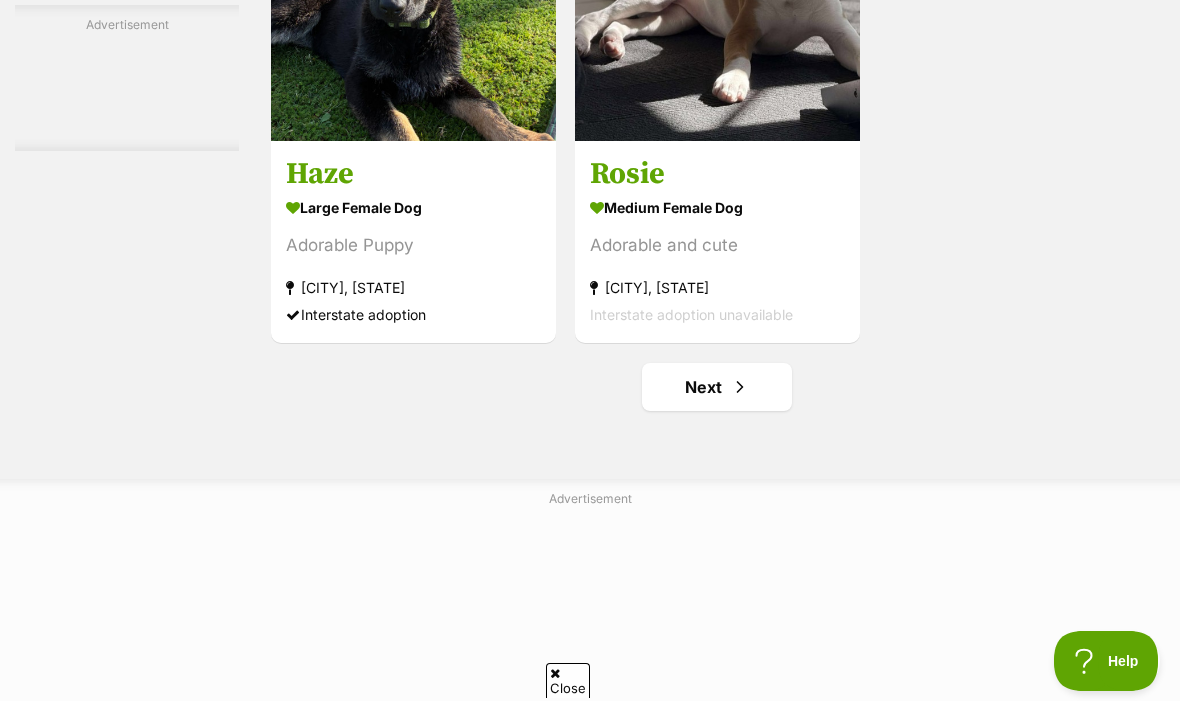 scroll, scrollTop: 0, scrollLeft: 0, axis: both 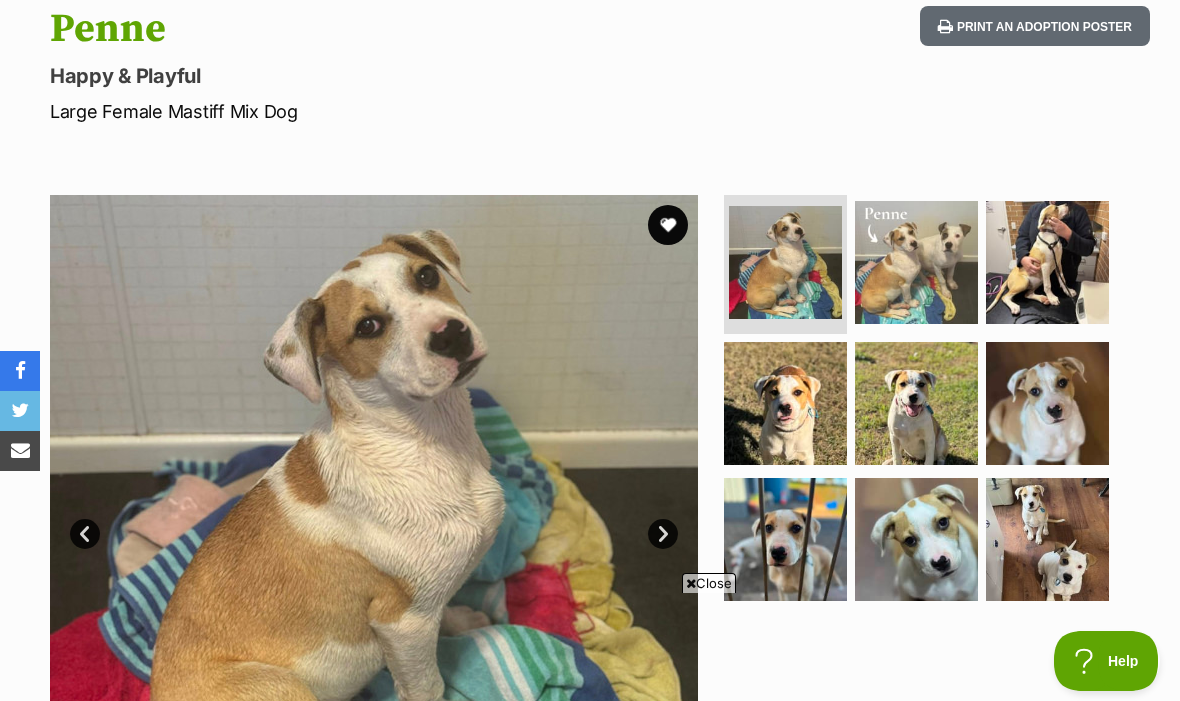 click at bounding box center (916, 403) 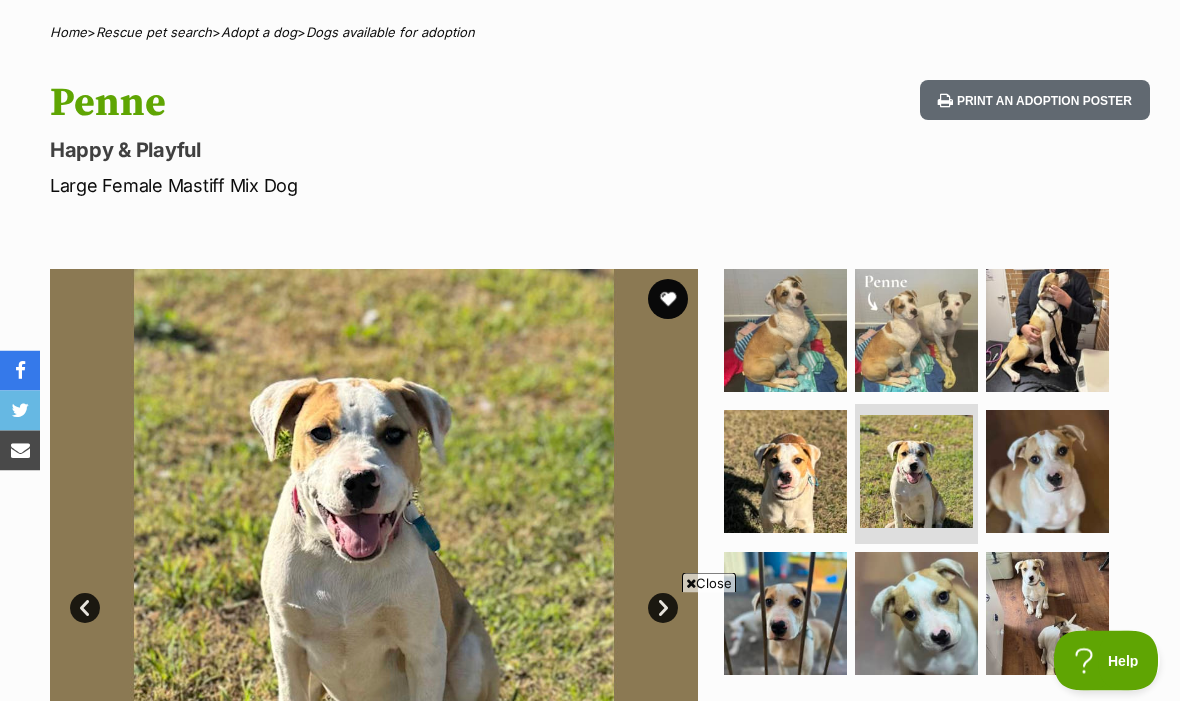 scroll, scrollTop: 141, scrollLeft: 0, axis: vertical 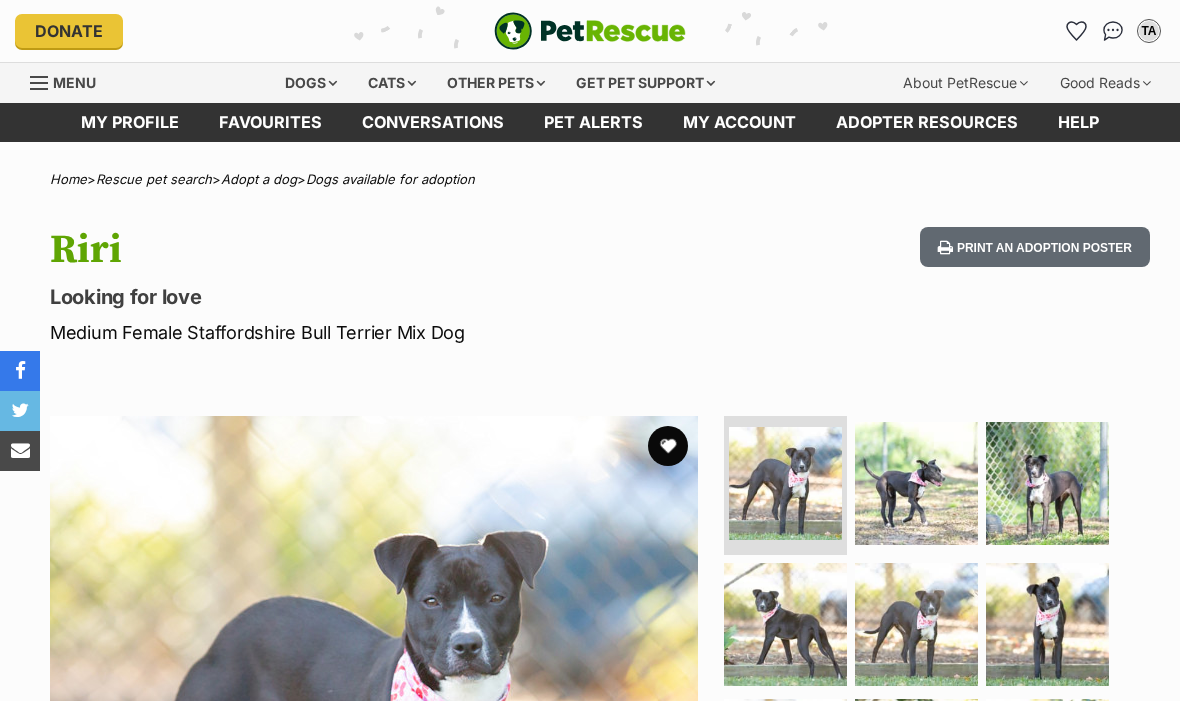 click on "Home
>
Rescue pet search
>
Adopt a dog
>
Dogs available for adoption
Riri
Looking for love
Medium Female Staffordshire Bull Terrier Mix Dog
Print an adoption poster
Available
1
of 12 images
1
of 12 images
1
of 12 images
1
of 12 images
1
of 12 images
1
of 12 images
1
of 12 images
1
of 12 images
1
of 12 images
1
of 12 images
1
of 12 images
1
of 12 images
Next Prev 1 2 3 4 5 6 7 8 9 10 11 12
Advertisement
Adoption information
I've been adopted!
This pet is no longer available
On Hold
Enquire about Riri
Find available pets like this!
Rescue group
Animal Welfare League of QLD Warra" at bounding box center [590, 1605] 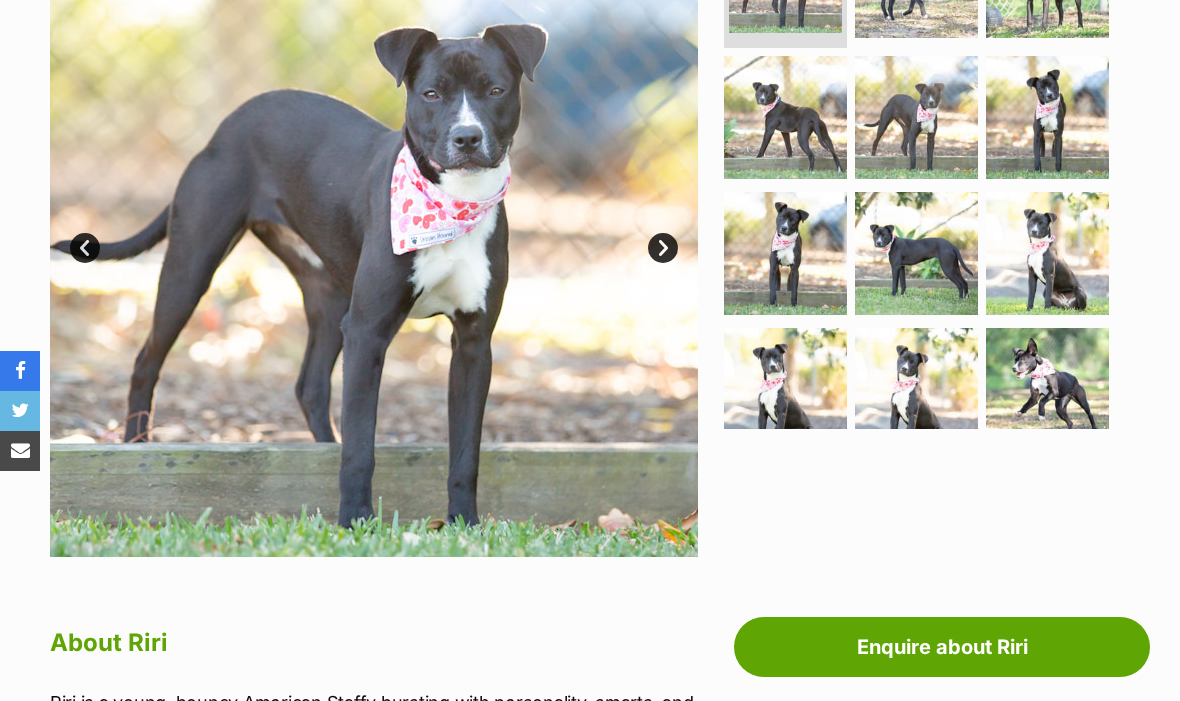 scroll, scrollTop: 32, scrollLeft: 0, axis: vertical 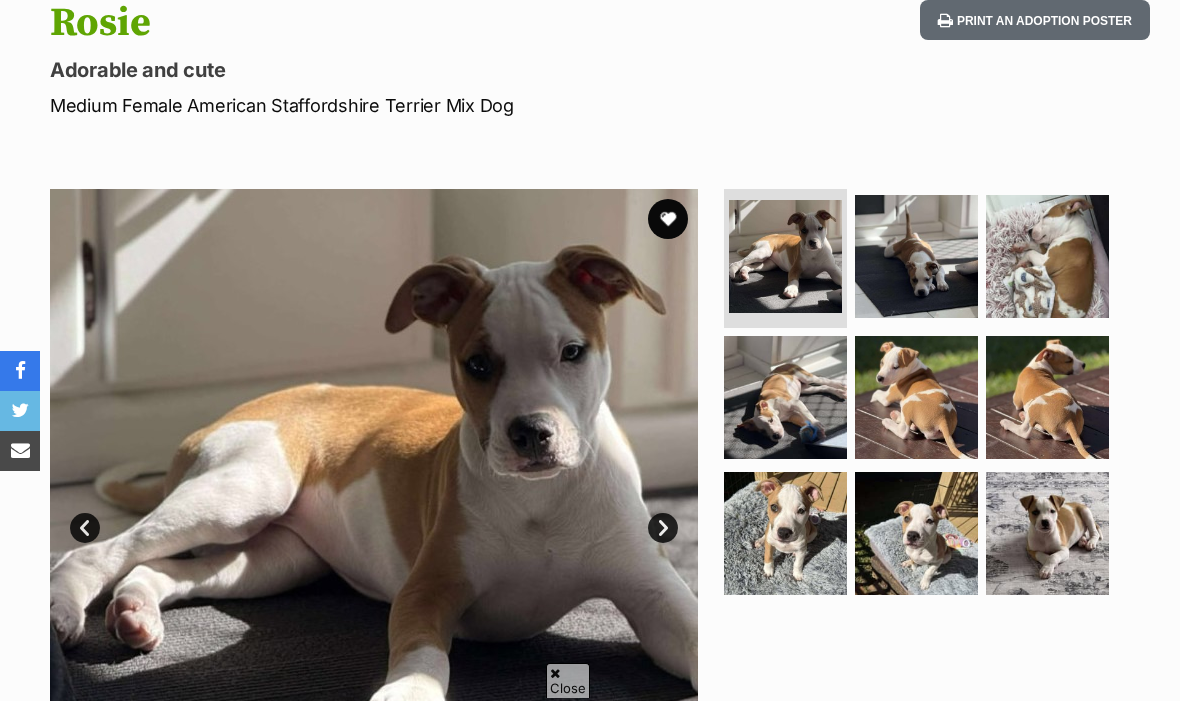click at bounding box center [916, 397] 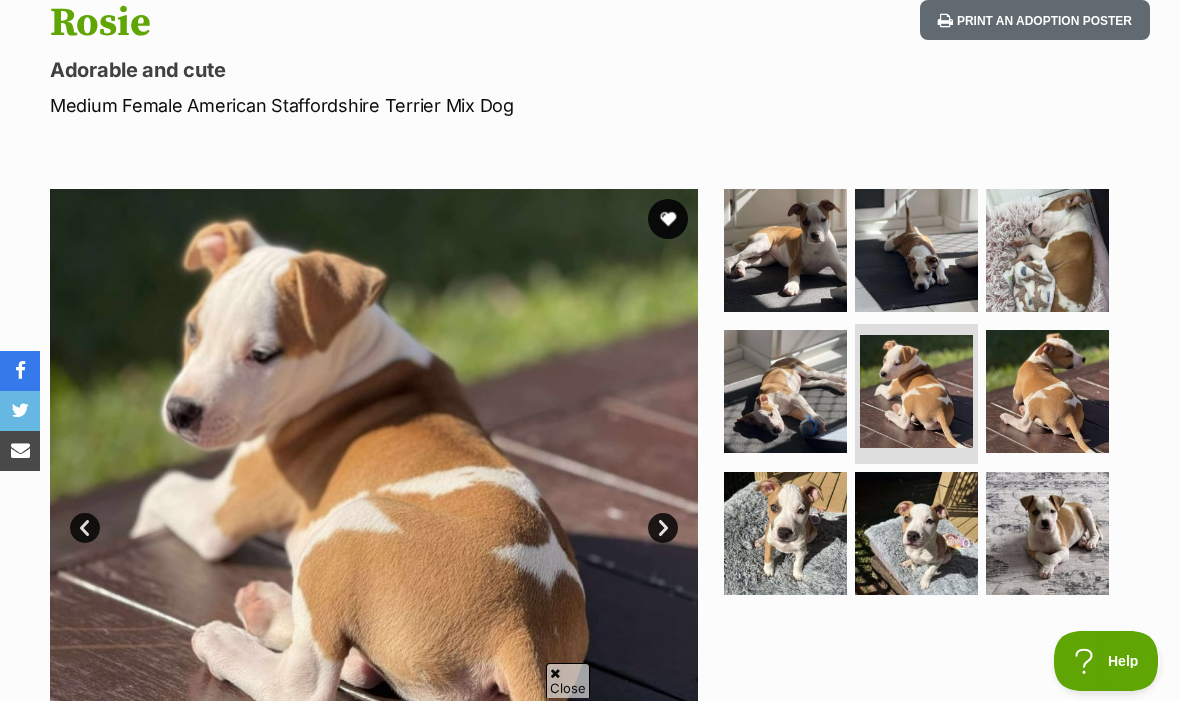 scroll, scrollTop: 0, scrollLeft: 0, axis: both 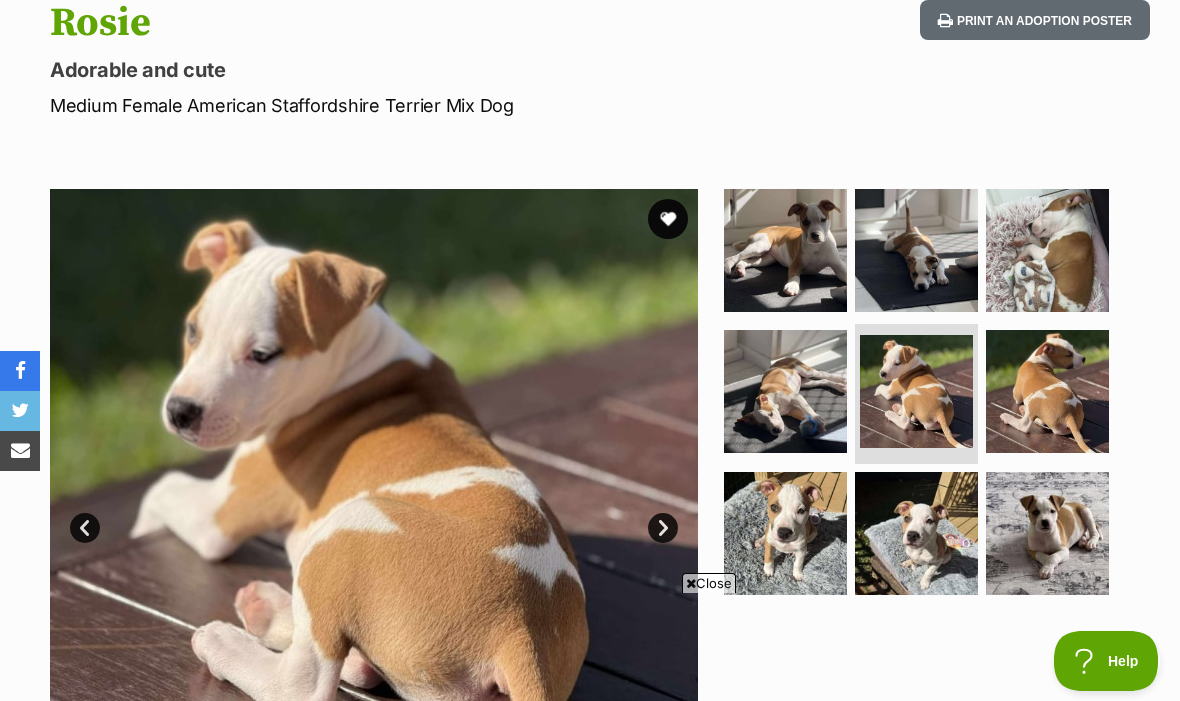click at bounding box center [1047, 391] 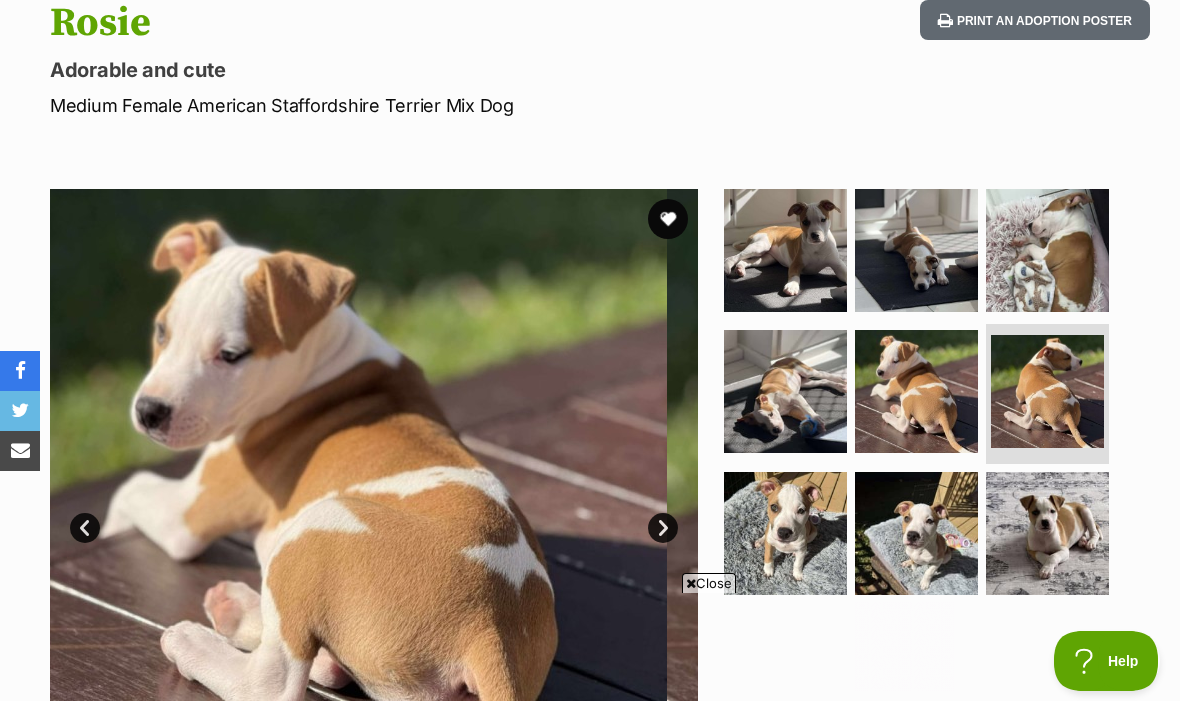 scroll, scrollTop: 0, scrollLeft: 0, axis: both 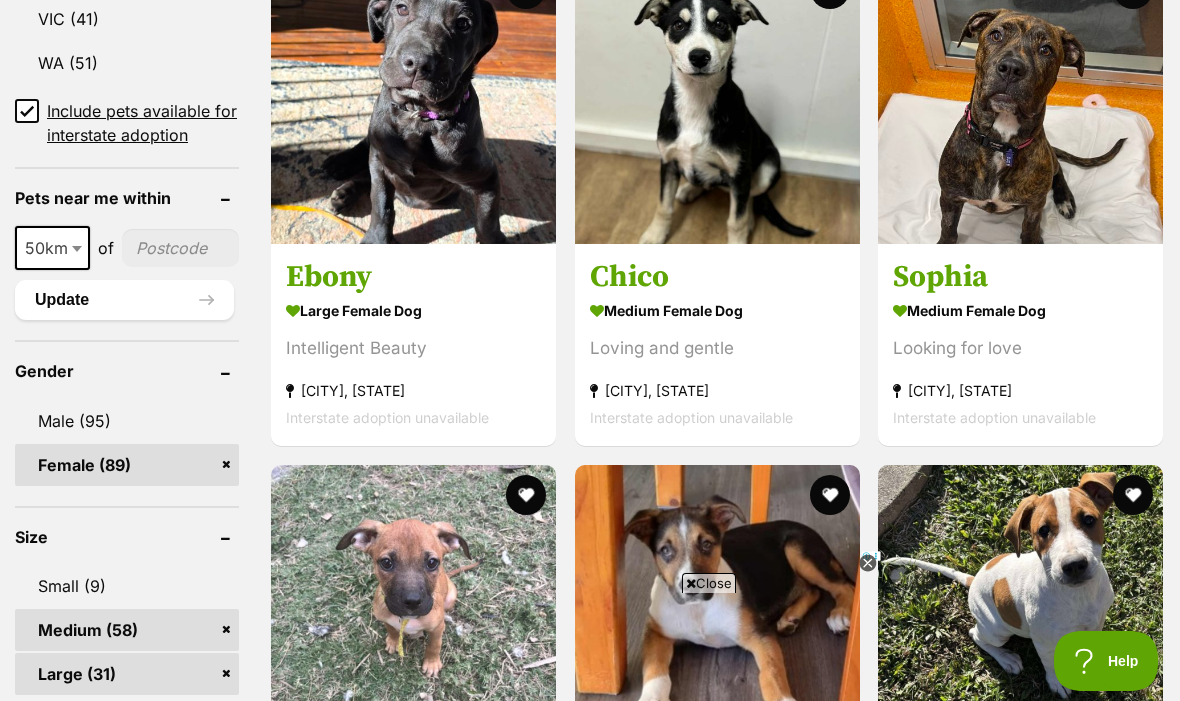 click at bounding box center [413, 101] 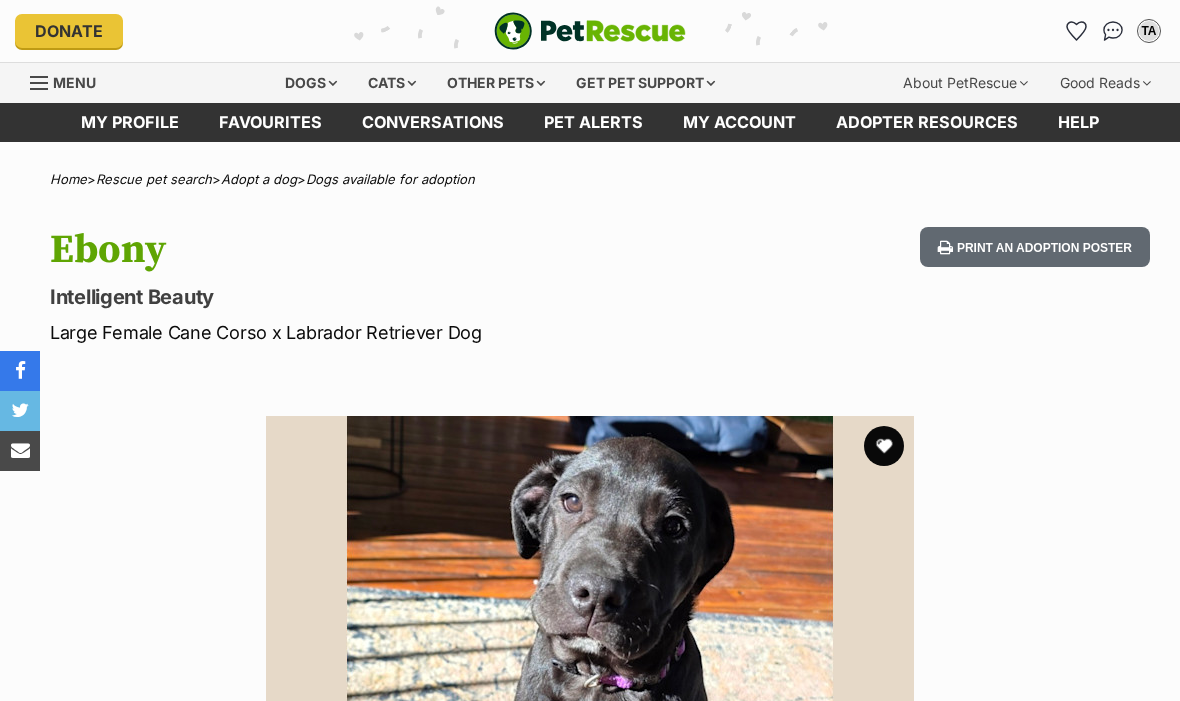 scroll, scrollTop: 0, scrollLeft: 0, axis: both 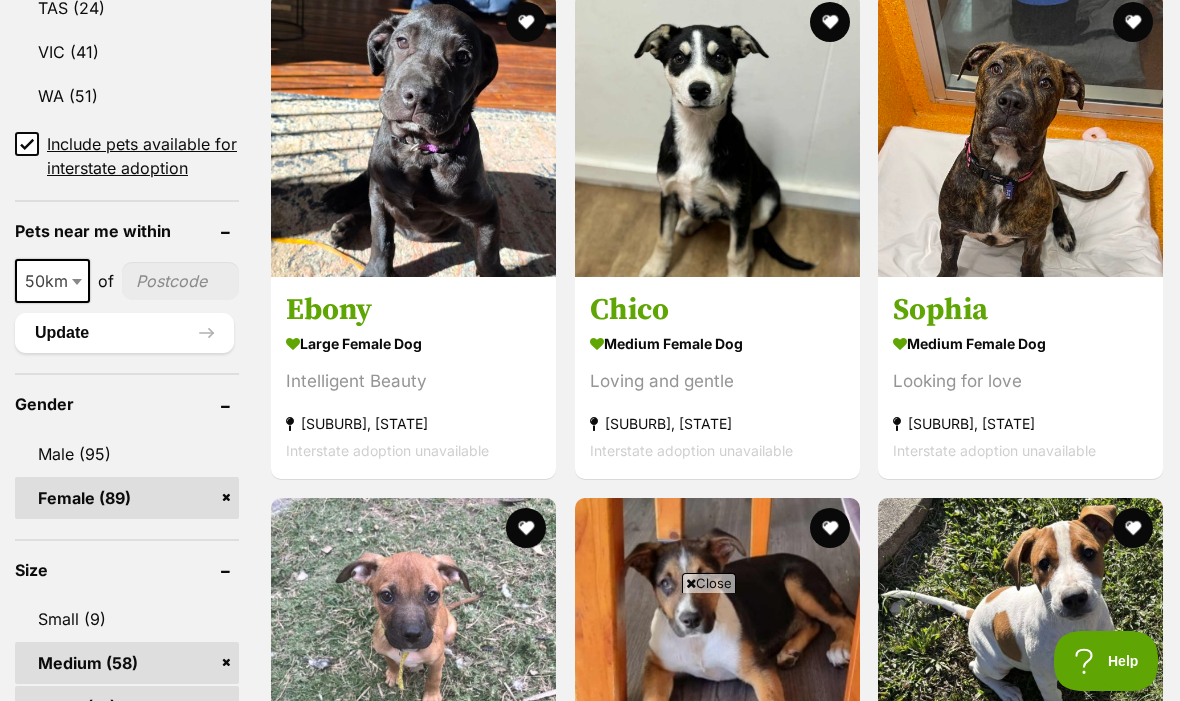 click at bounding box center (1020, 134) 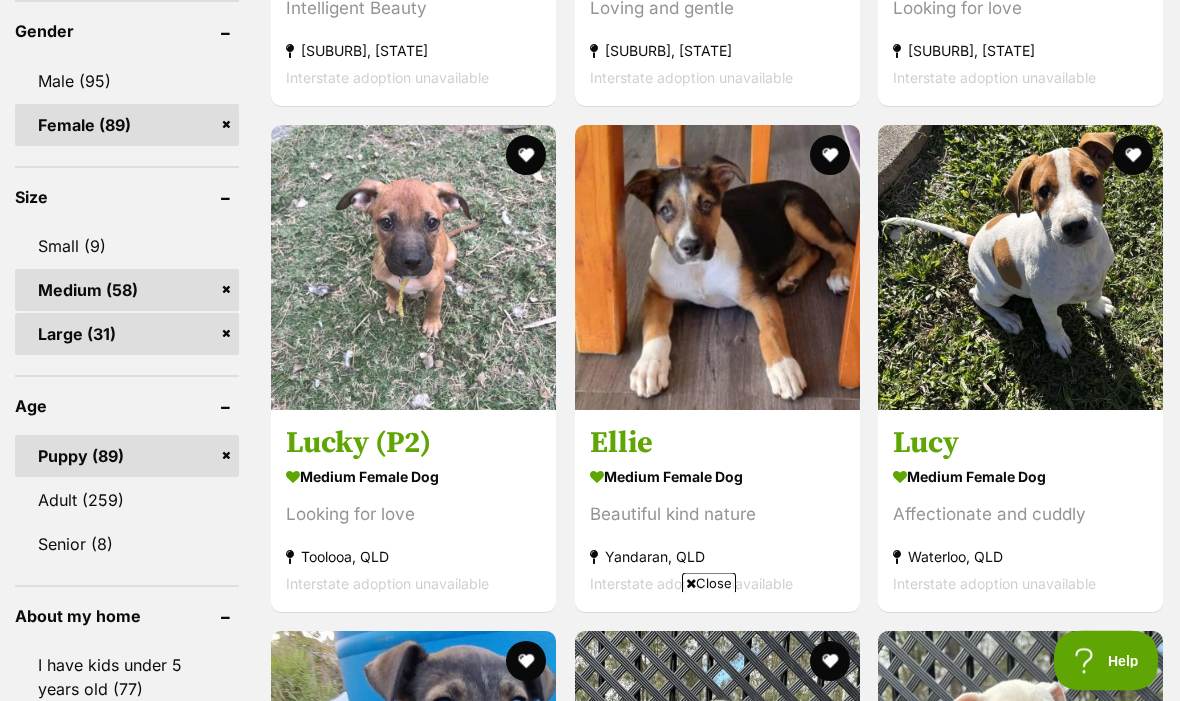 scroll, scrollTop: 1779, scrollLeft: 0, axis: vertical 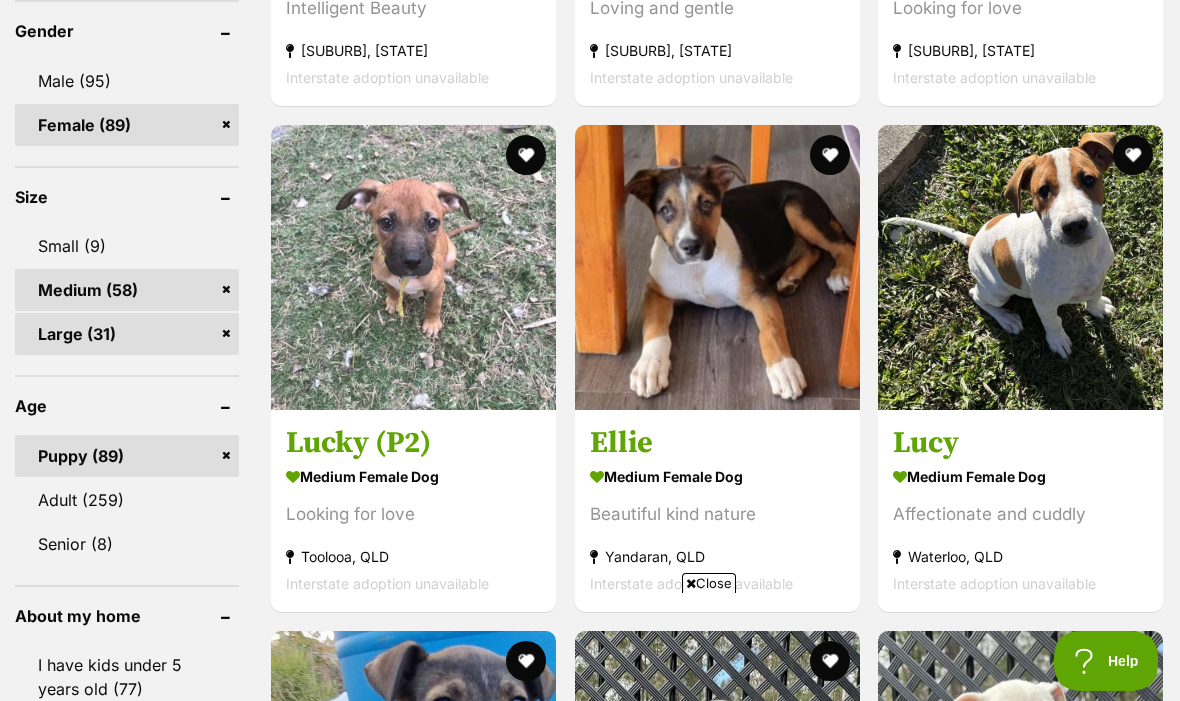 click at bounding box center [717, 267] 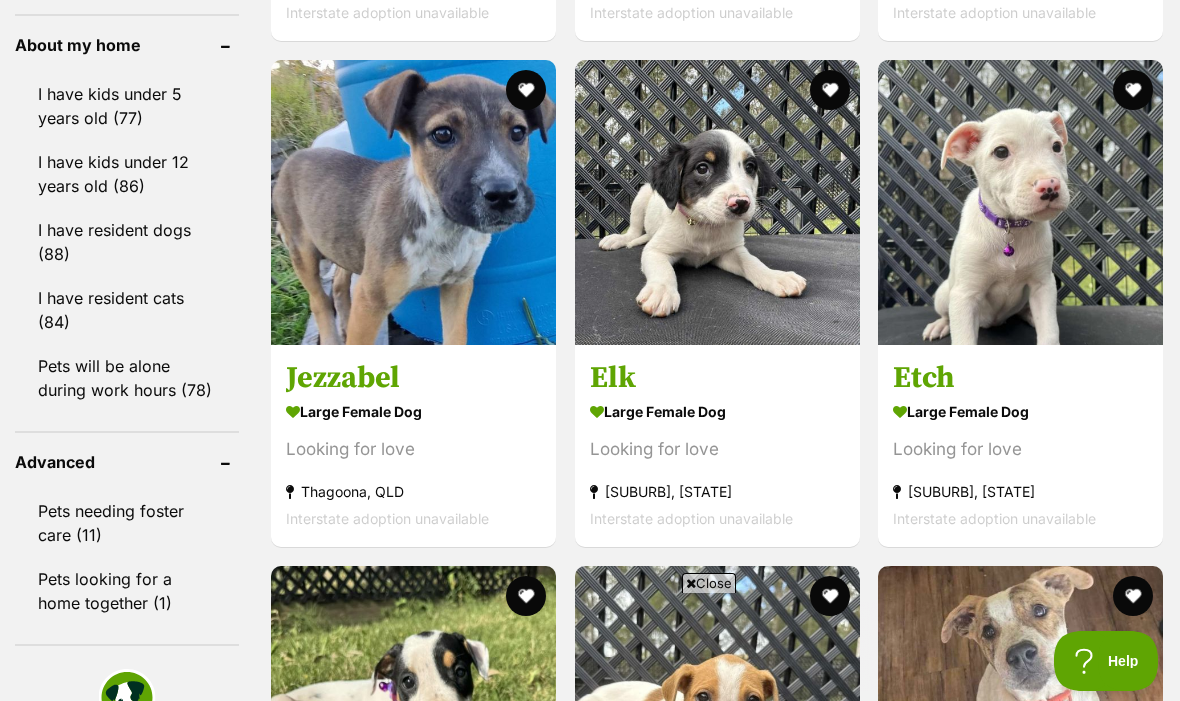 scroll, scrollTop: 2350, scrollLeft: 0, axis: vertical 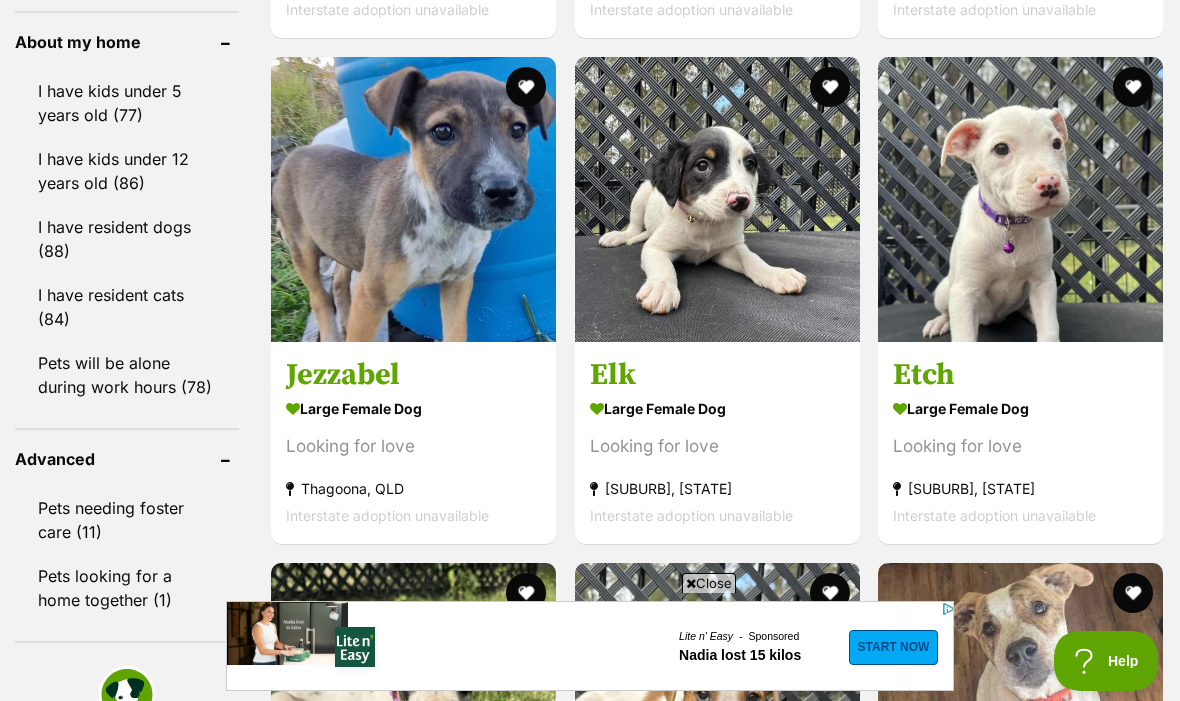 click at bounding box center [717, 199] 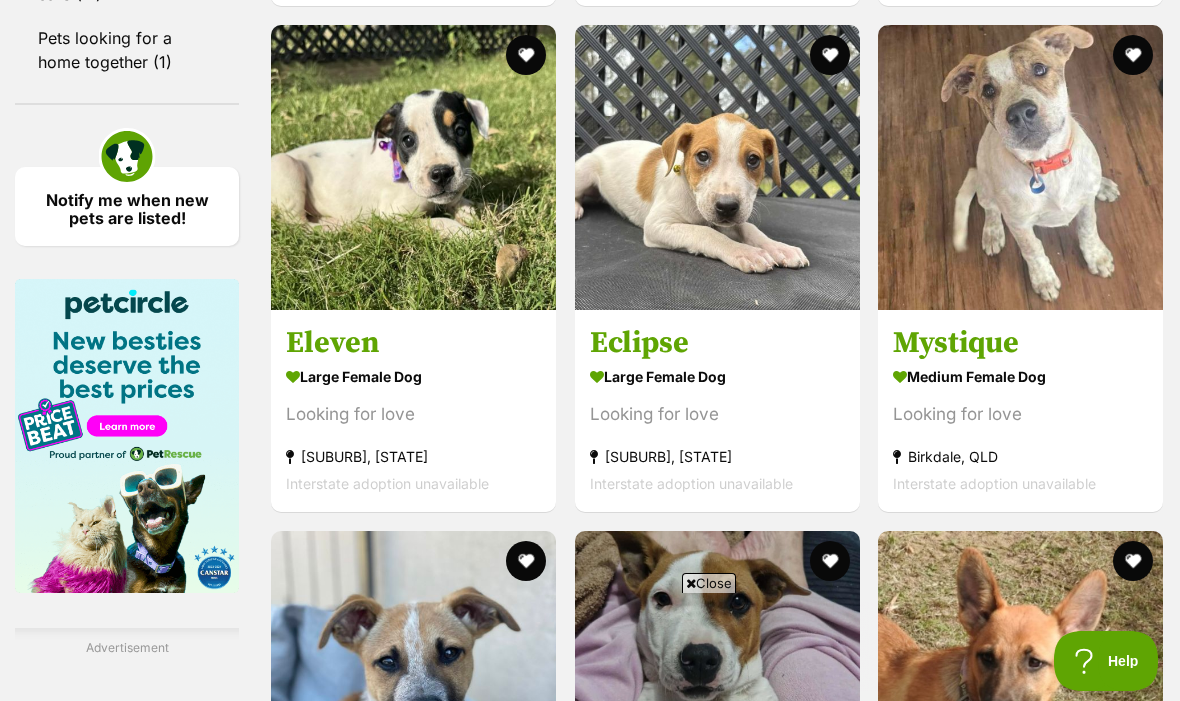 scroll, scrollTop: 0, scrollLeft: 0, axis: both 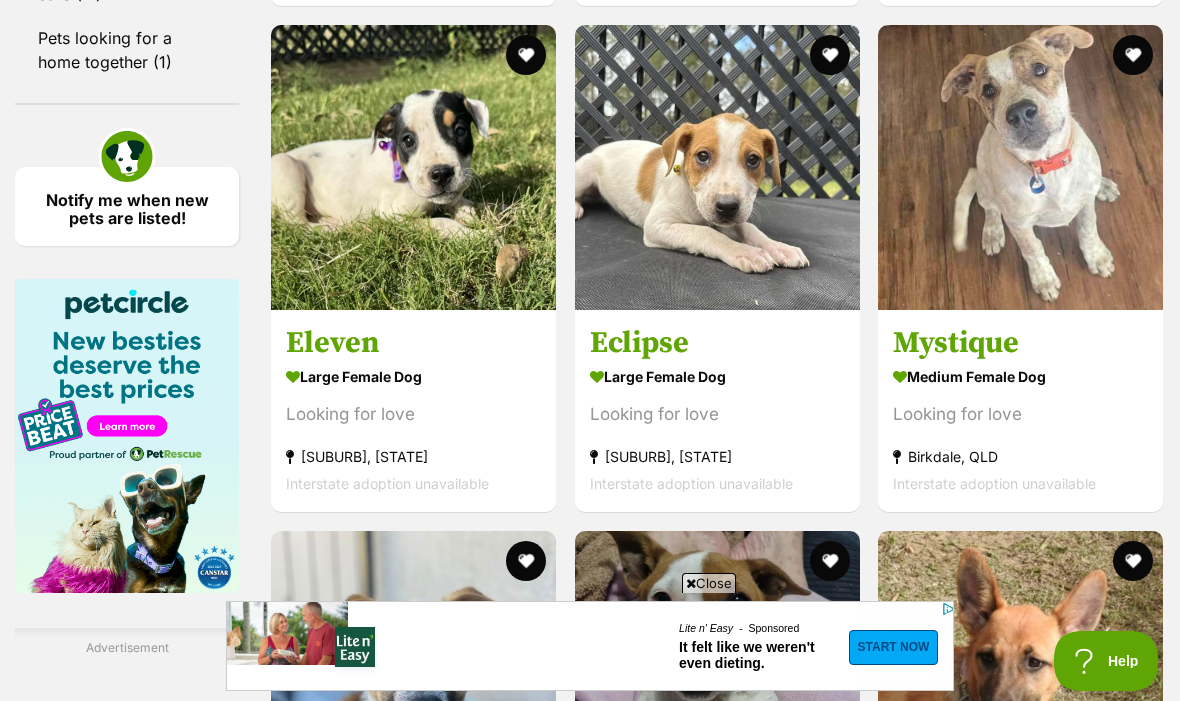 click at bounding box center [1020, 167] 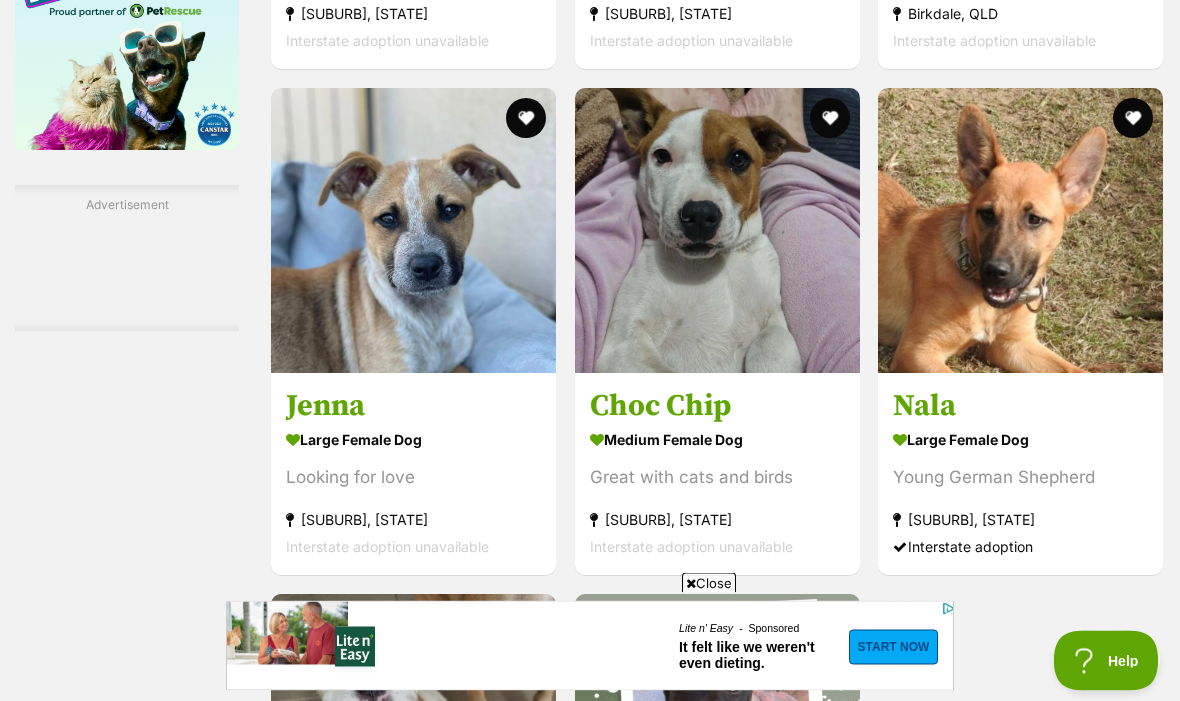 scroll, scrollTop: 3334, scrollLeft: 0, axis: vertical 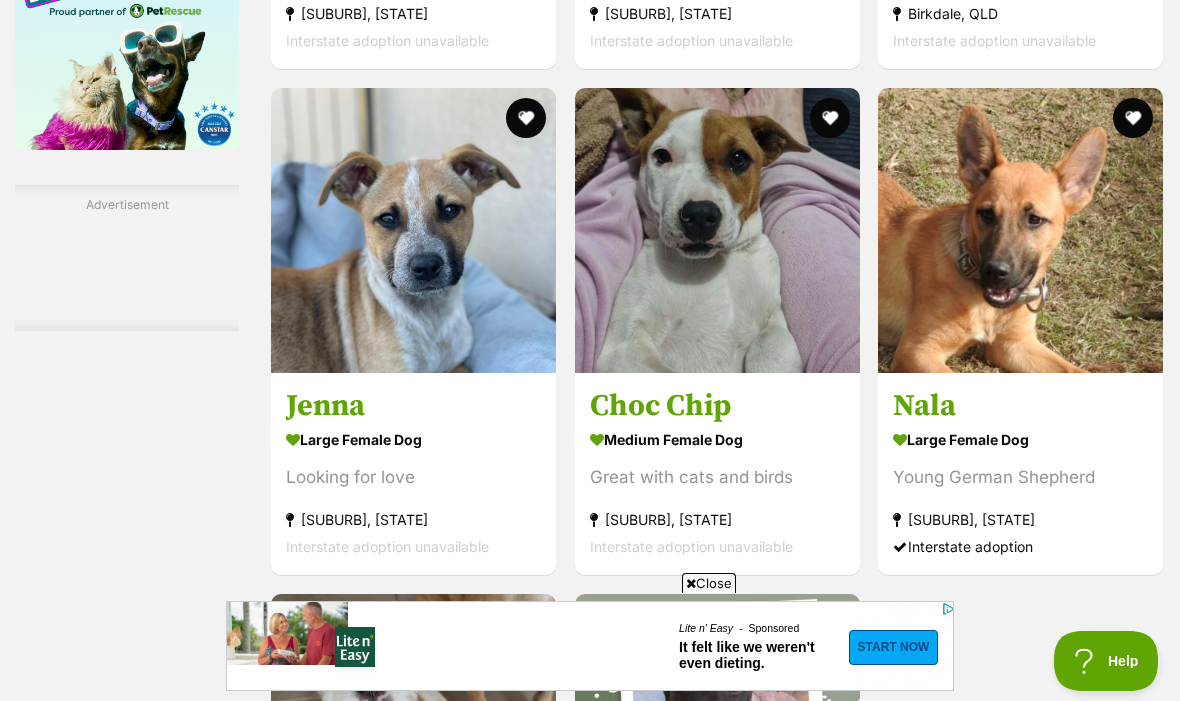 click at bounding box center (413, 230) 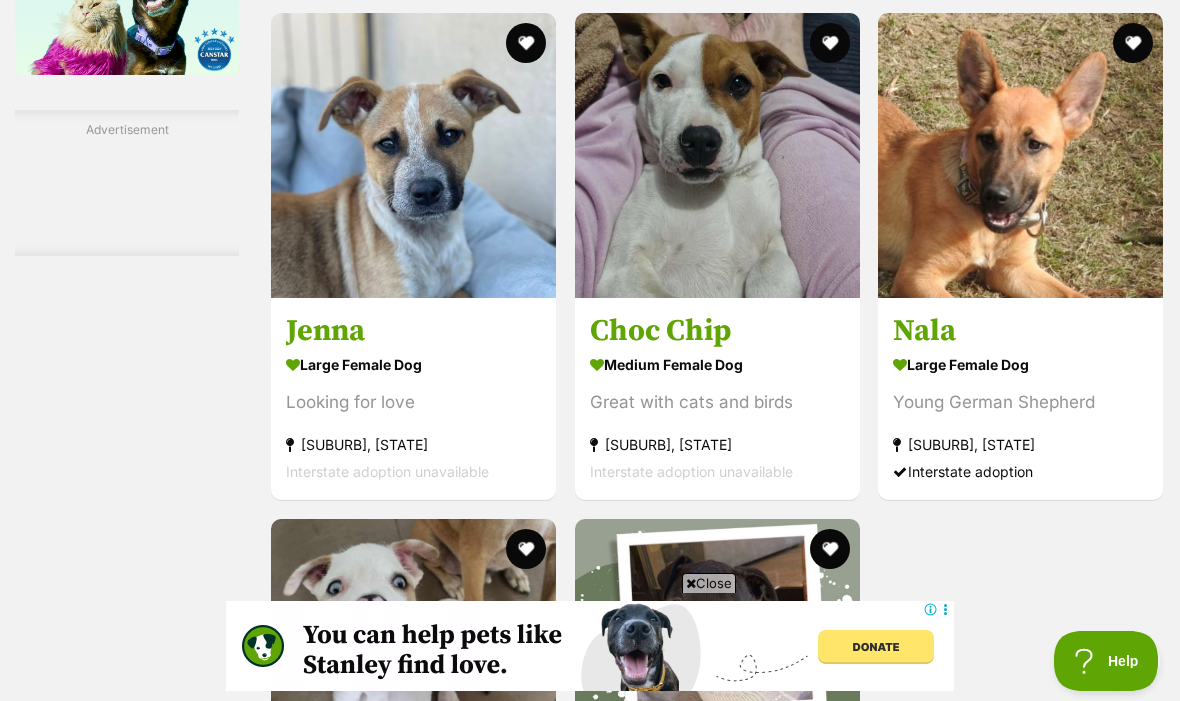 scroll, scrollTop: 0, scrollLeft: 0, axis: both 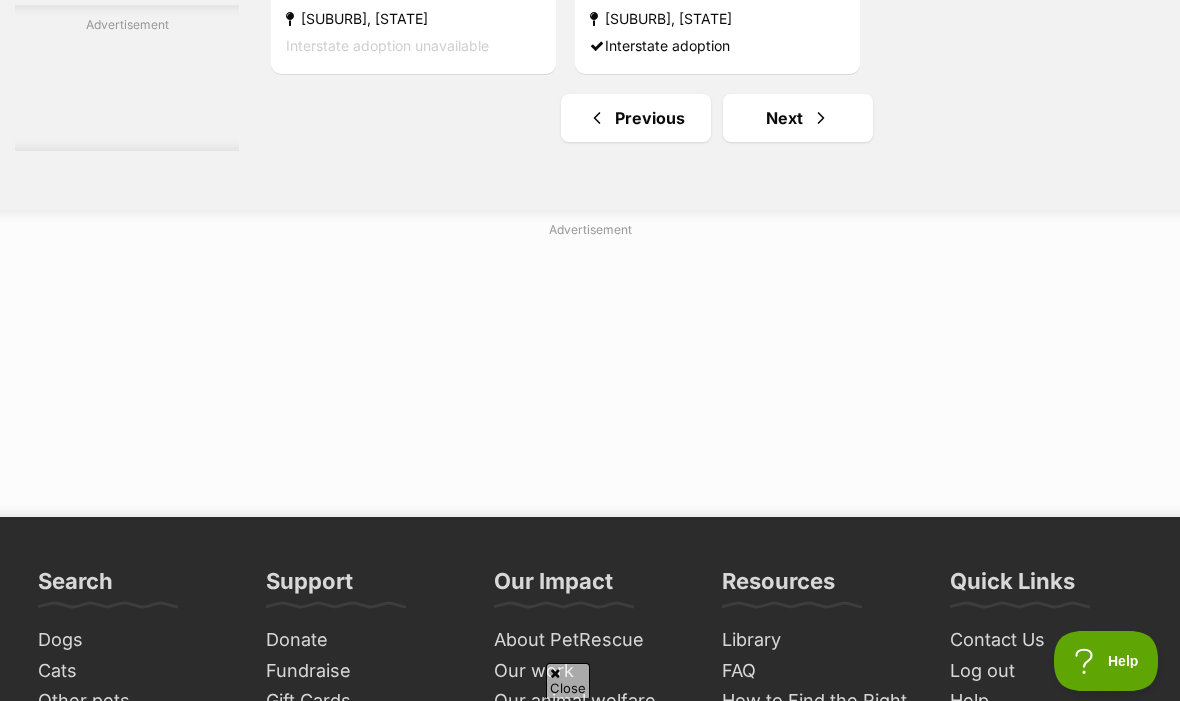 click on "Next" at bounding box center (798, 118) 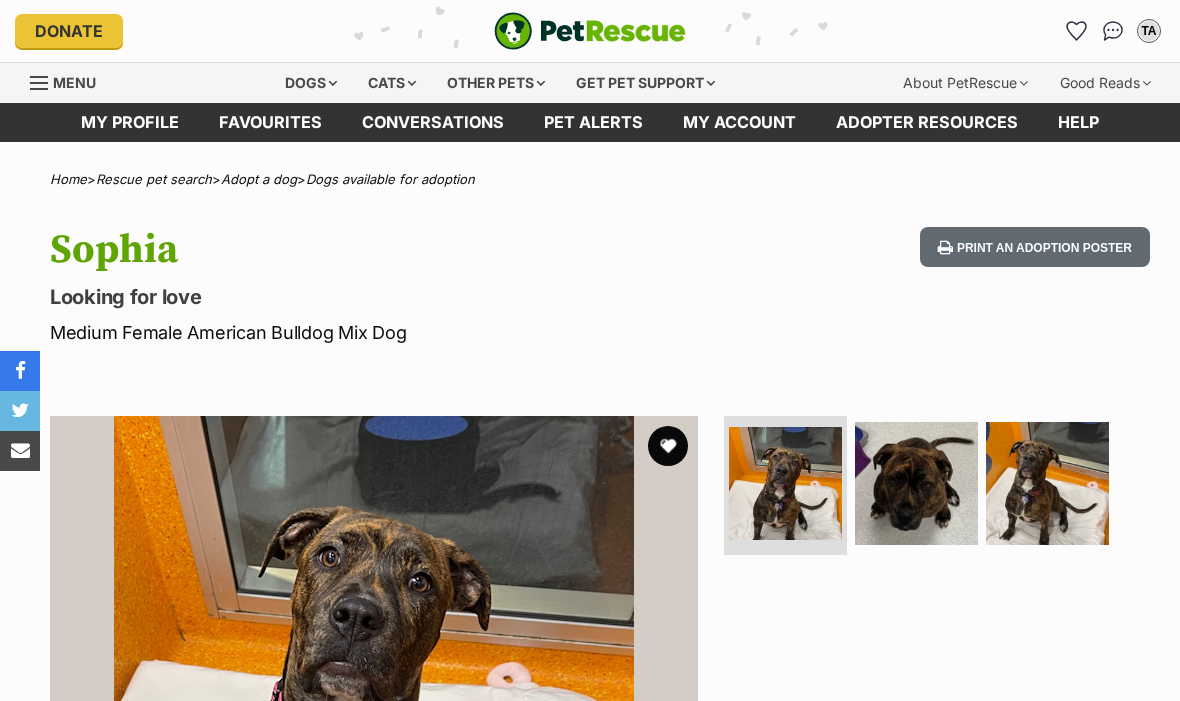 scroll, scrollTop: 0, scrollLeft: 0, axis: both 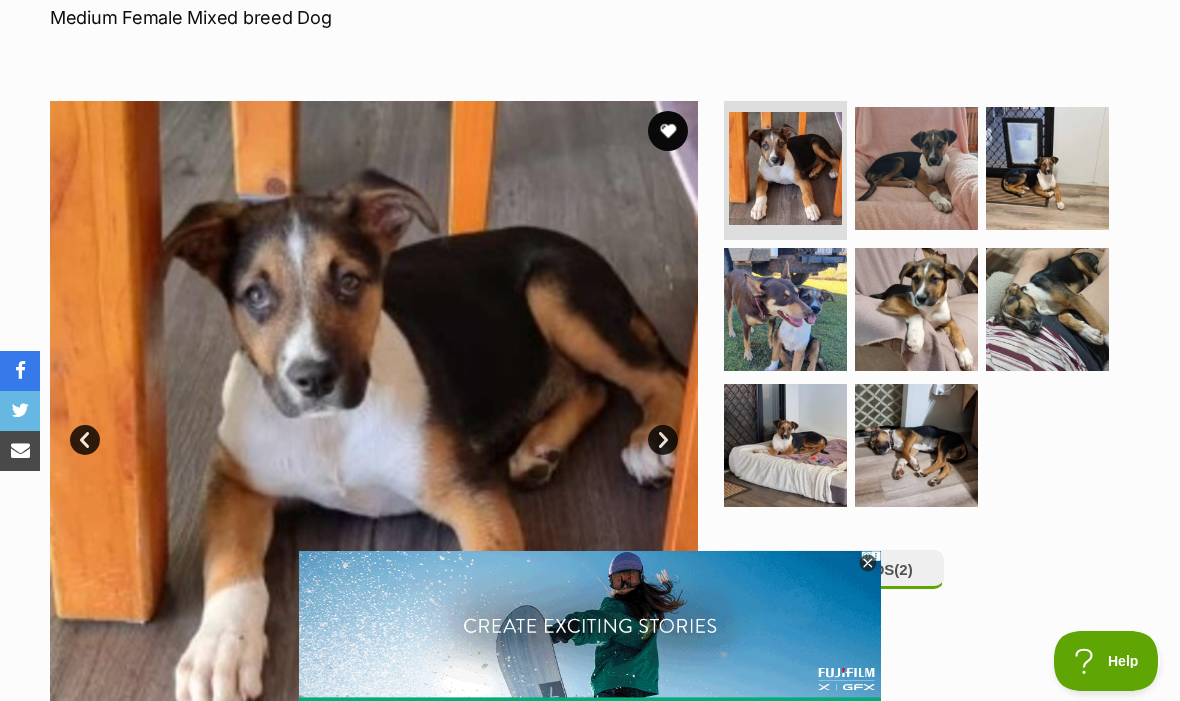 click at bounding box center [916, 309] 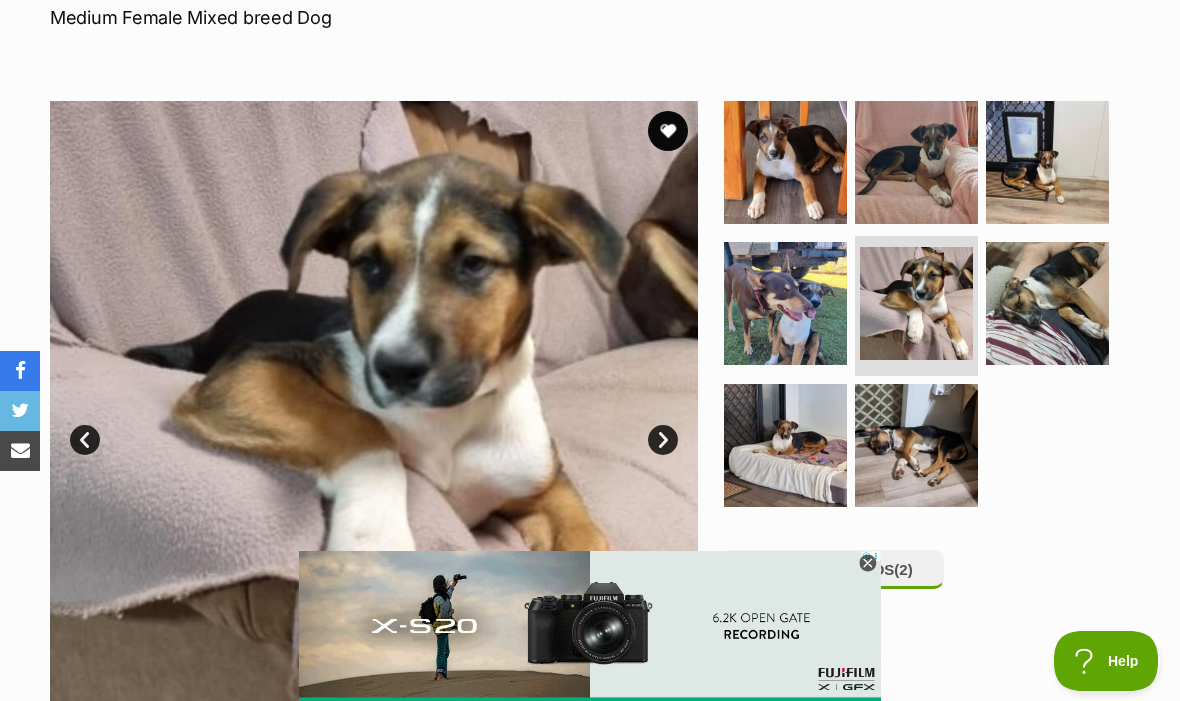 click at bounding box center (785, 445) 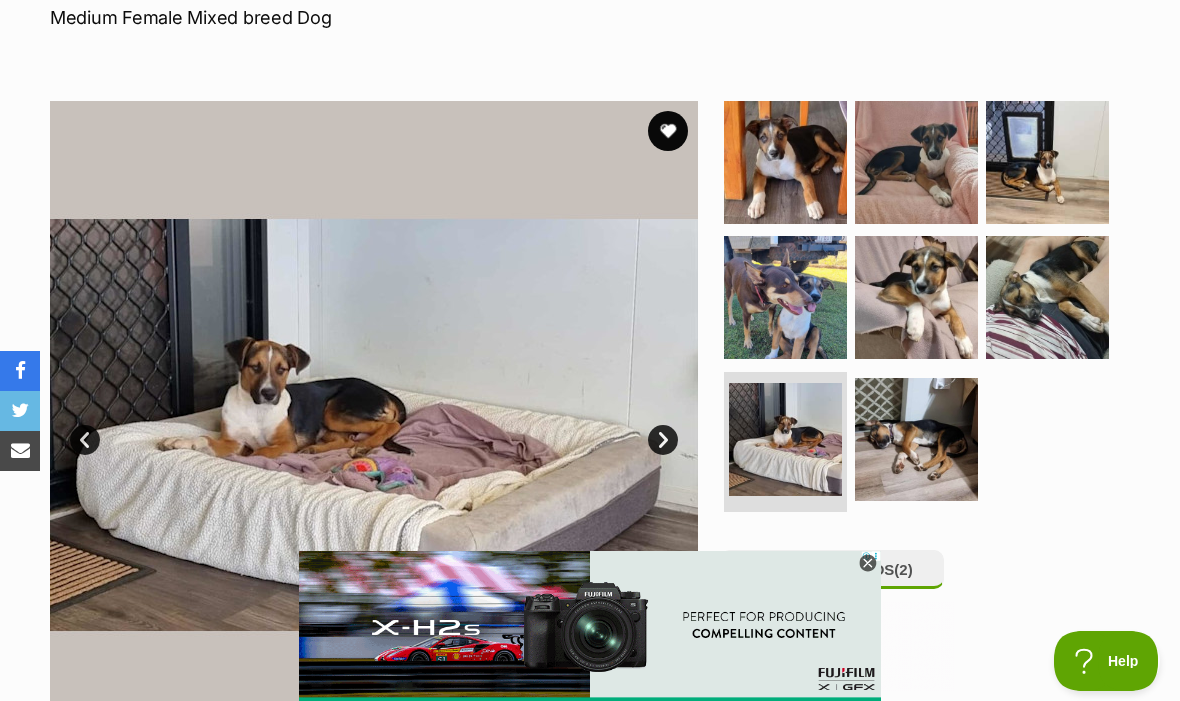 click at bounding box center [916, 439] 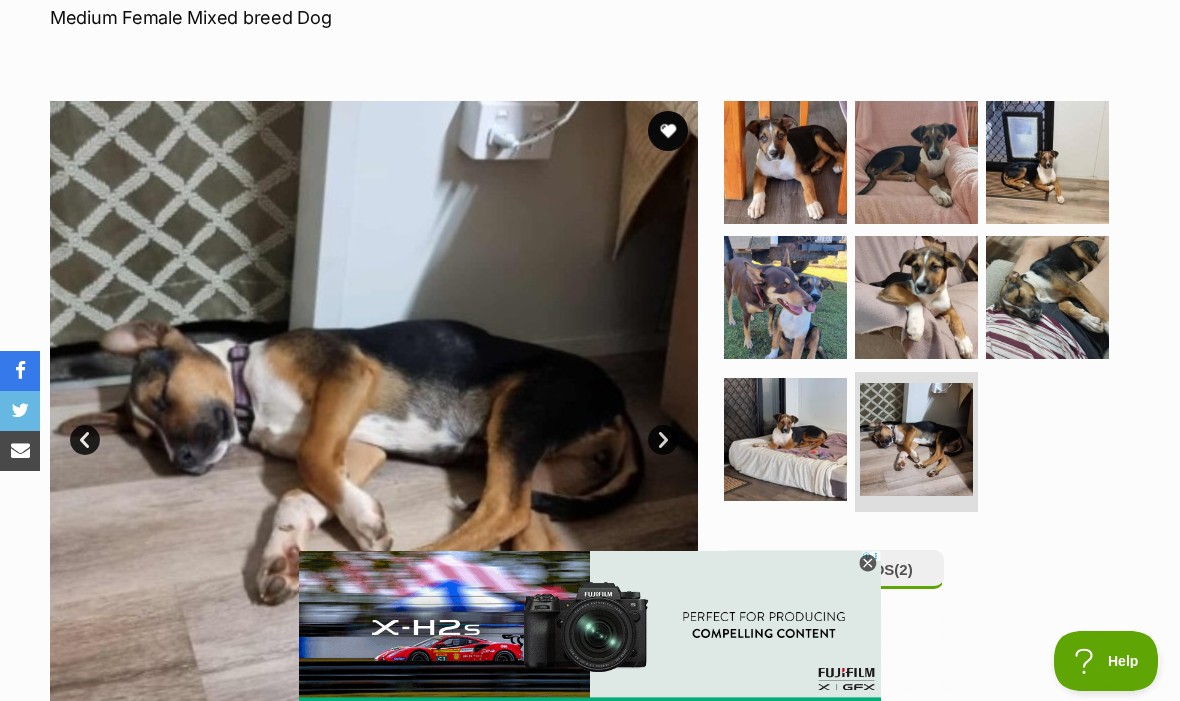 click at bounding box center (916, 162) 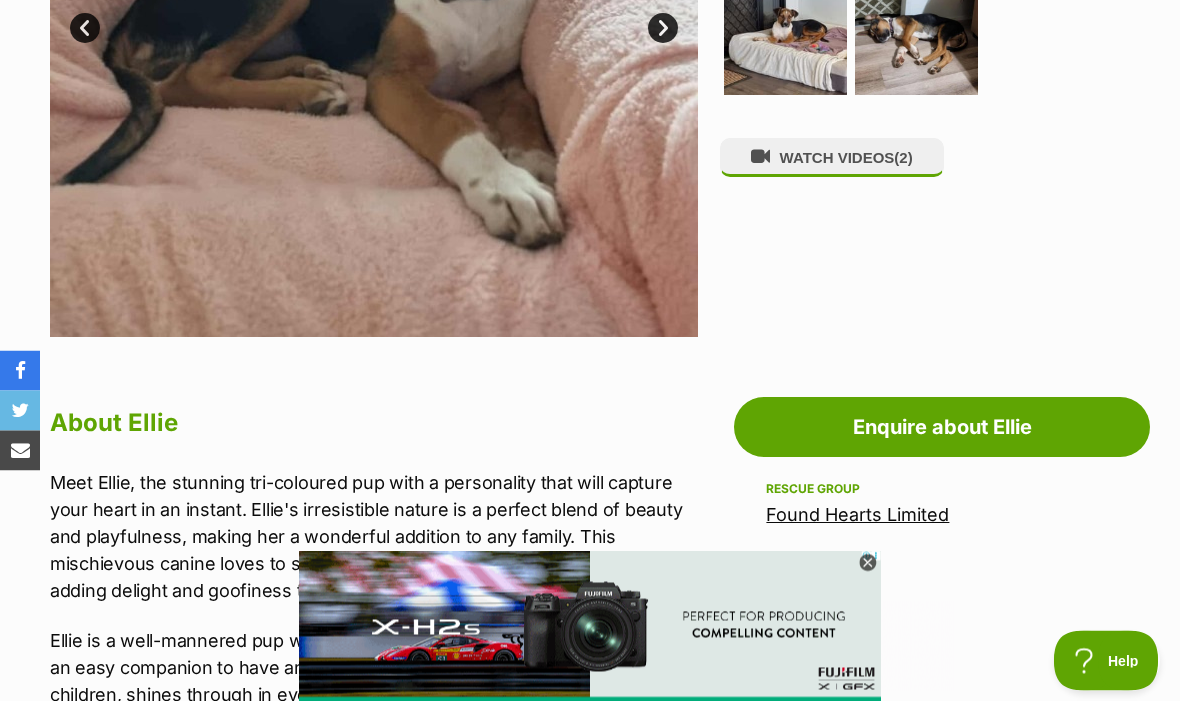 scroll, scrollTop: 828, scrollLeft: 0, axis: vertical 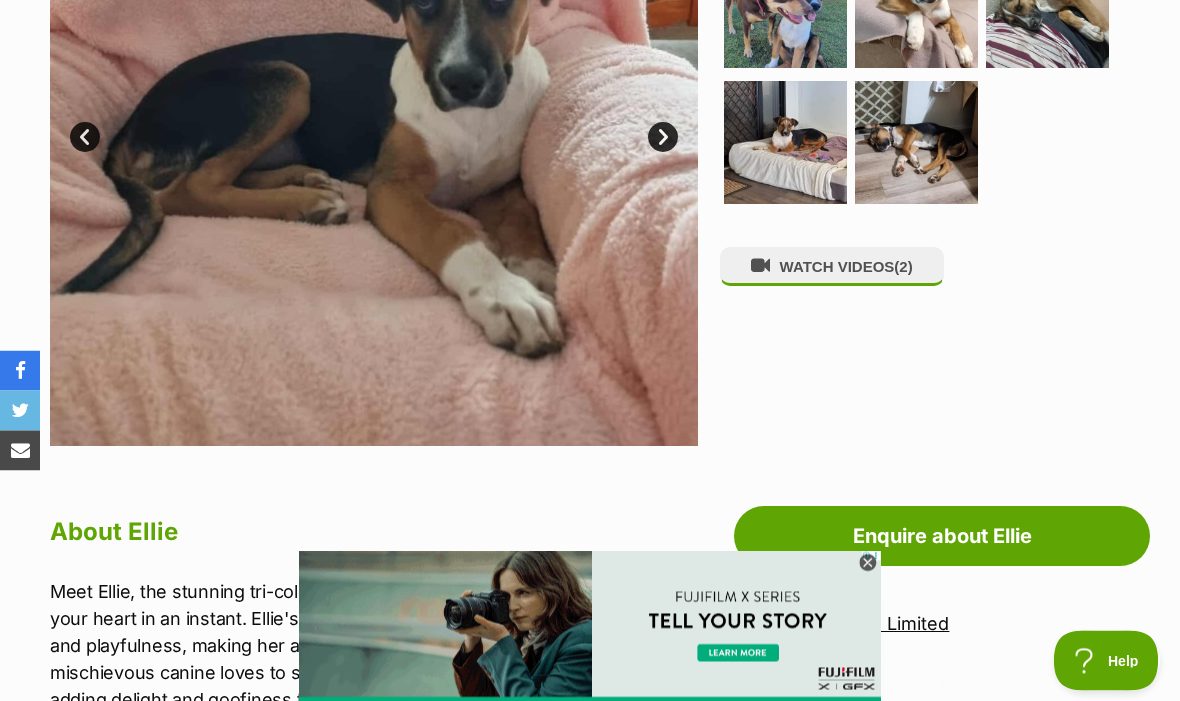 click on "WATCH VIDEOS
(2)" at bounding box center [832, 267] 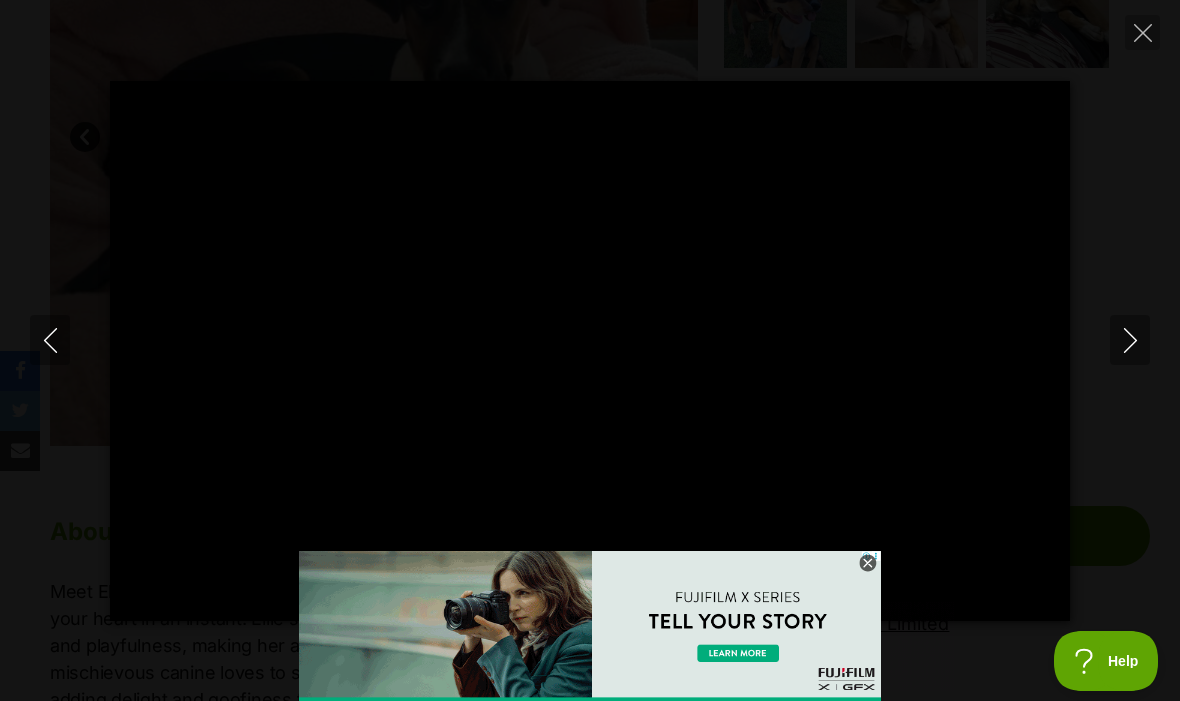 scroll, scrollTop: 0, scrollLeft: 0, axis: both 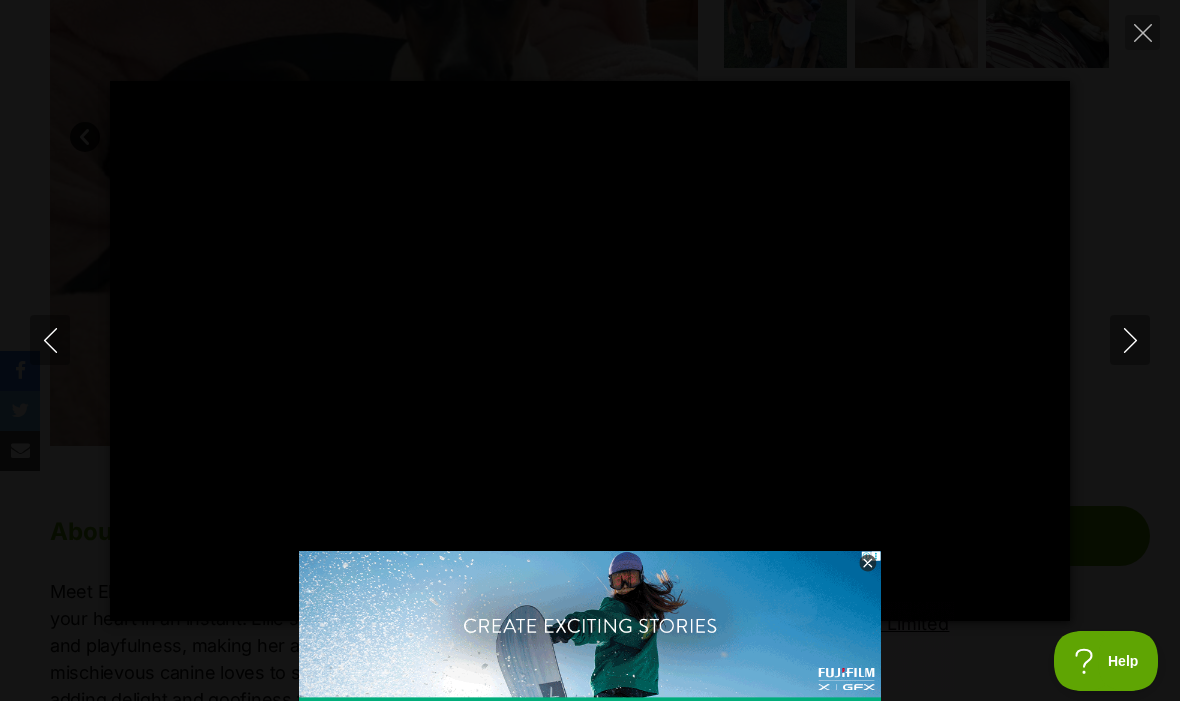 click at bounding box center (1142, 32) 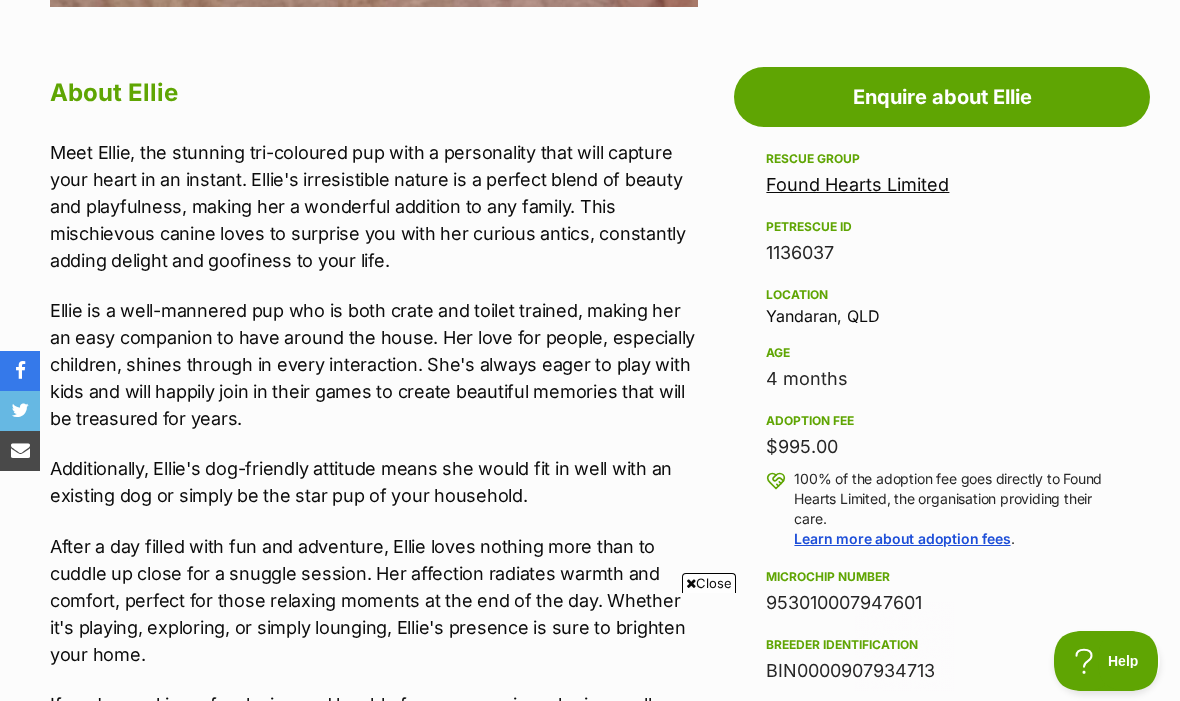 scroll, scrollTop: 0, scrollLeft: 0, axis: both 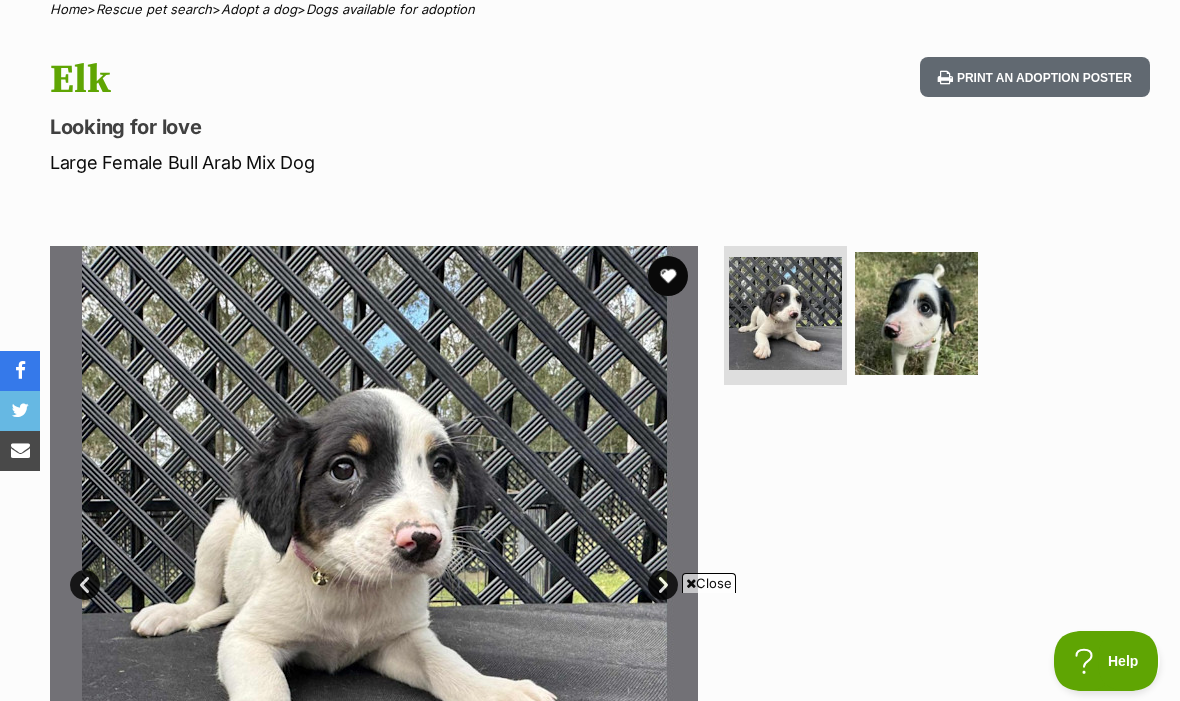click at bounding box center [916, 313] 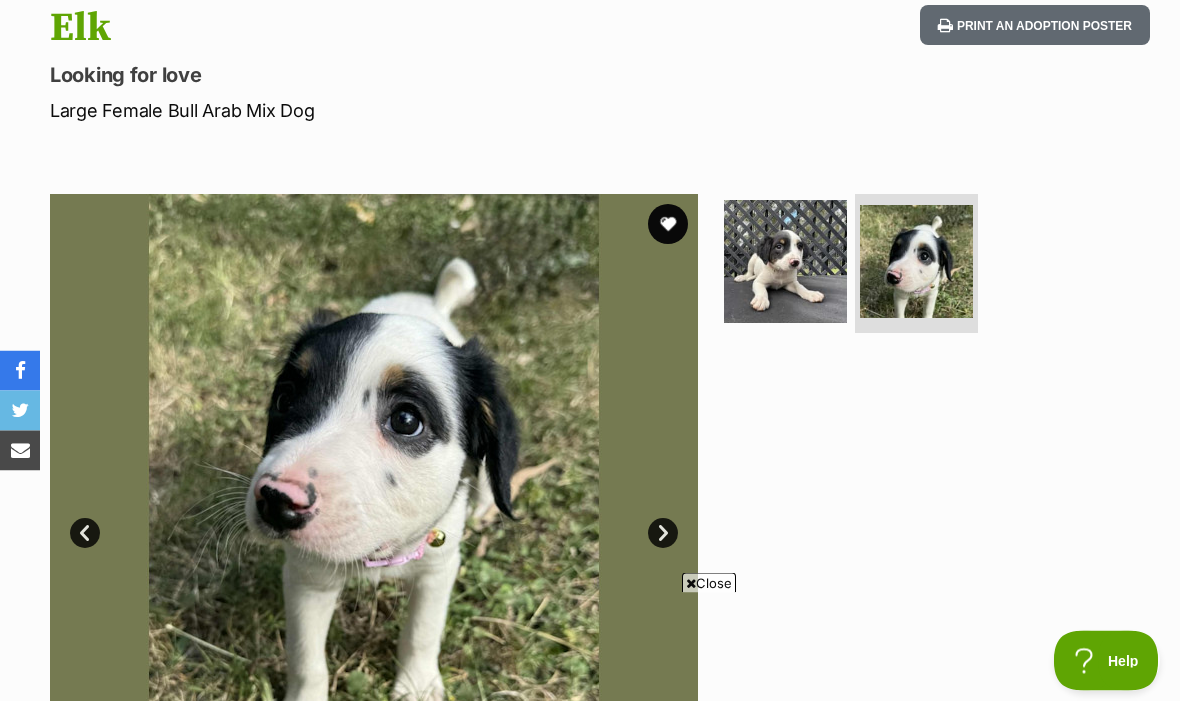 scroll, scrollTop: 212, scrollLeft: 0, axis: vertical 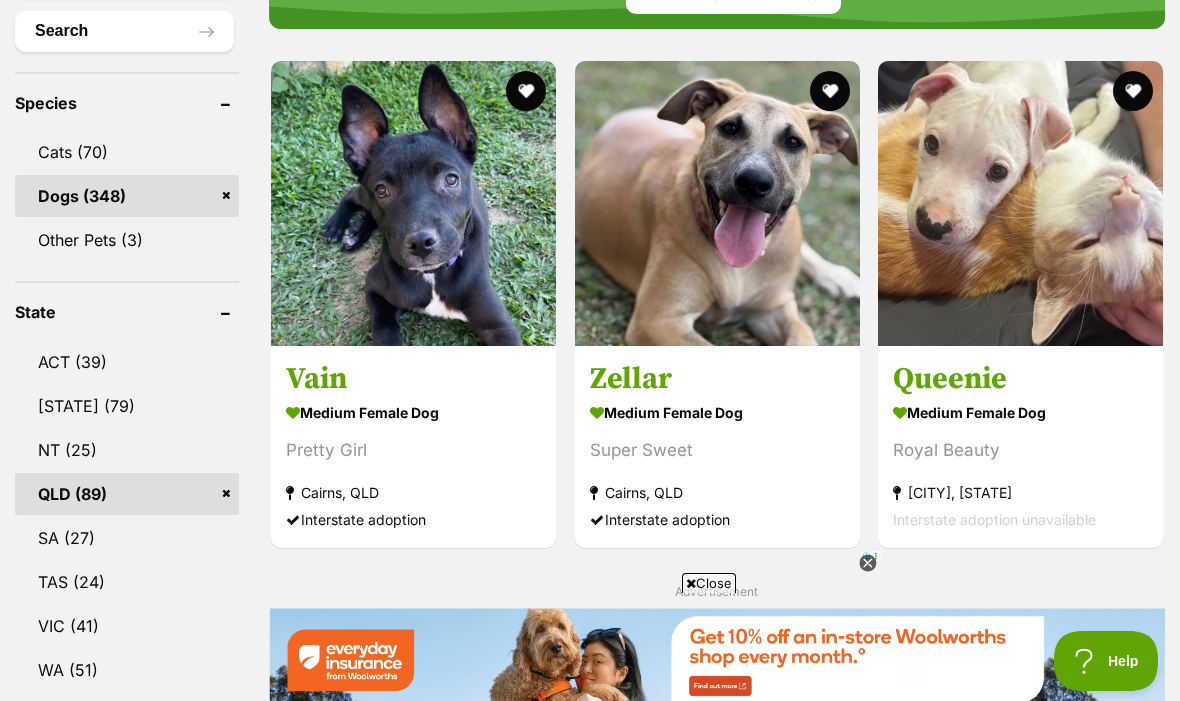 click 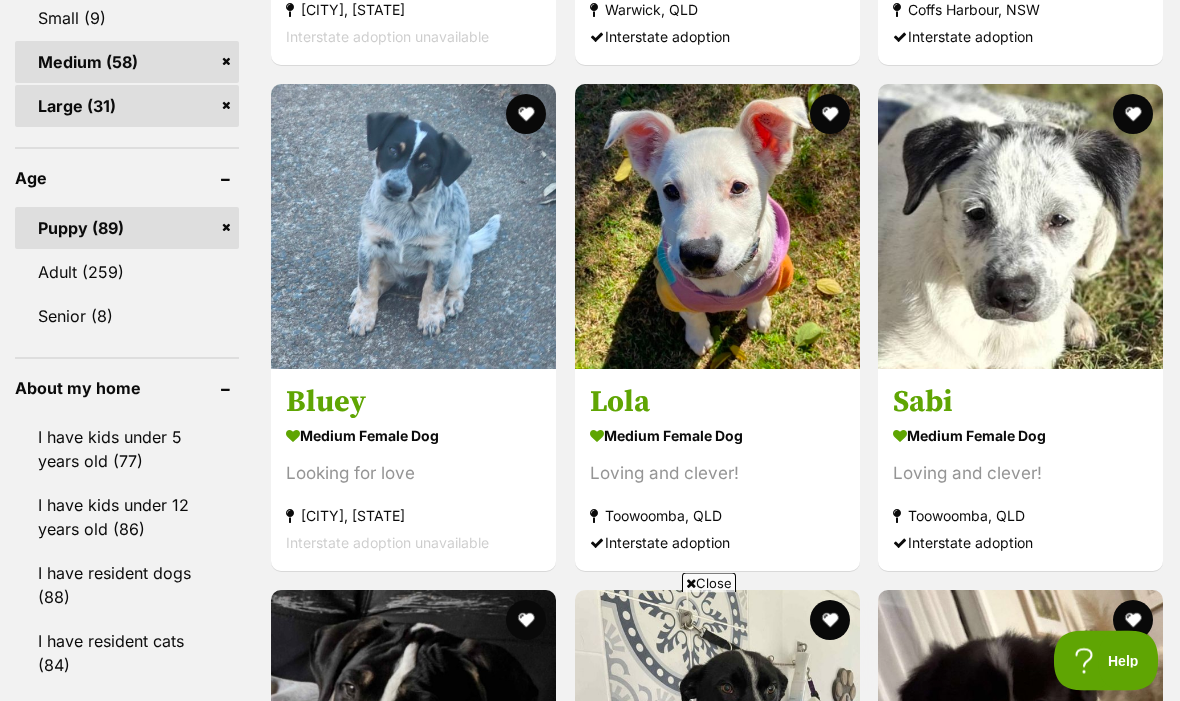 scroll, scrollTop: 2007, scrollLeft: 0, axis: vertical 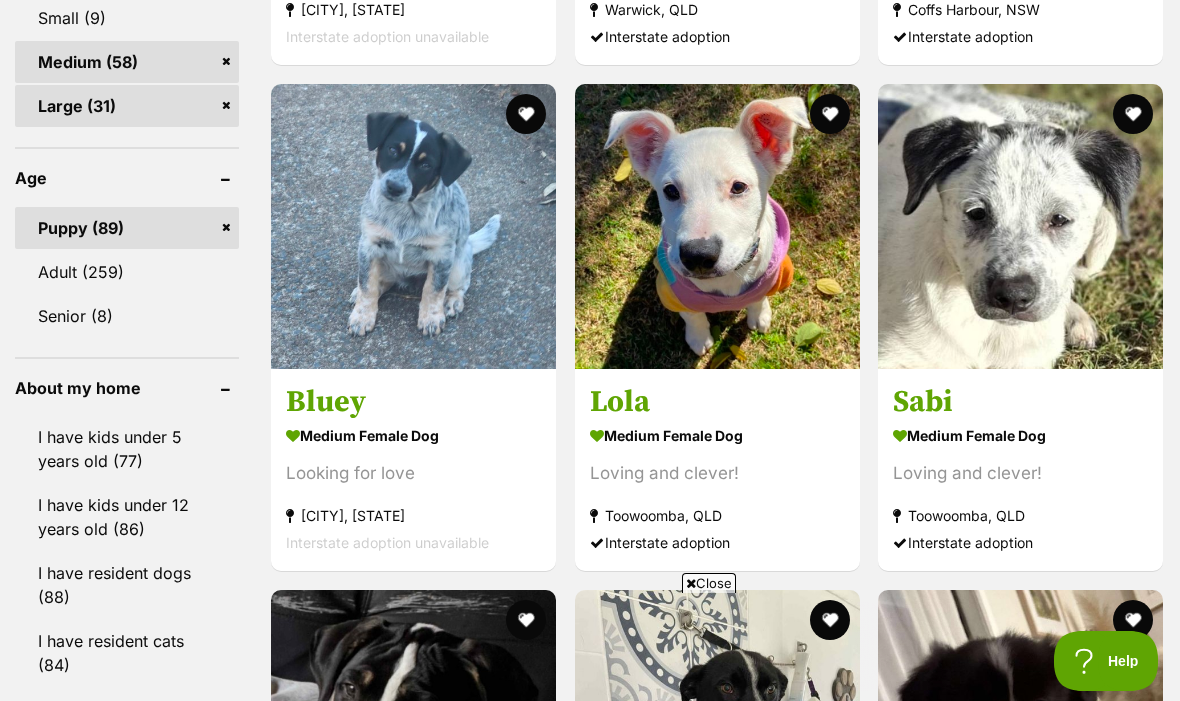 click at bounding box center [1020, 226] 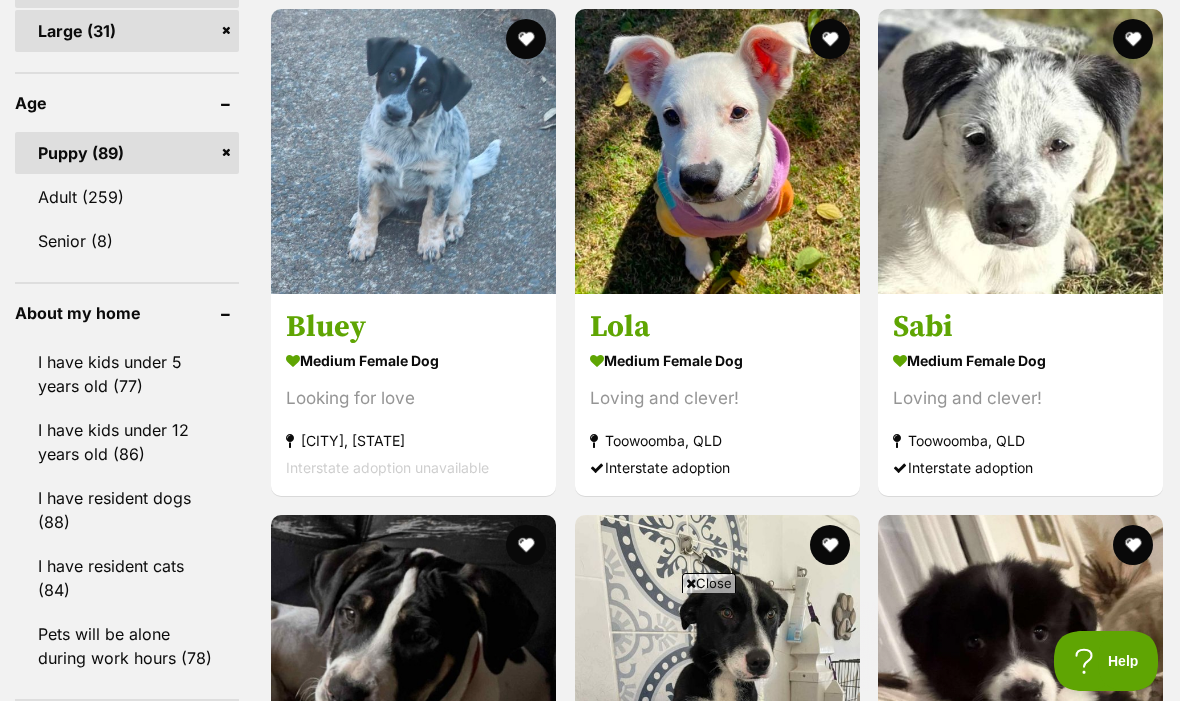 scroll, scrollTop: 0, scrollLeft: 0, axis: both 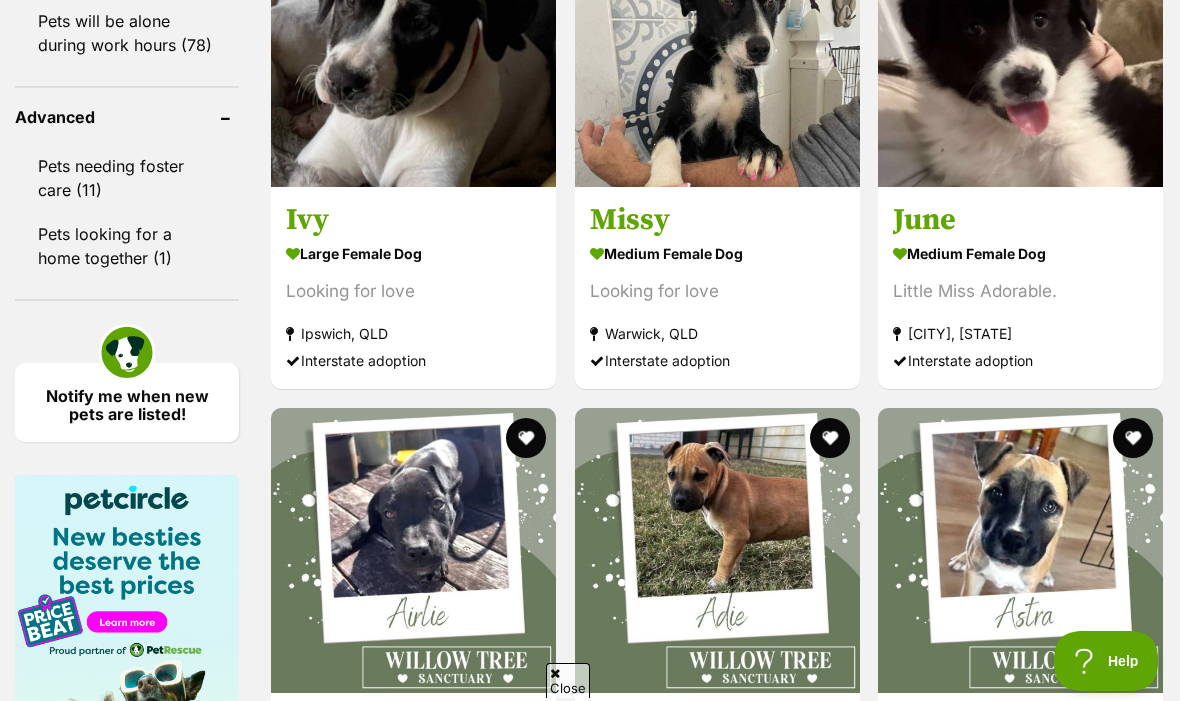 click at bounding box center [413, 44] 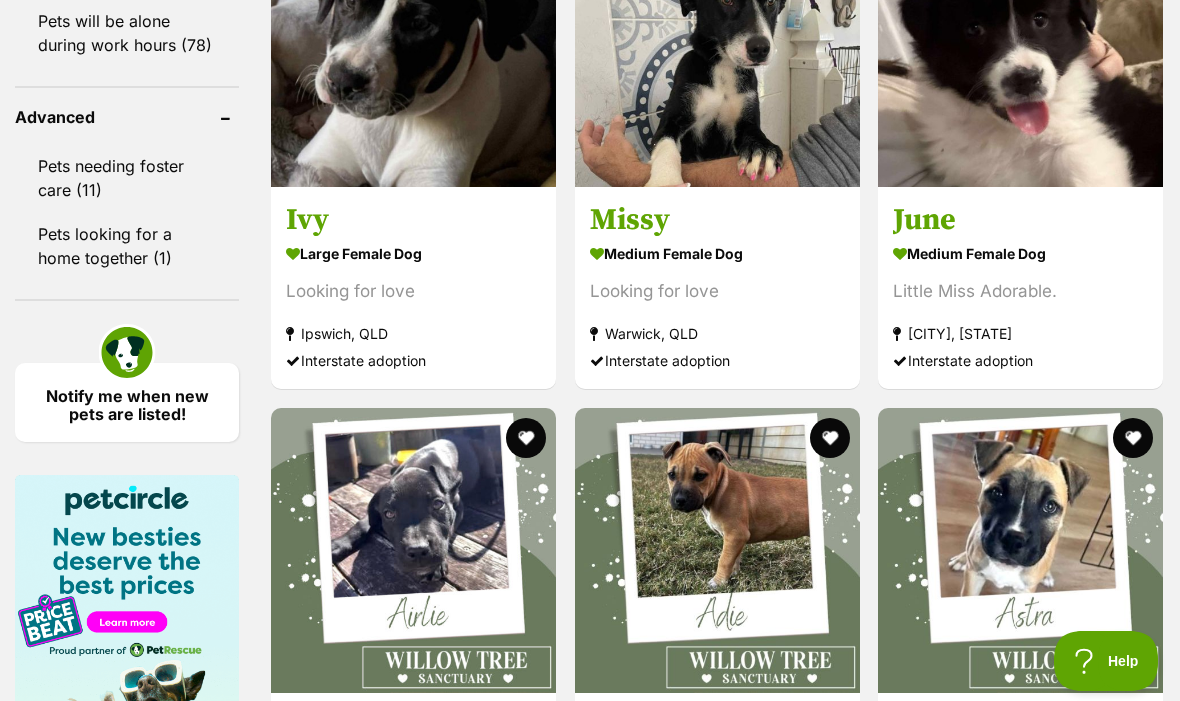 scroll, scrollTop: 2770, scrollLeft: 0, axis: vertical 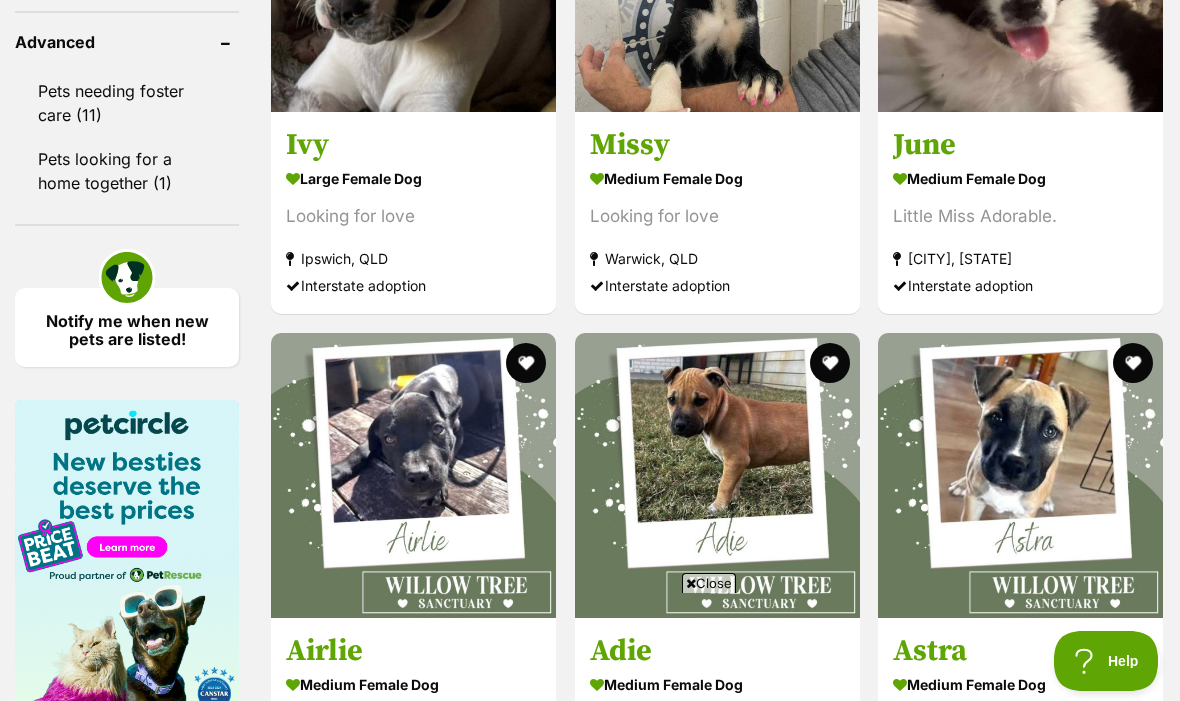 click at bounding box center (717, -31) 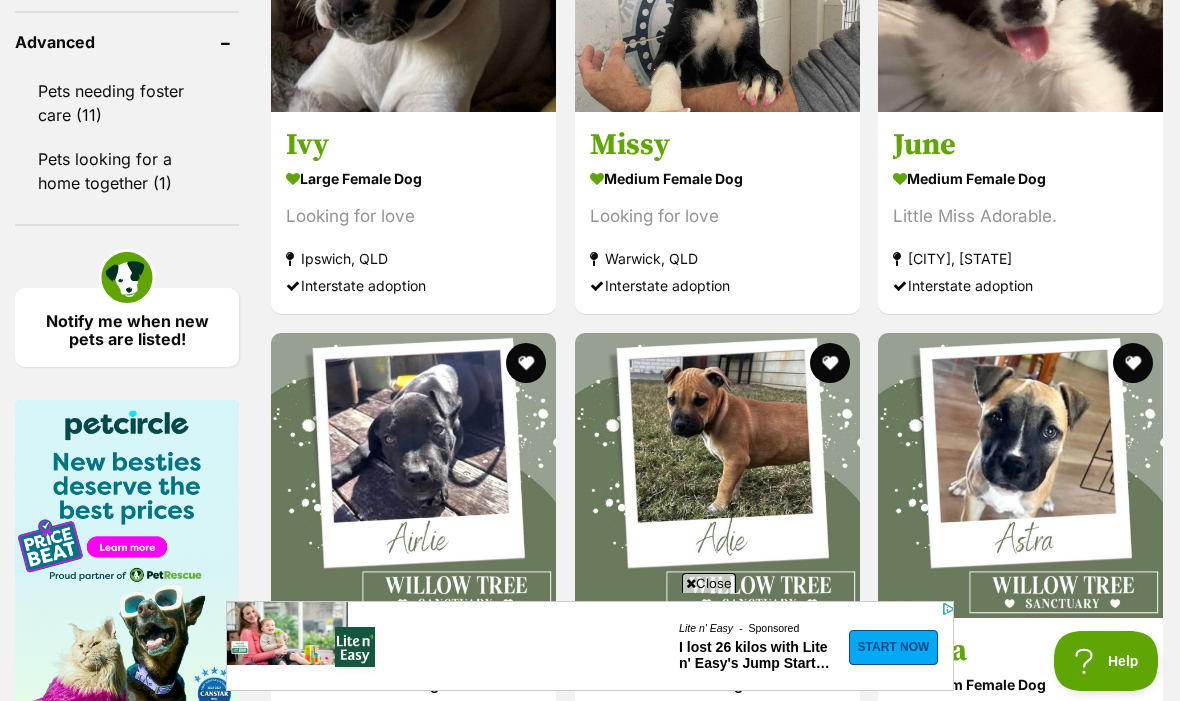scroll, scrollTop: 0, scrollLeft: 0, axis: both 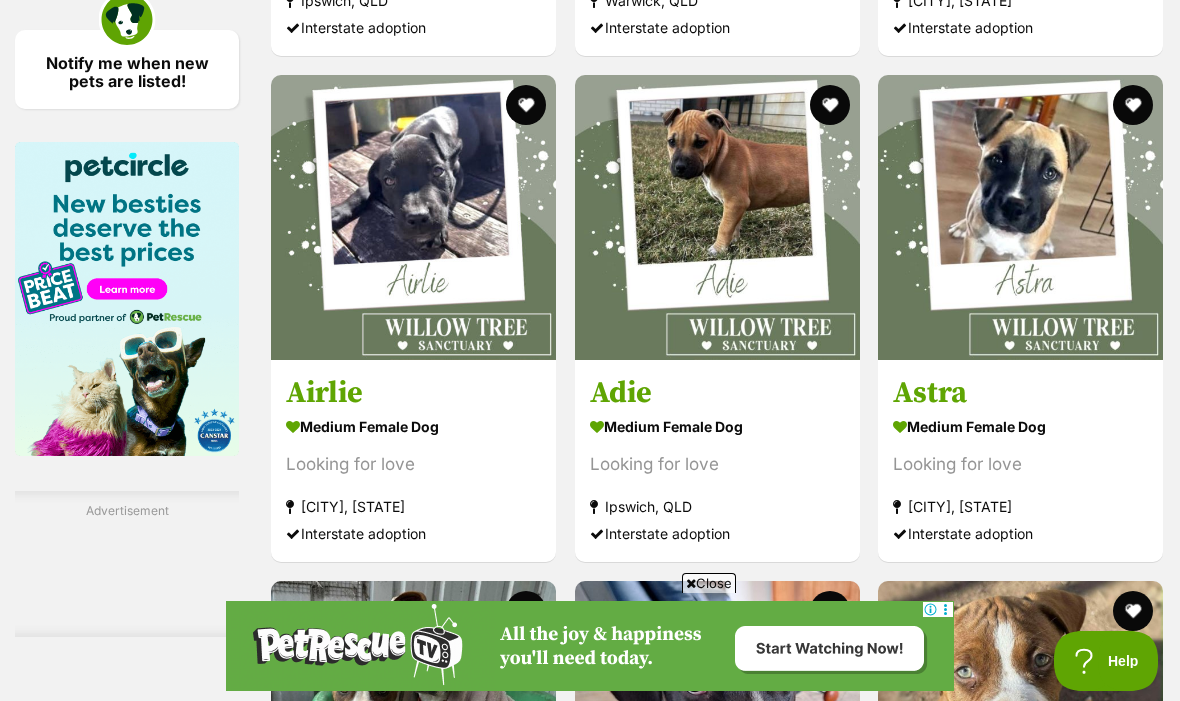 click at bounding box center [413, 217] 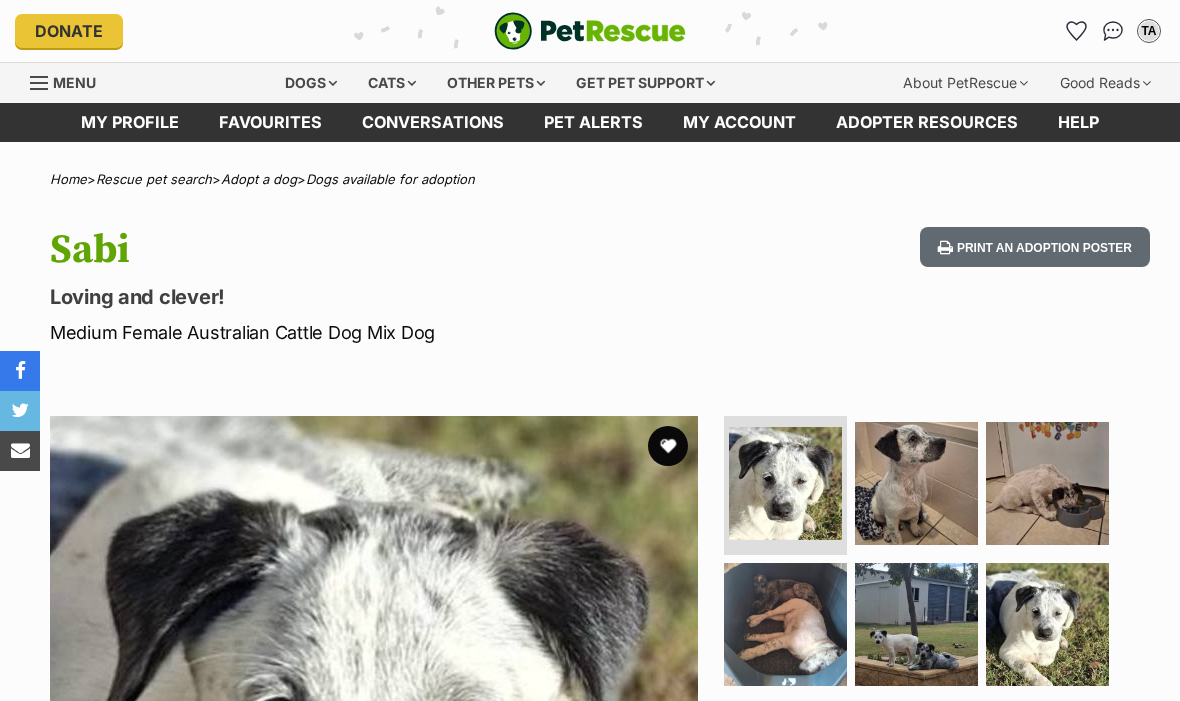 scroll, scrollTop: 313, scrollLeft: 0, axis: vertical 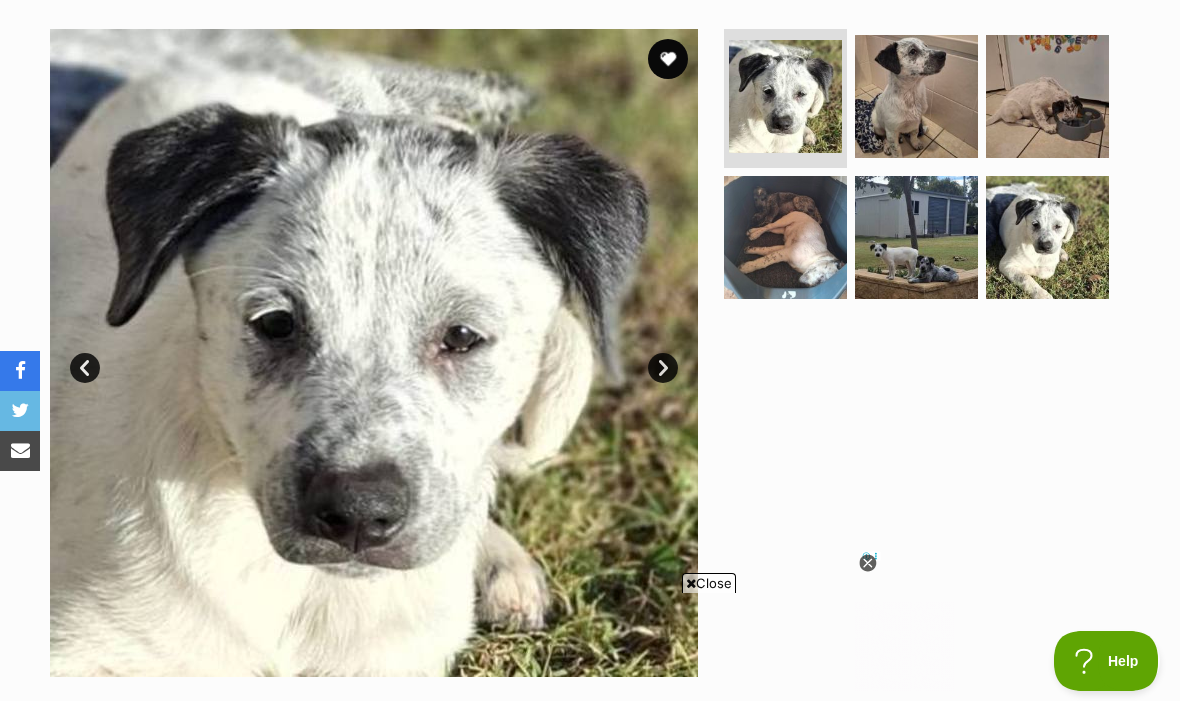 click at bounding box center (1047, 237) 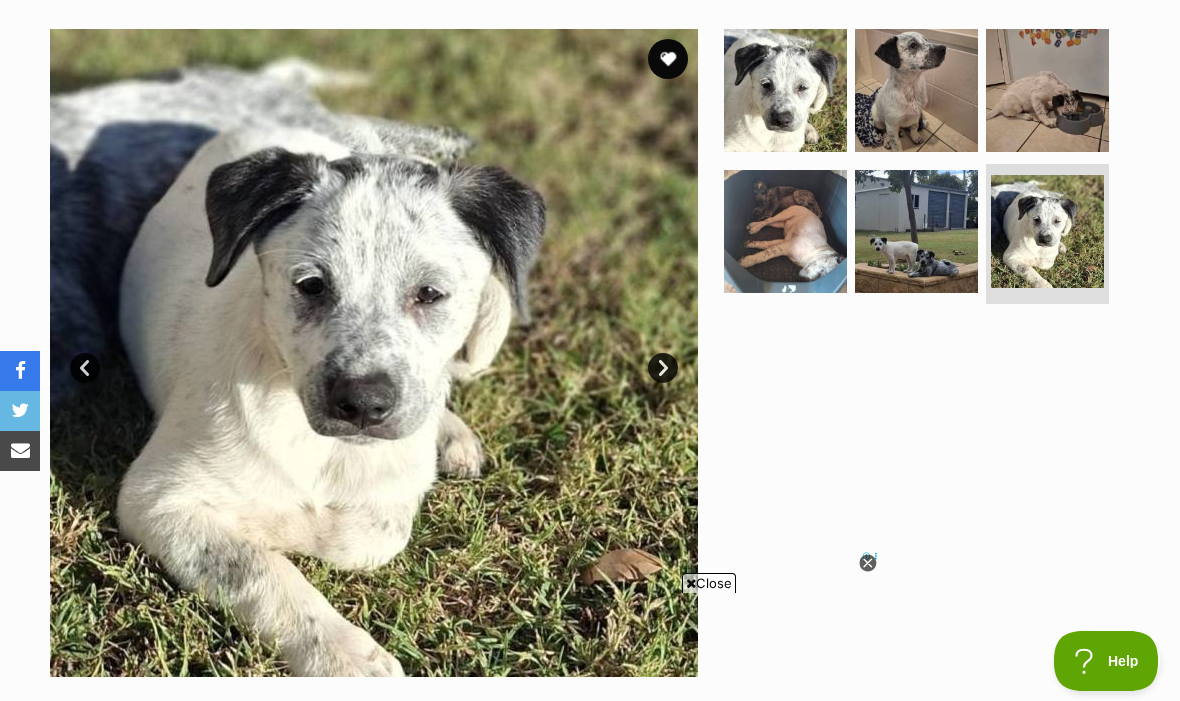 click at bounding box center (916, 90) 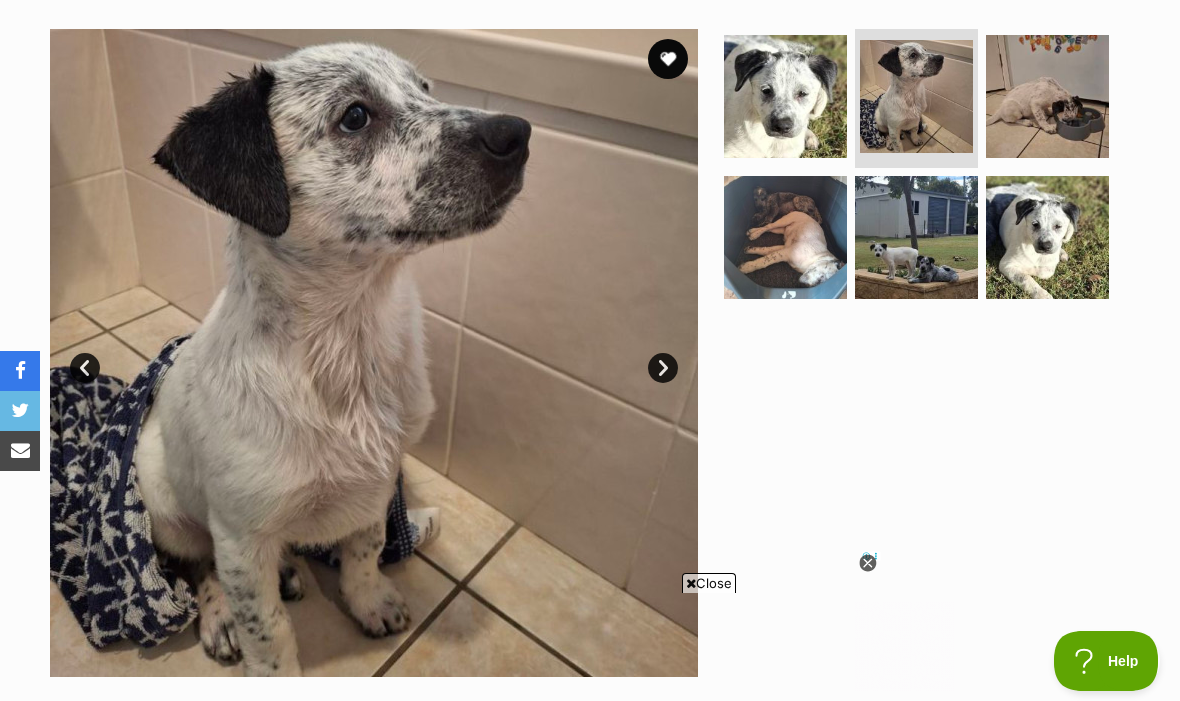 click at bounding box center (1047, 237) 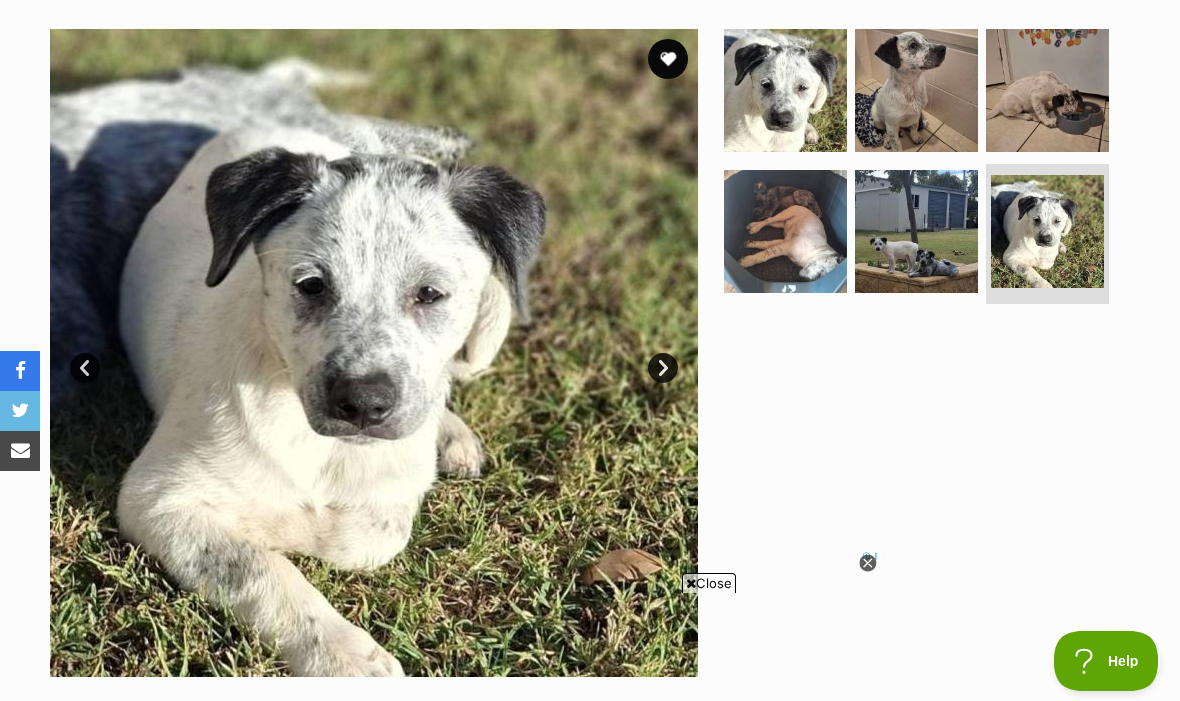 click at bounding box center [916, 231] 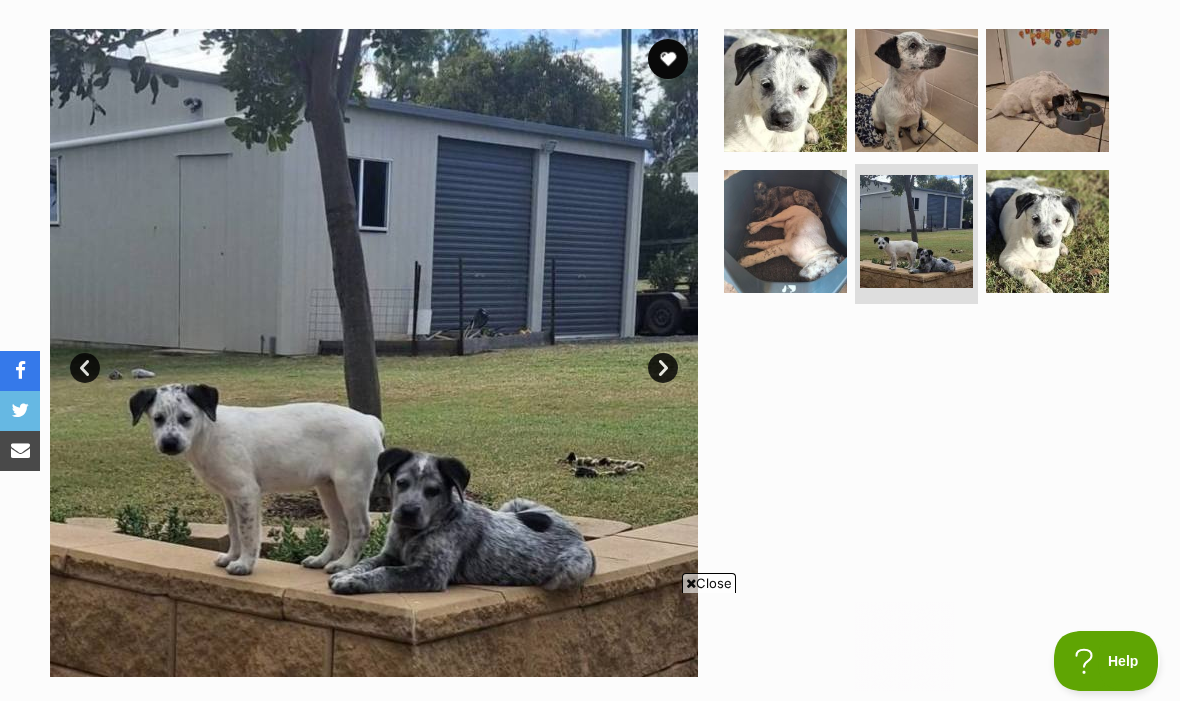 scroll, scrollTop: 0, scrollLeft: 0, axis: both 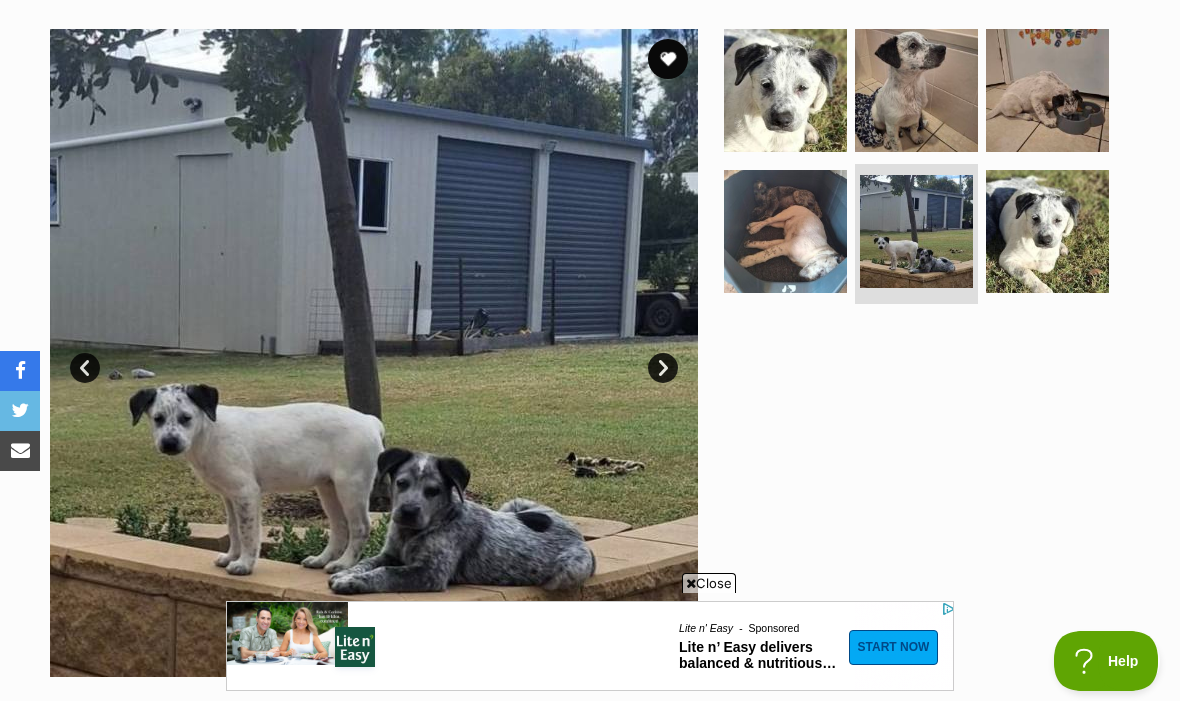 click at bounding box center (1047, 90) 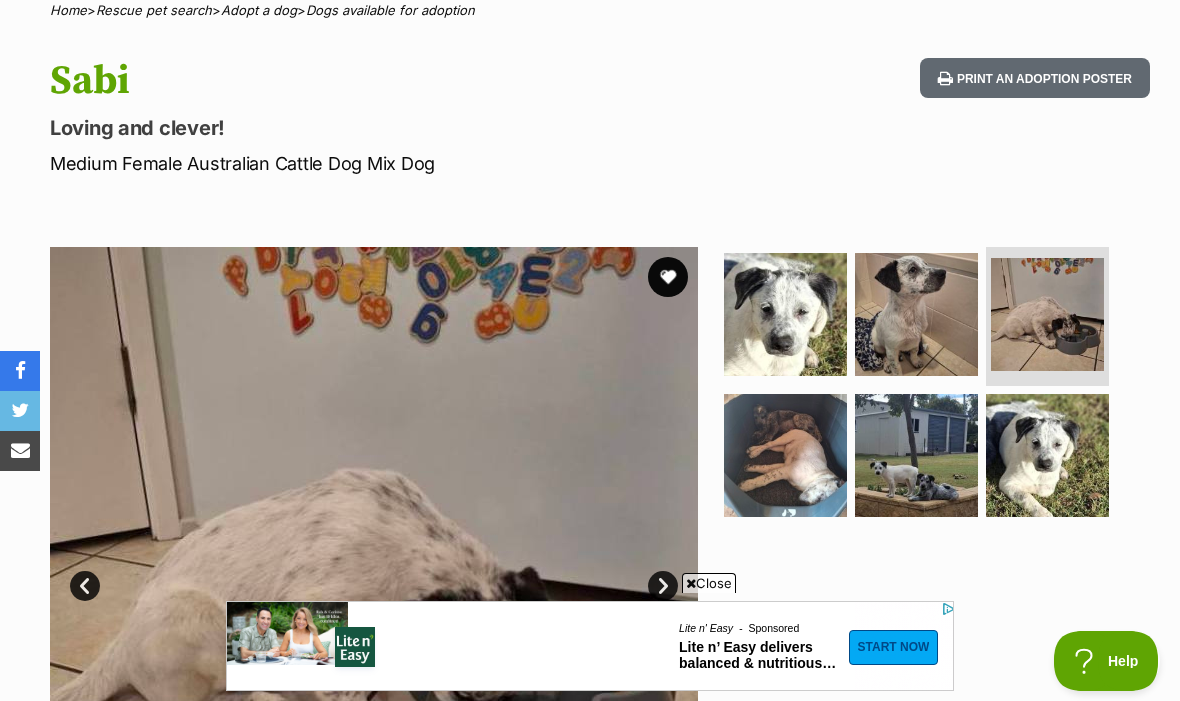 scroll, scrollTop: 166, scrollLeft: 0, axis: vertical 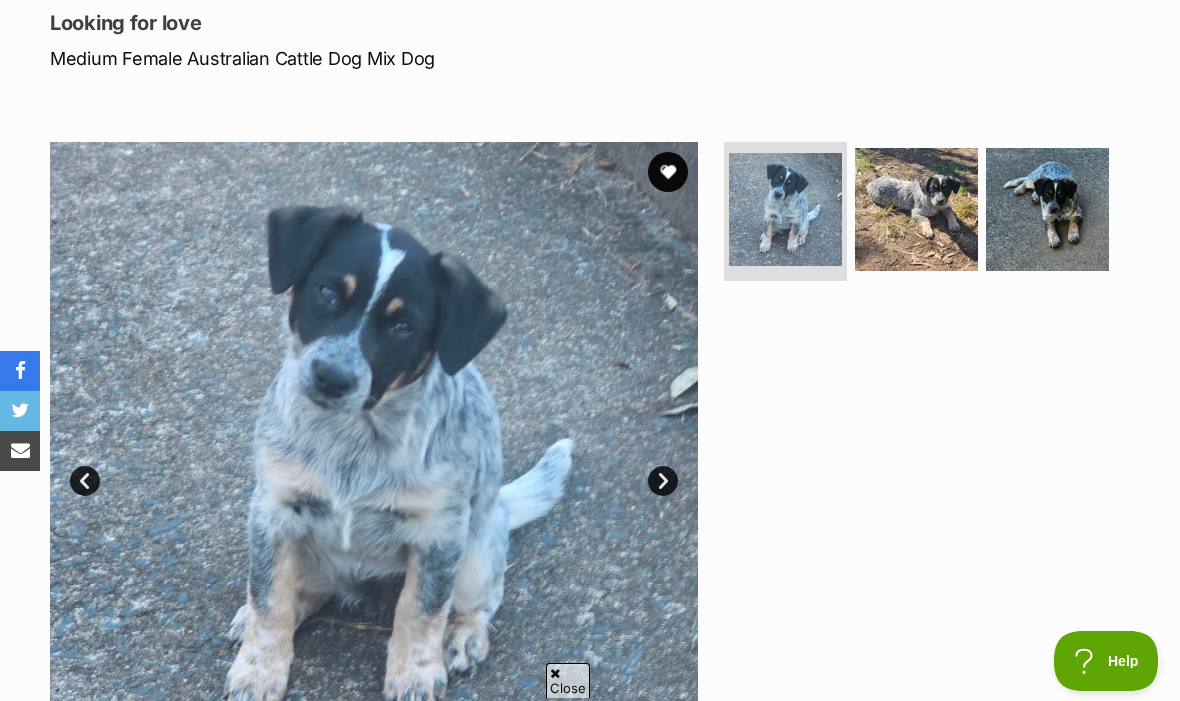 click at bounding box center [916, 209] 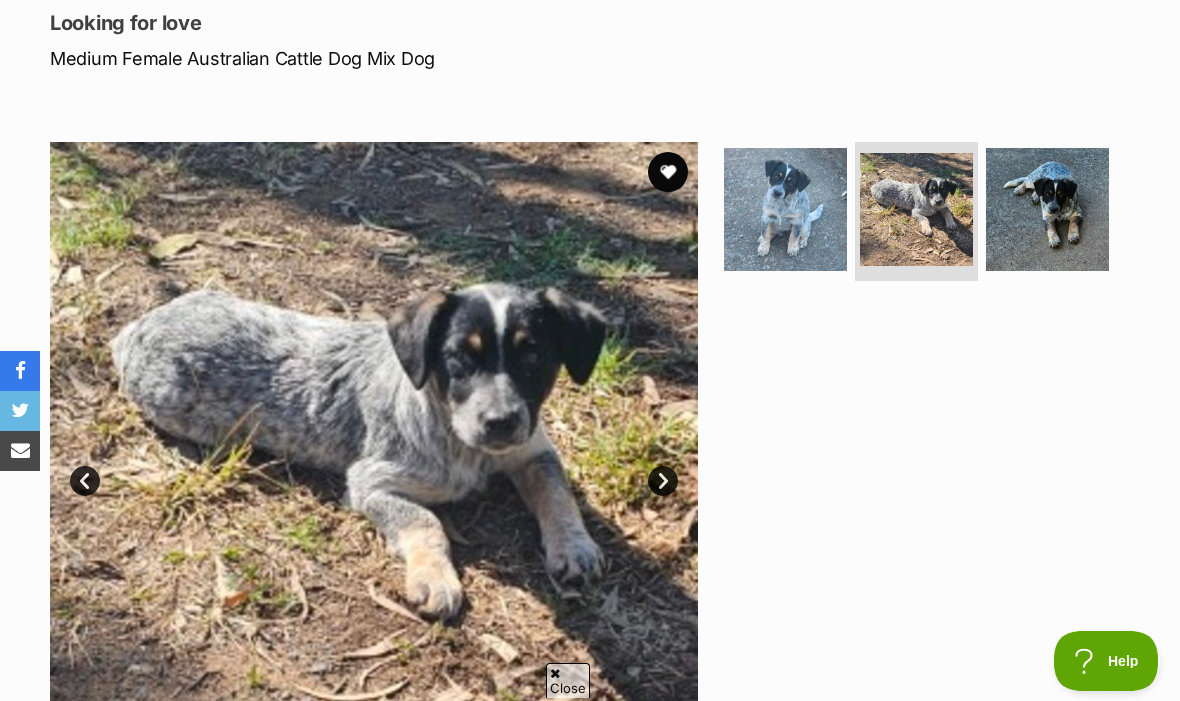 click at bounding box center [916, 209] 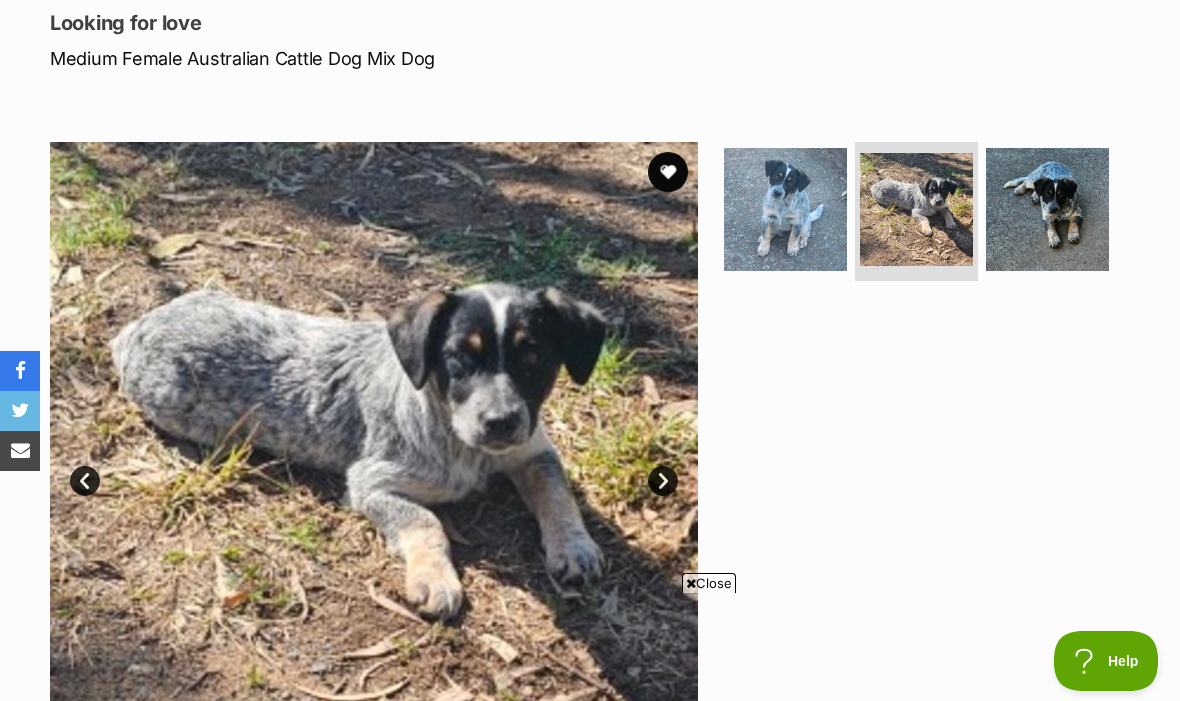 scroll, scrollTop: 0, scrollLeft: 0, axis: both 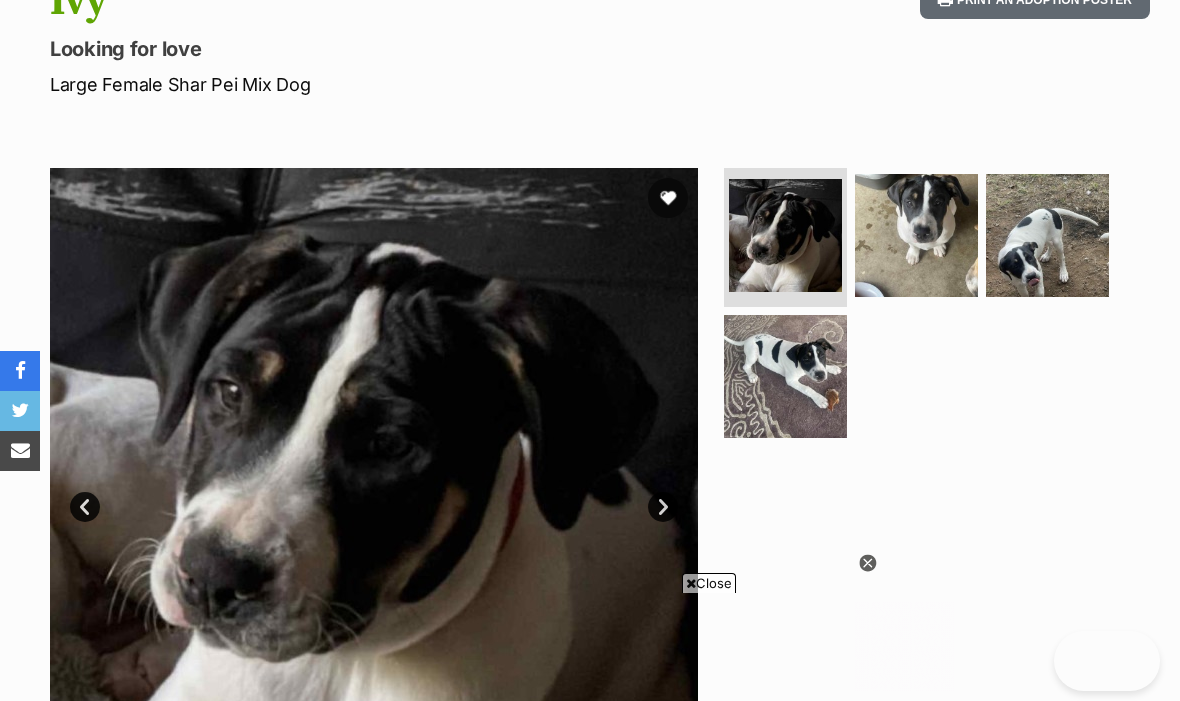click at bounding box center (785, 376) 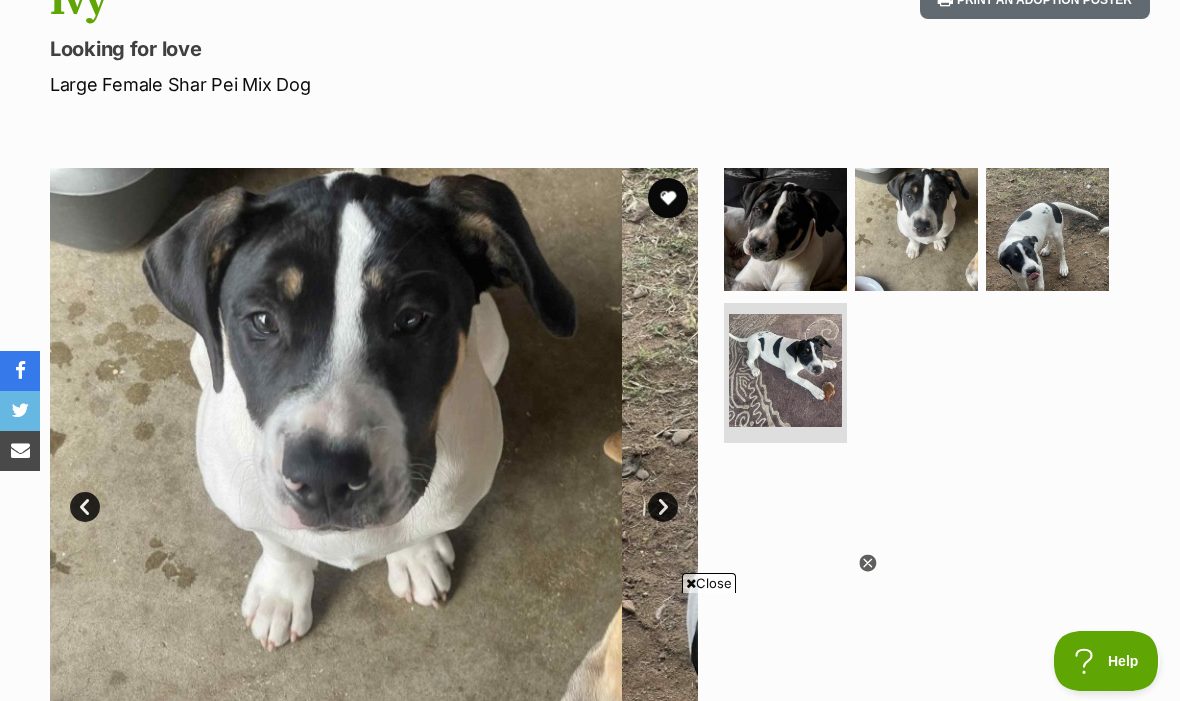 scroll, scrollTop: 0, scrollLeft: 0, axis: both 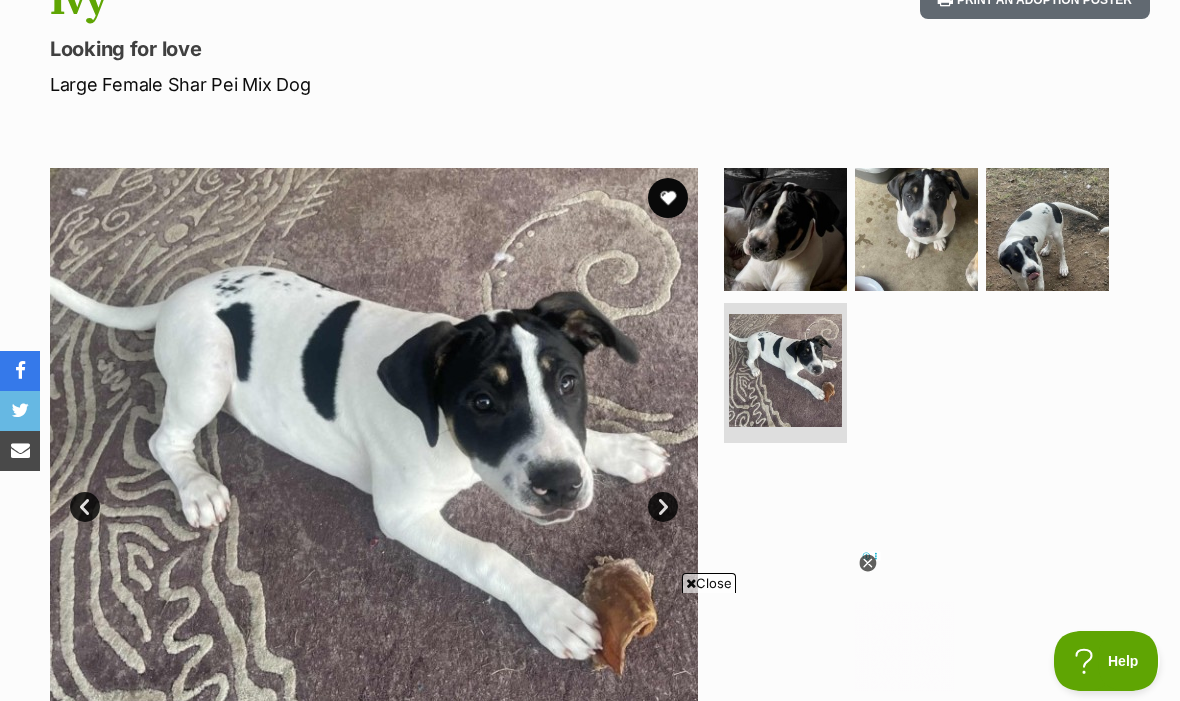 click at bounding box center (916, 229) 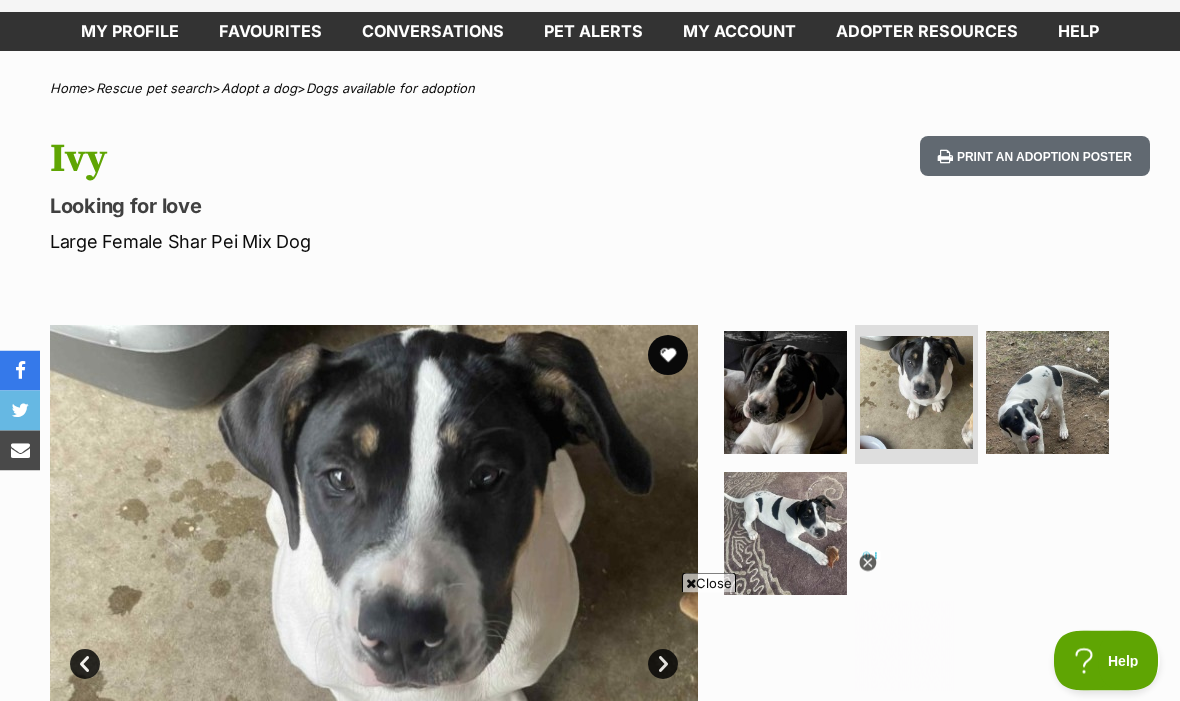 scroll, scrollTop: 0, scrollLeft: 0, axis: both 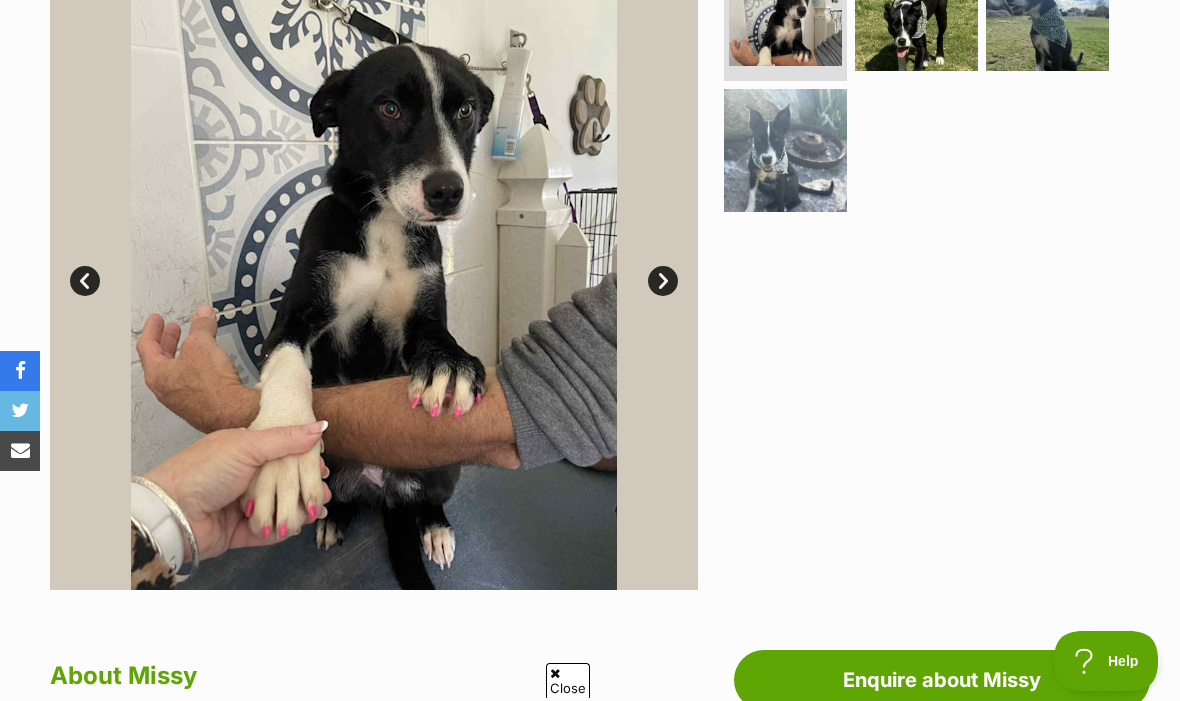 click at bounding box center [785, 150] 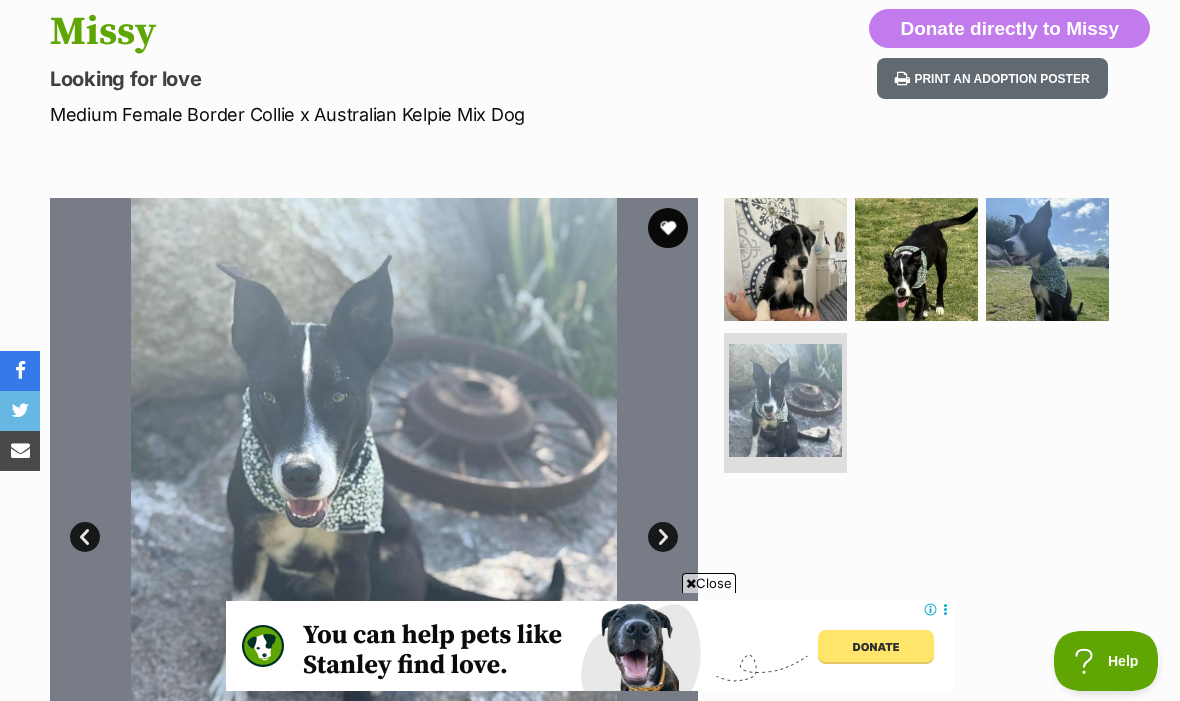 scroll, scrollTop: 0, scrollLeft: 0, axis: both 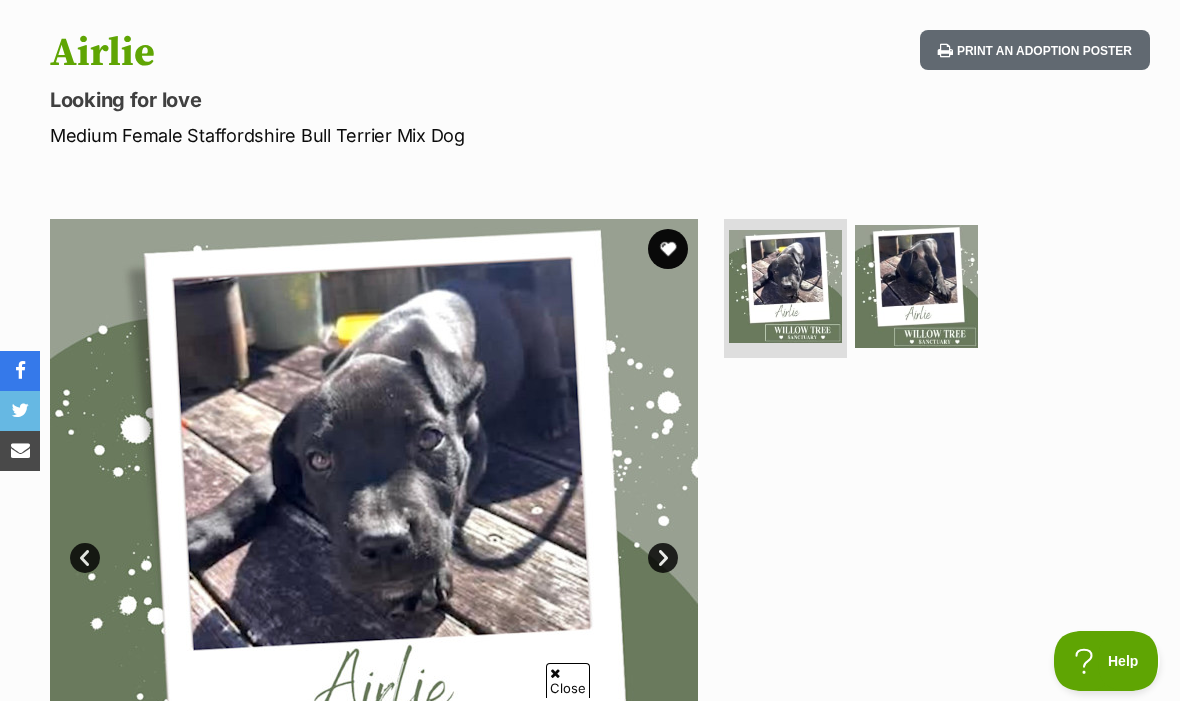 click at bounding box center (916, 286) 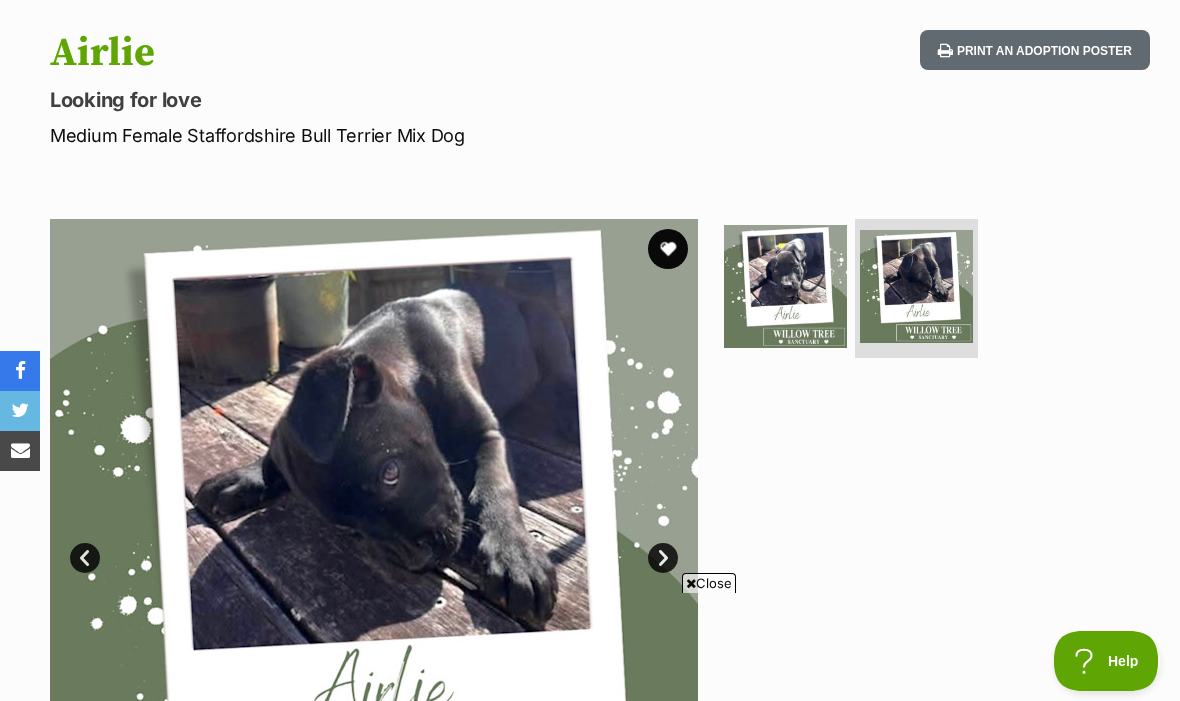 scroll, scrollTop: 0, scrollLeft: 0, axis: both 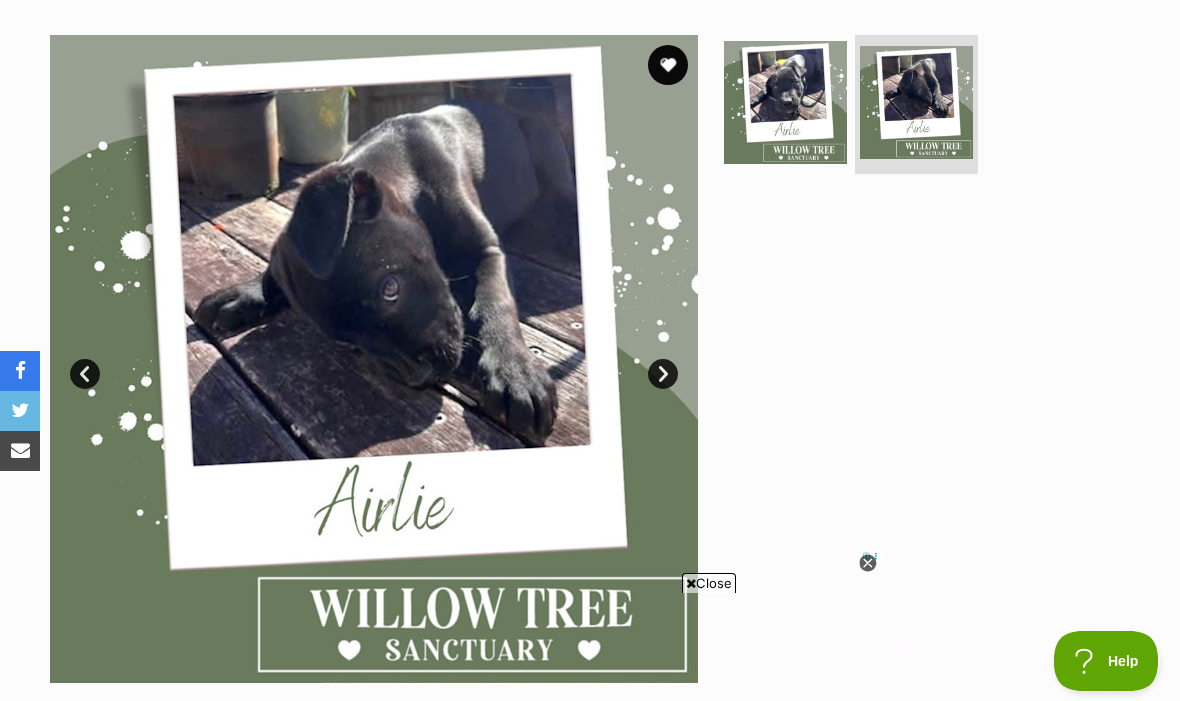 click at bounding box center (916, 102) 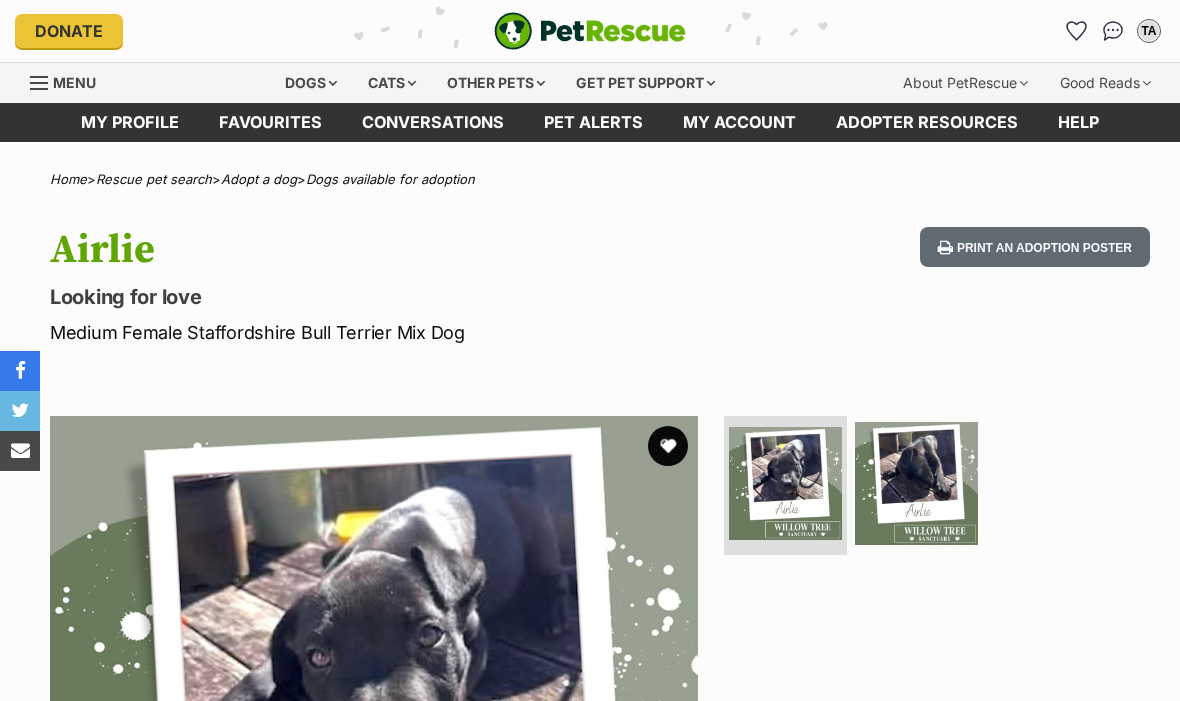 scroll, scrollTop: 0, scrollLeft: 0, axis: both 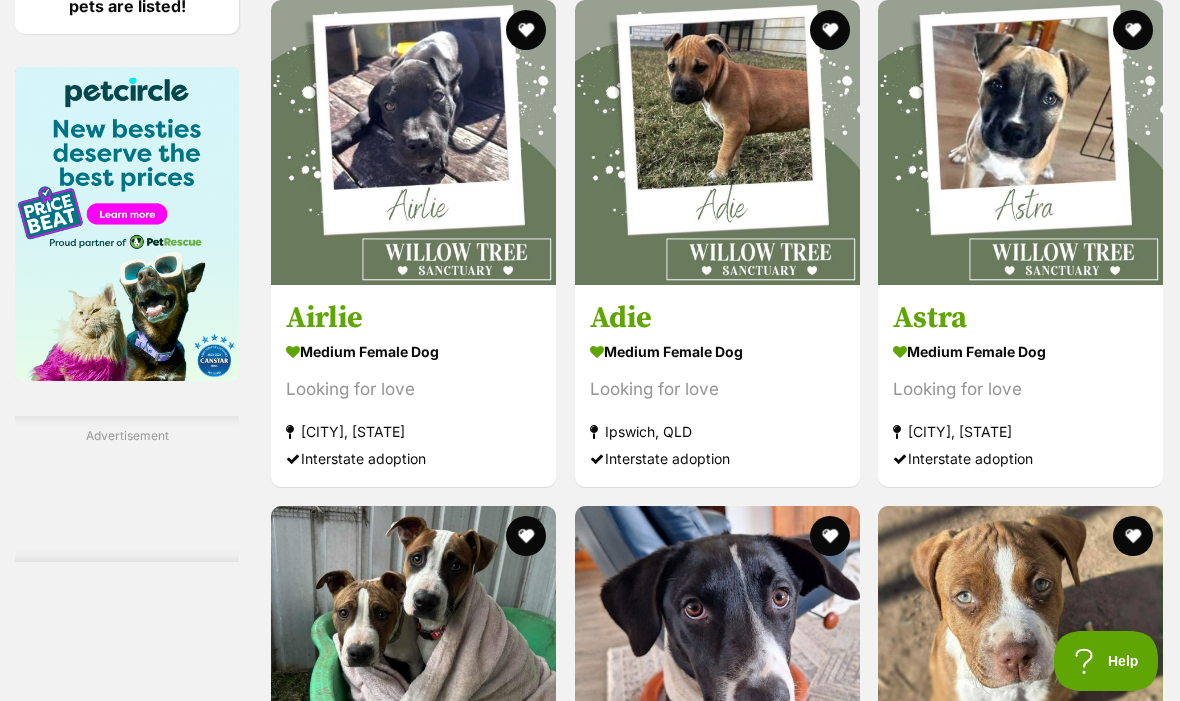 click at bounding box center [1020, 648] 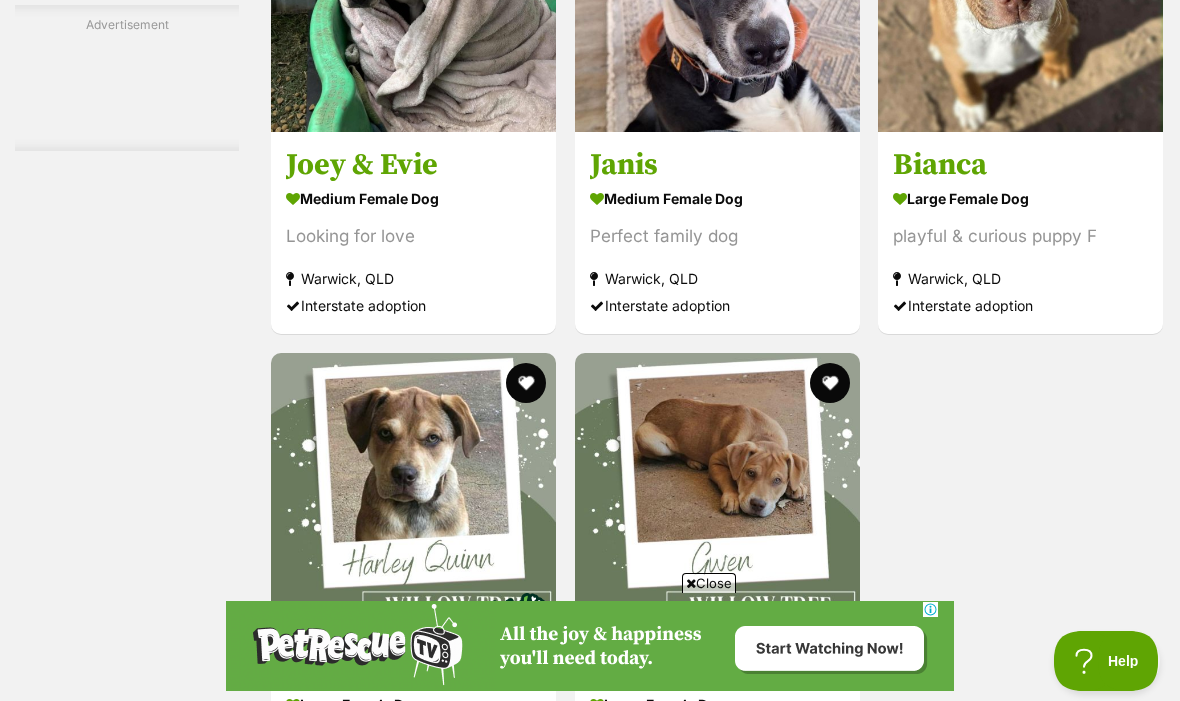 scroll, scrollTop: 0, scrollLeft: 0, axis: both 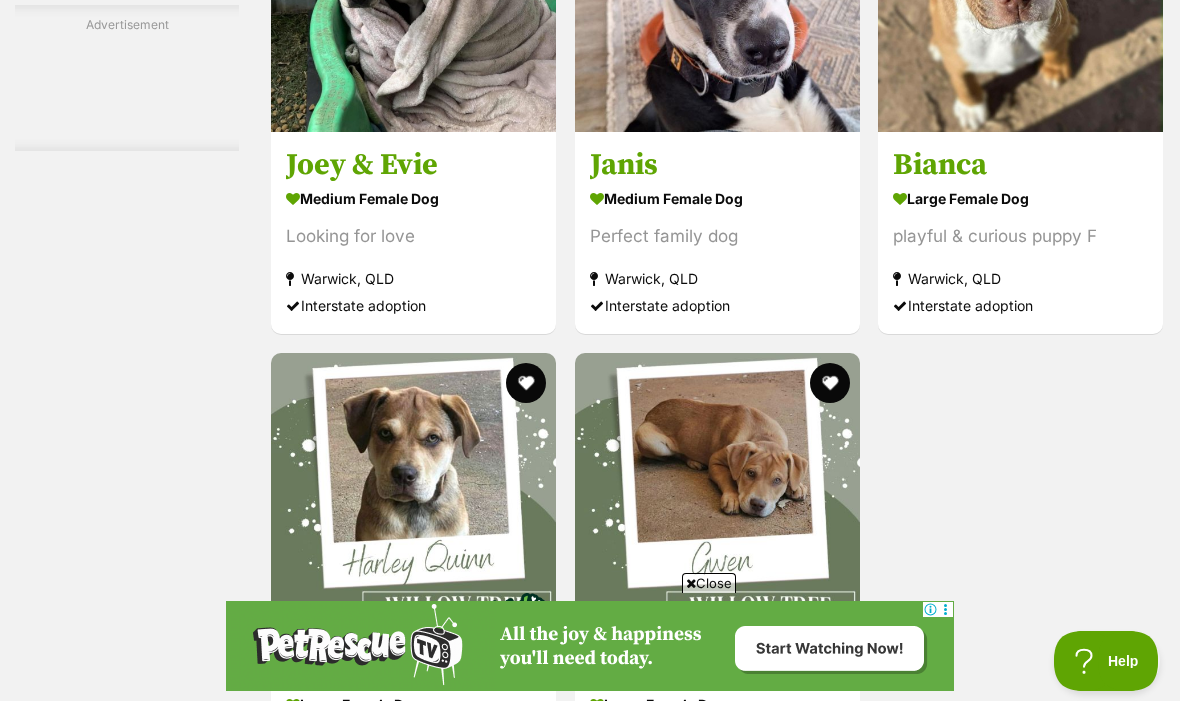 click at bounding box center [413, 495] 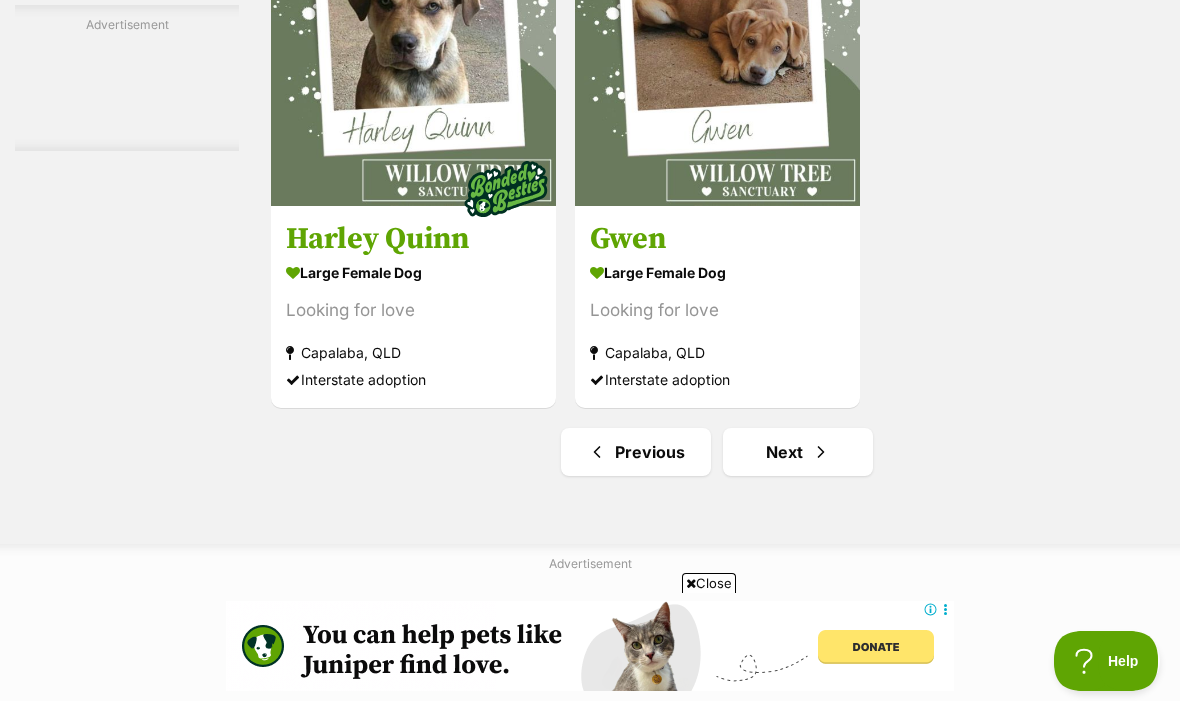 scroll, scrollTop: 0, scrollLeft: 0, axis: both 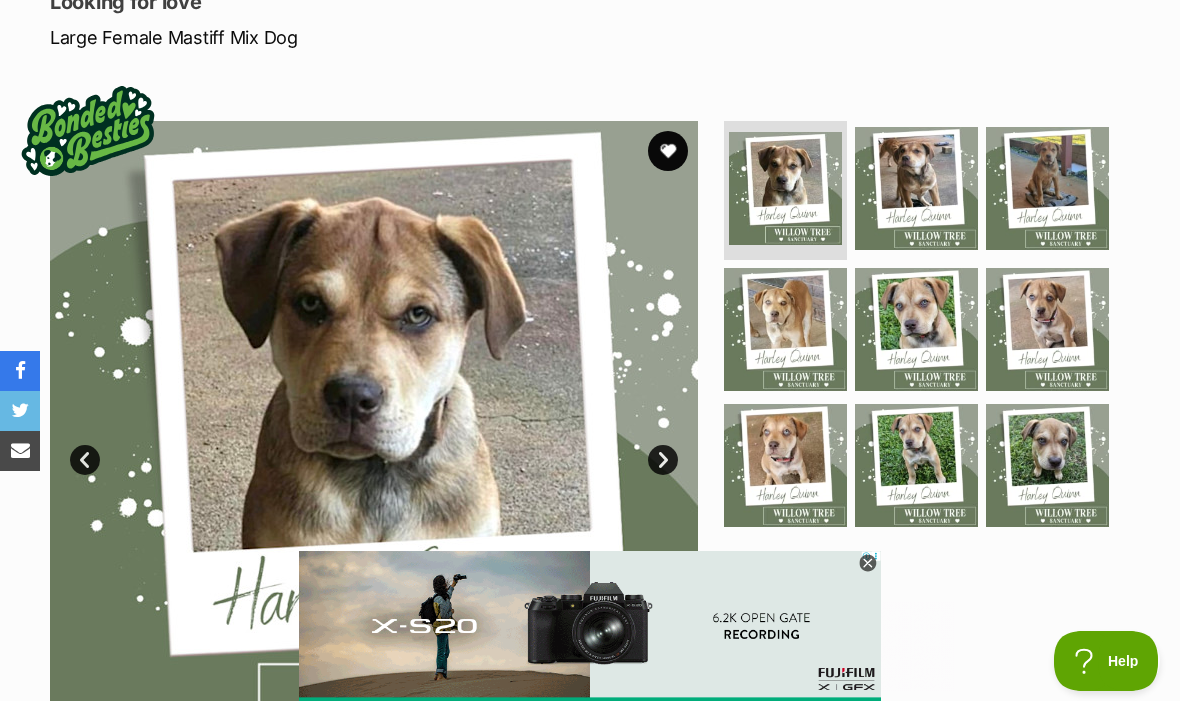 click at bounding box center [916, 465] 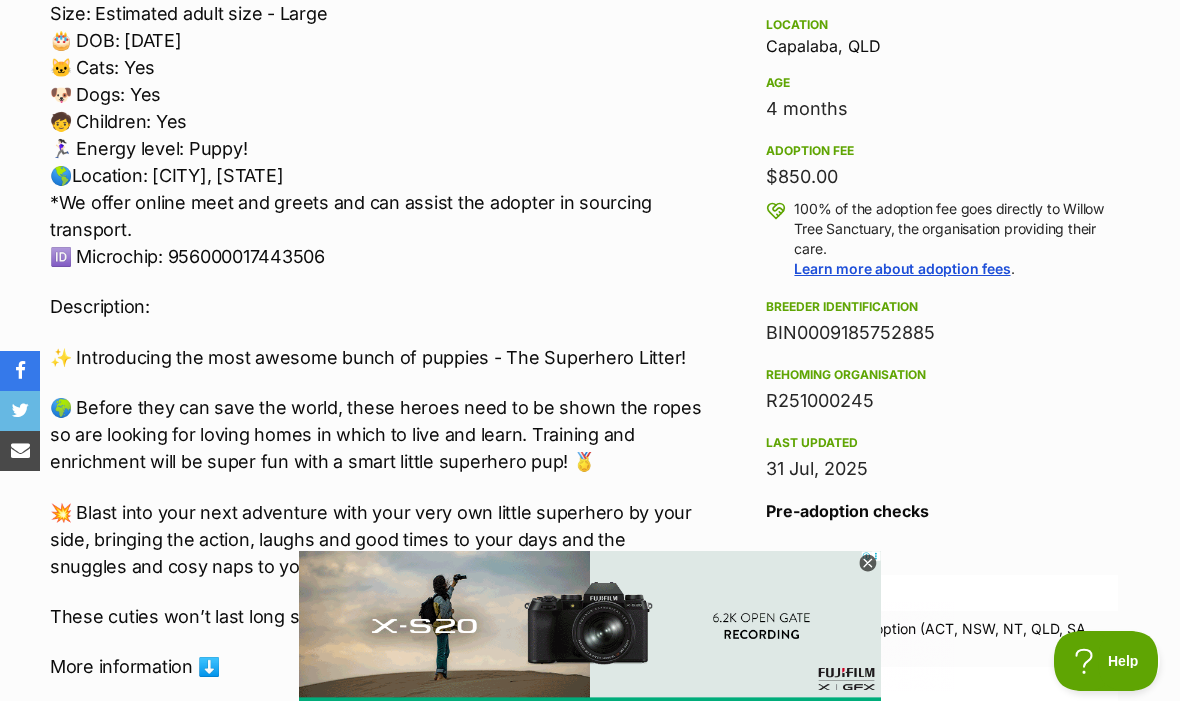 scroll, scrollTop: 1267, scrollLeft: 0, axis: vertical 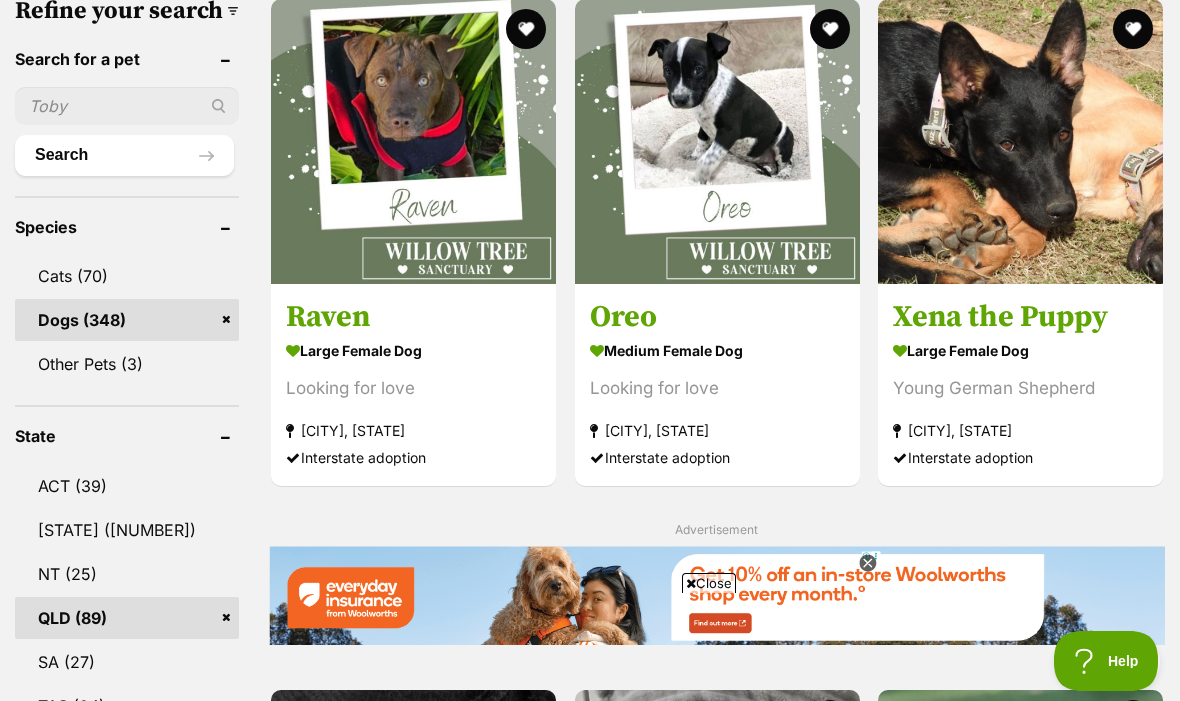 click at bounding box center [413, 141] 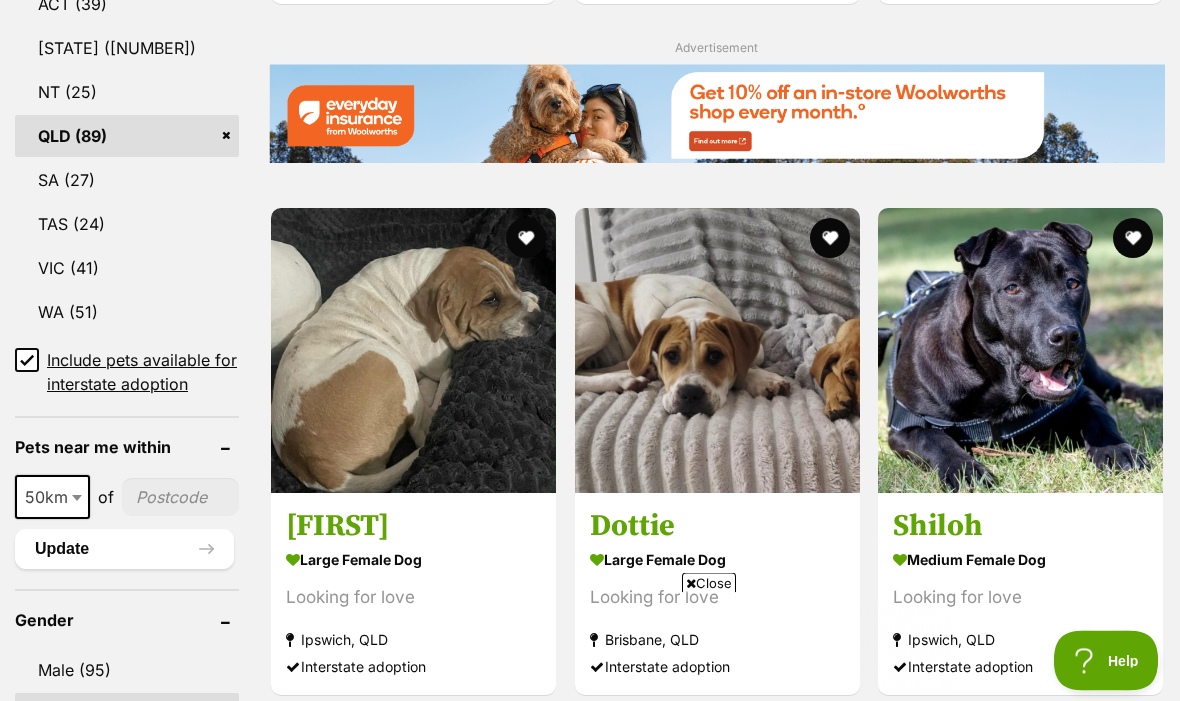scroll, scrollTop: 1190, scrollLeft: 0, axis: vertical 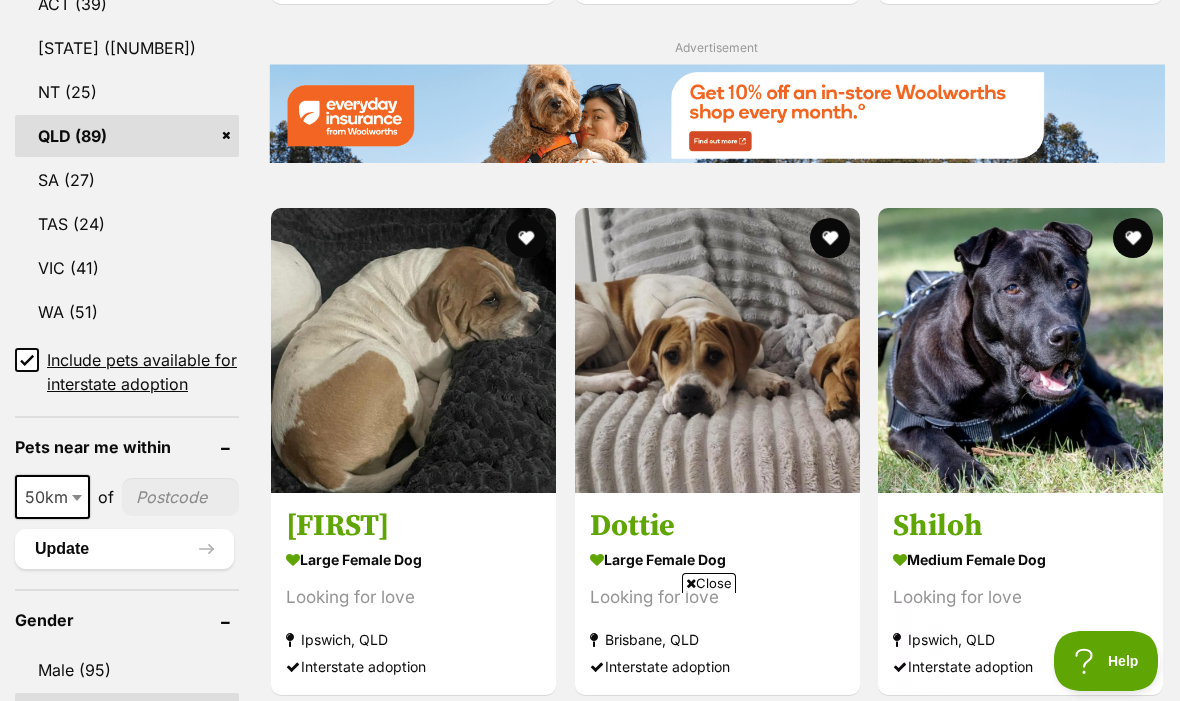 click at bounding box center (717, 350) 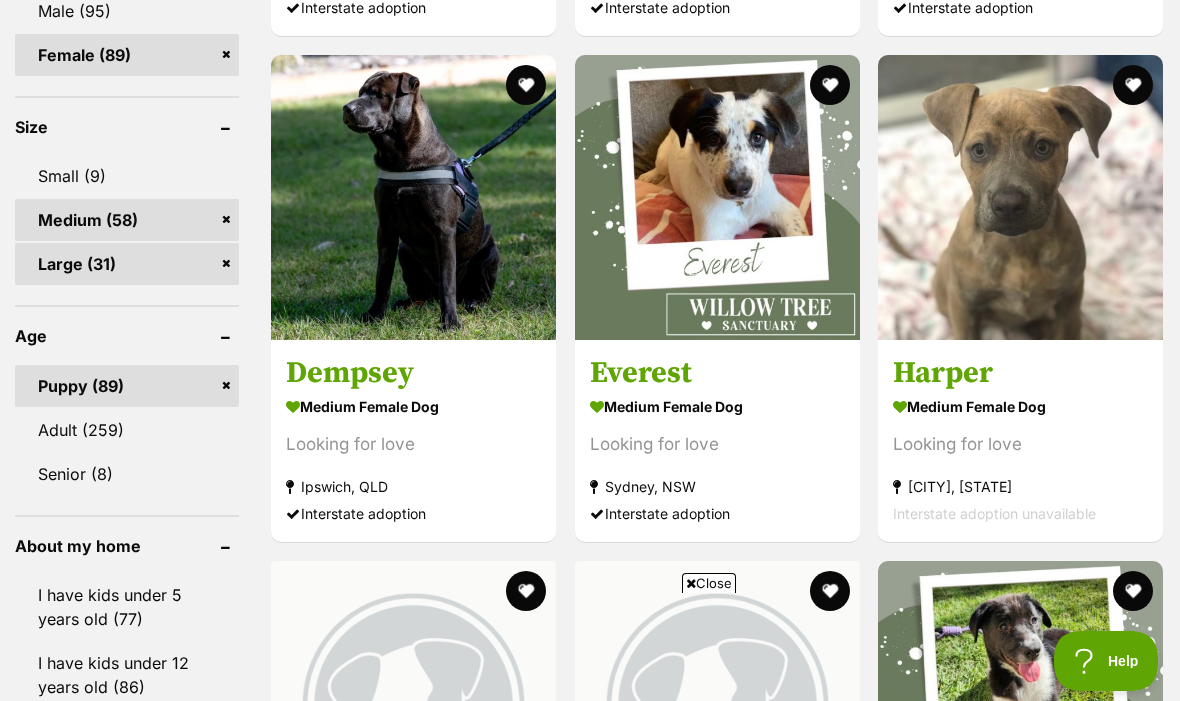 scroll, scrollTop: 0, scrollLeft: 0, axis: both 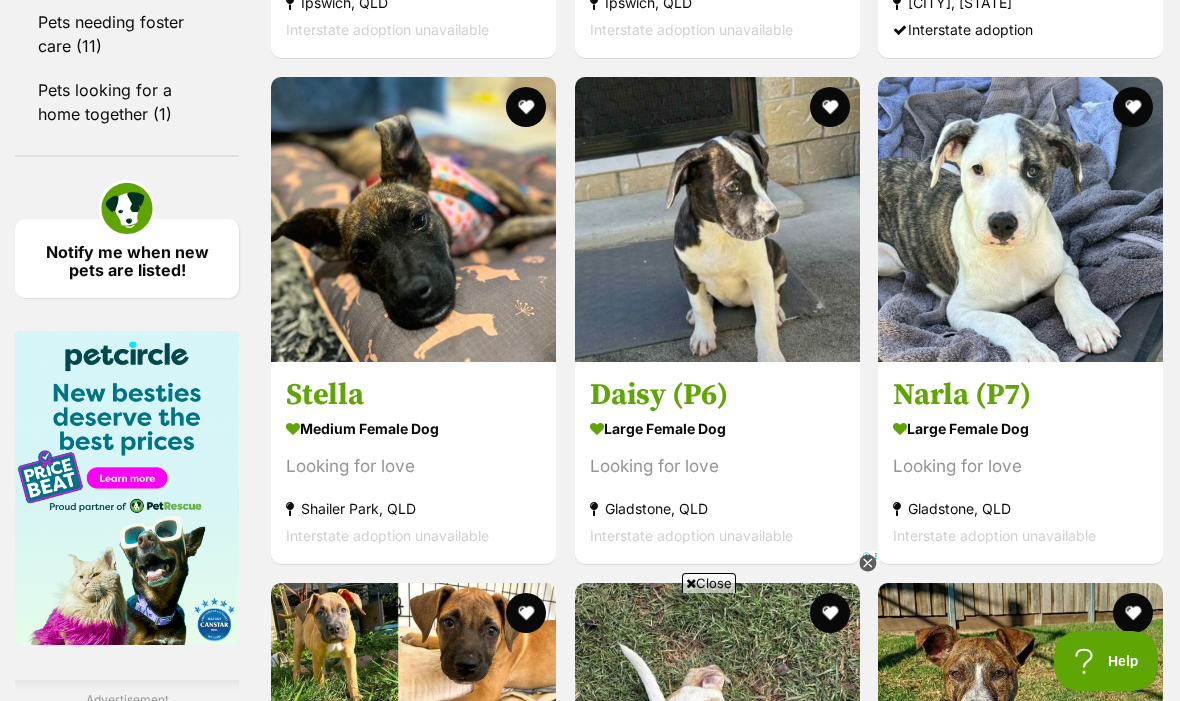 click at bounding box center [717, 219] 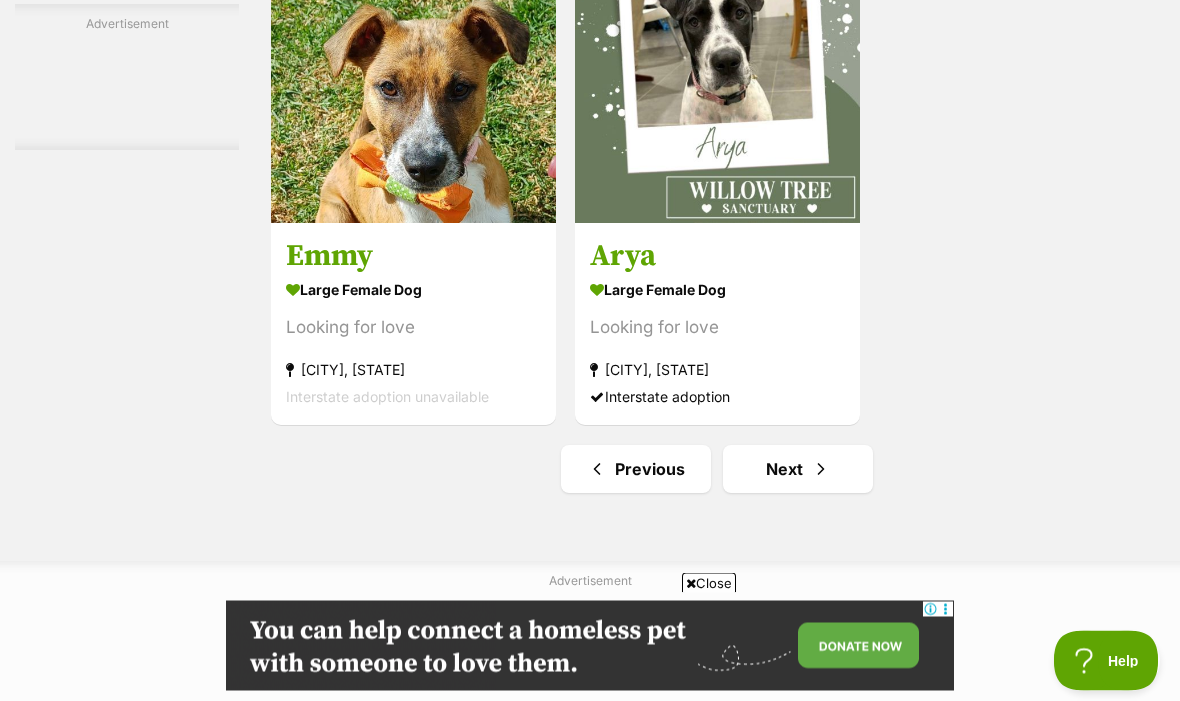 scroll, scrollTop: 4017, scrollLeft: 0, axis: vertical 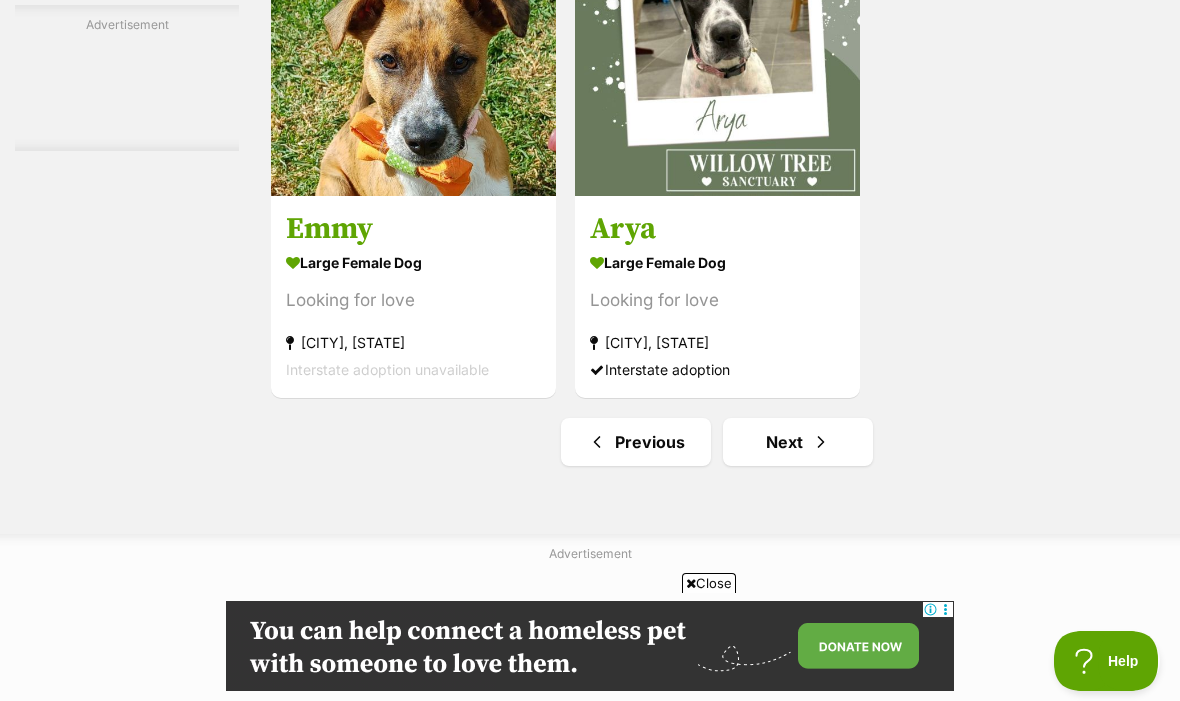 click on "Next" at bounding box center (798, 442) 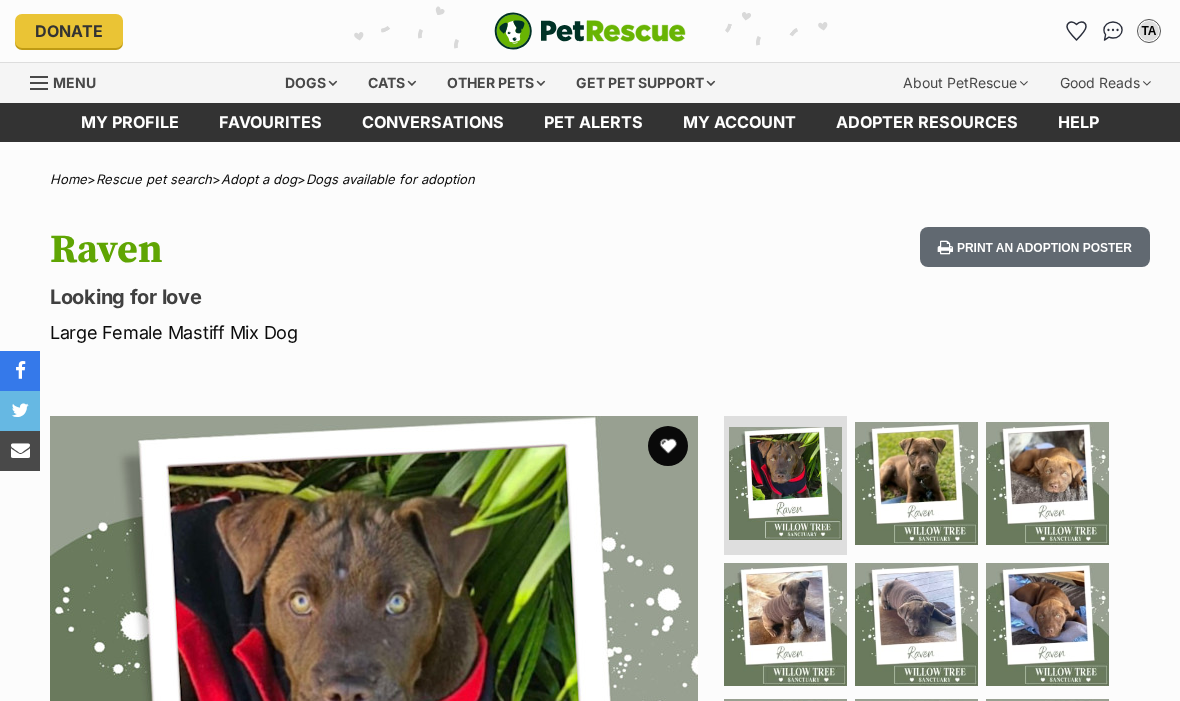 scroll, scrollTop: 0, scrollLeft: 0, axis: both 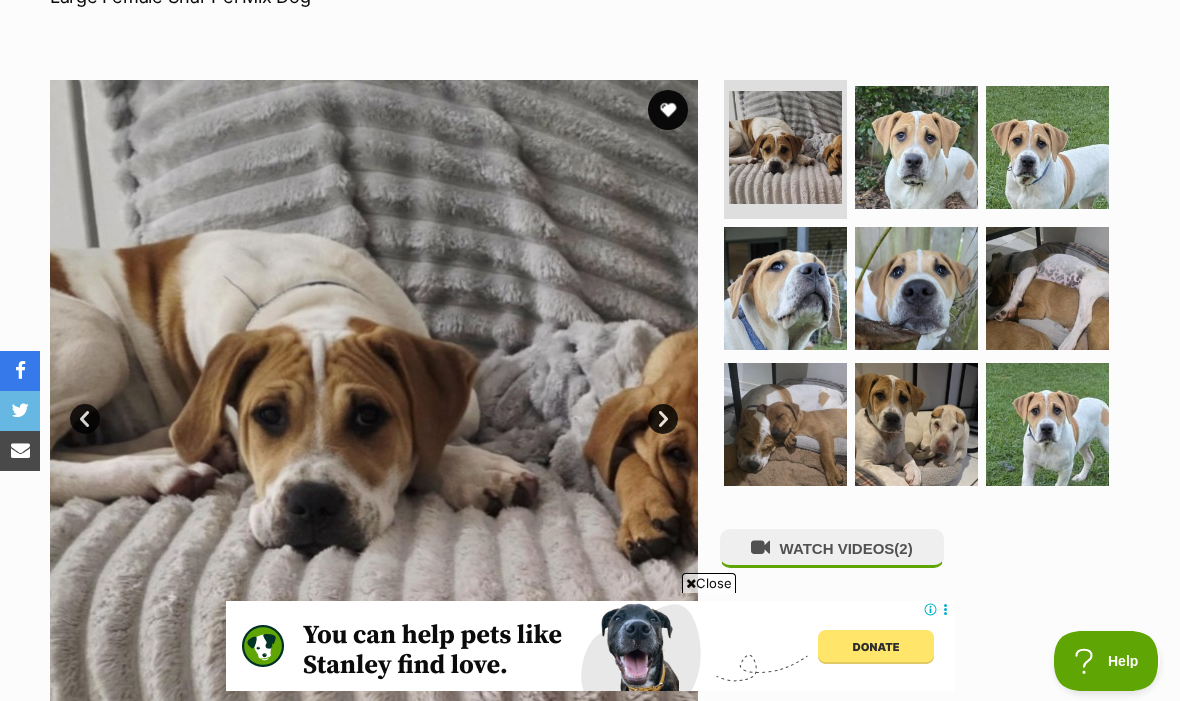 click at bounding box center (916, 288) 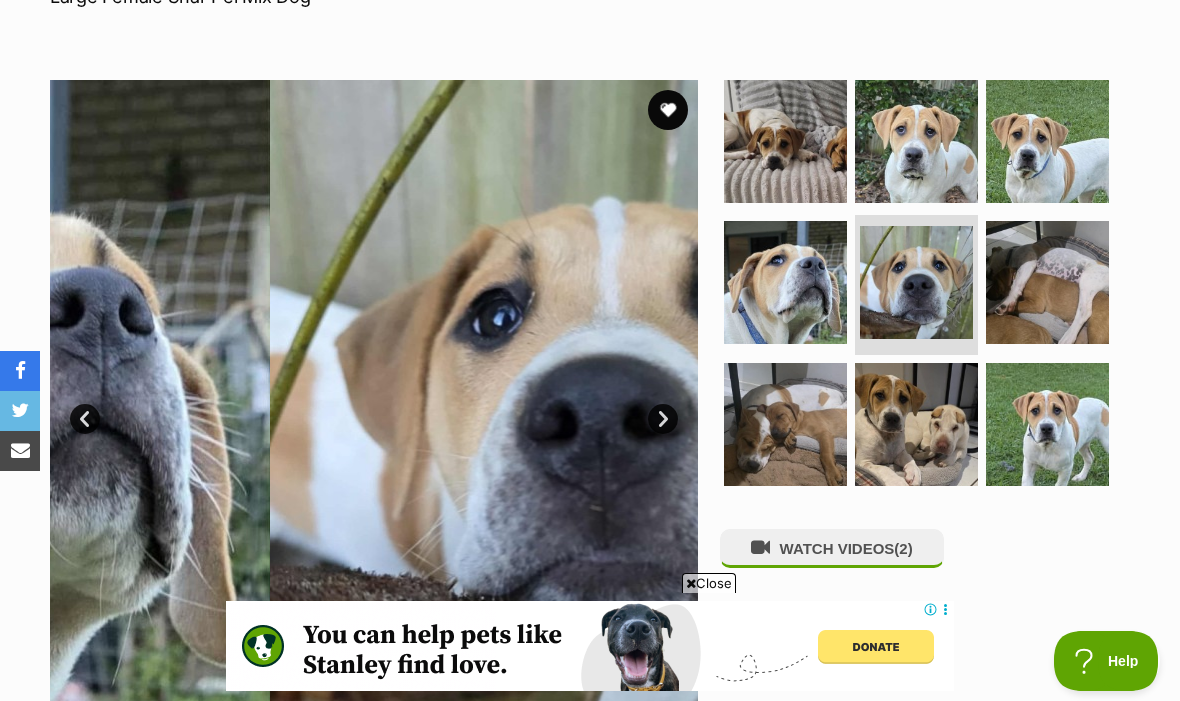 scroll, scrollTop: 0, scrollLeft: 0, axis: both 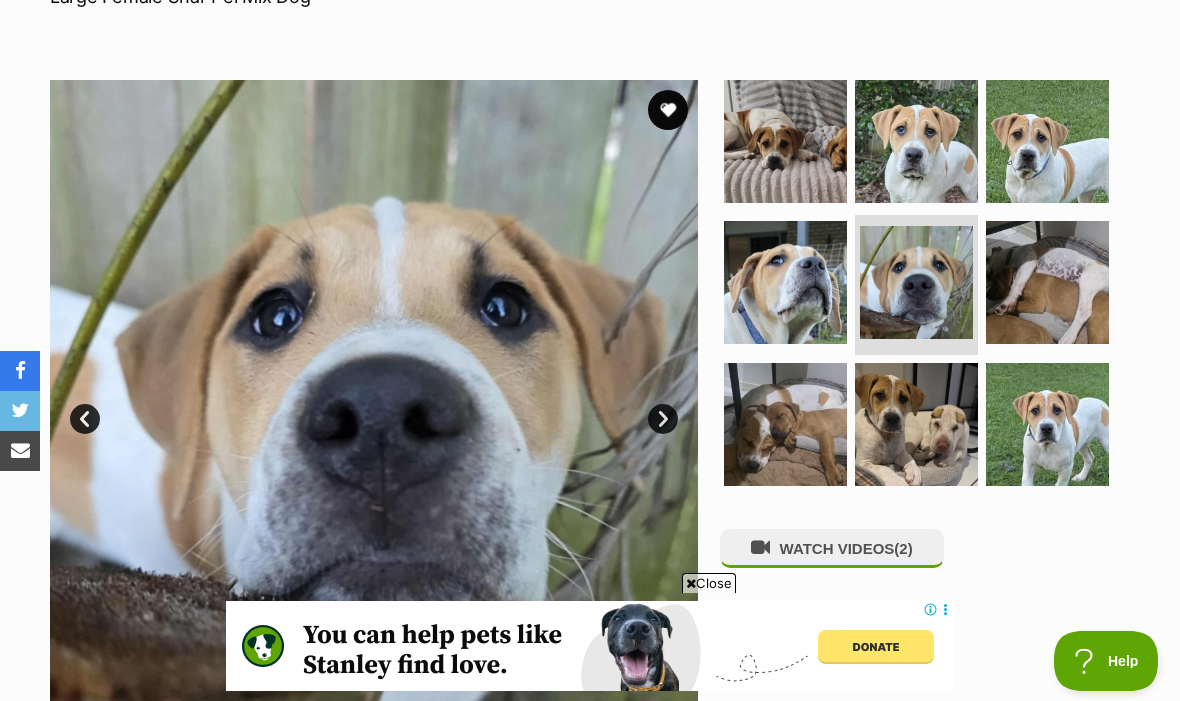 click at bounding box center [1047, 141] 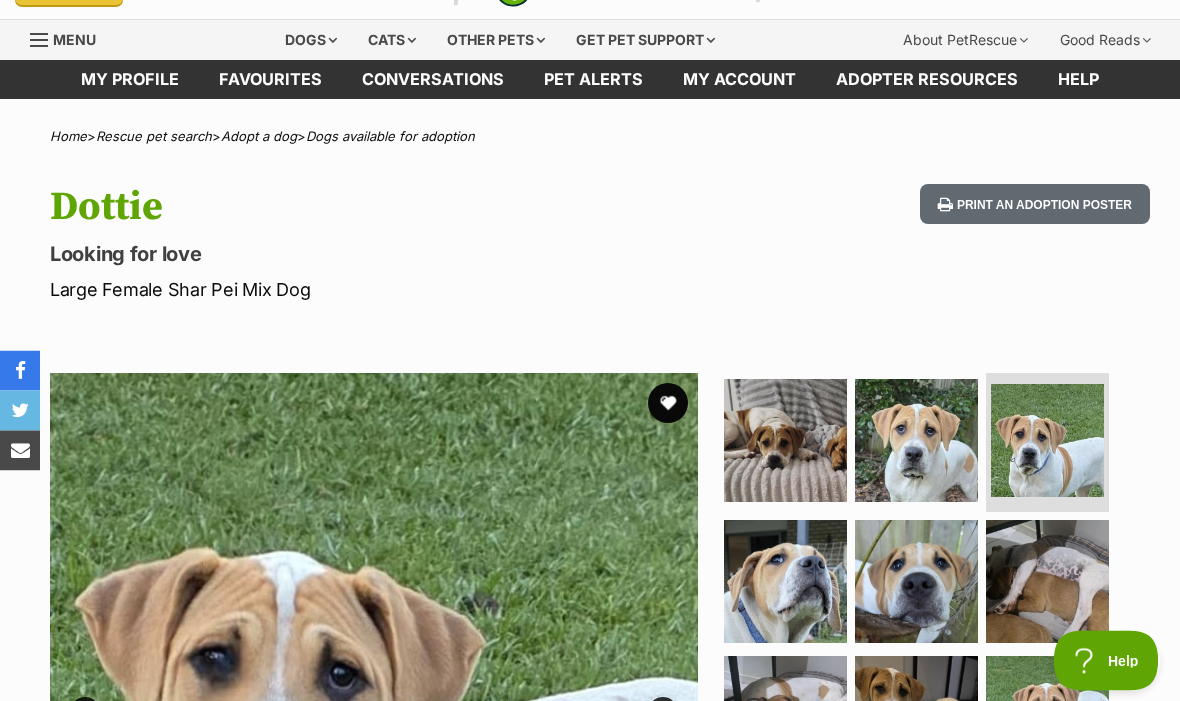 scroll, scrollTop: 3, scrollLeft: 0, axis: vertical 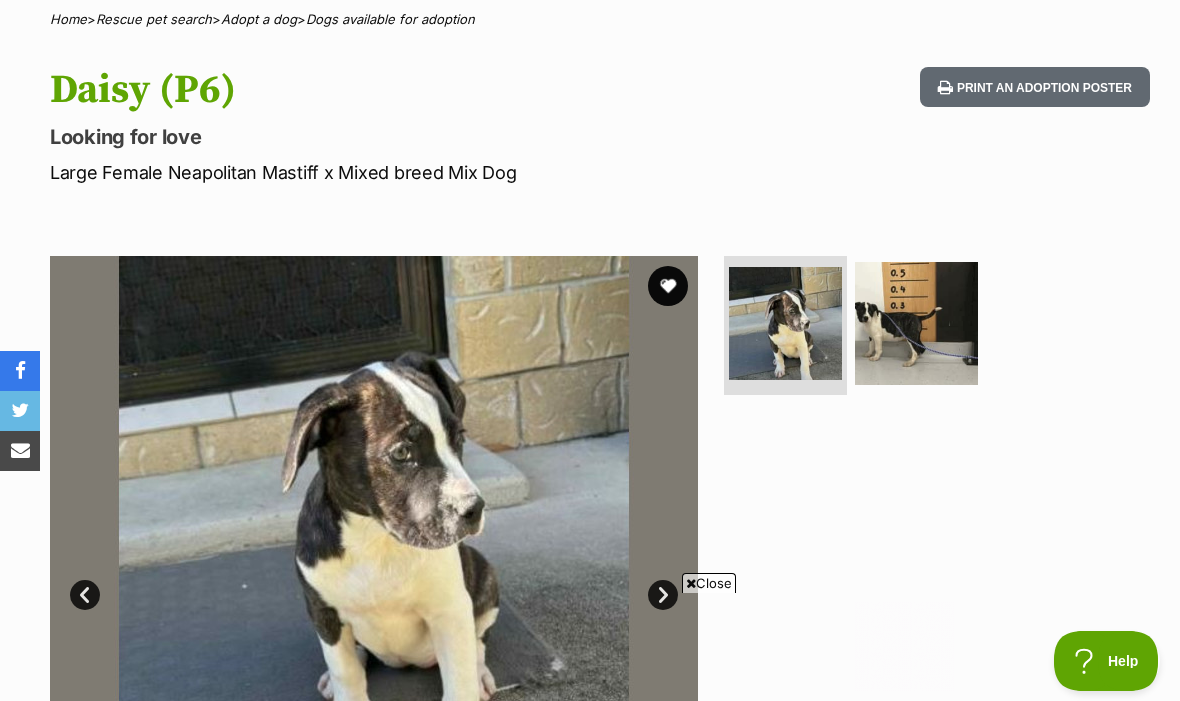 click at bounding box center [916, 323] 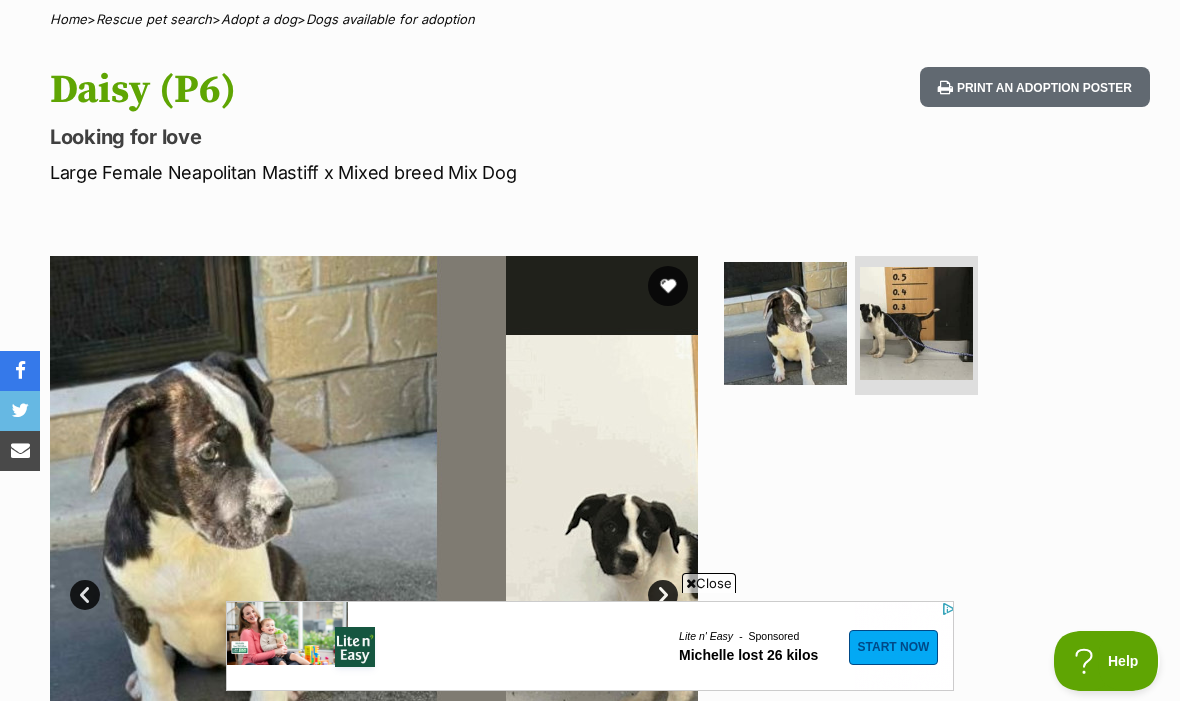scroll, scrollTop: 0, scrollLeft: 0, axis: both 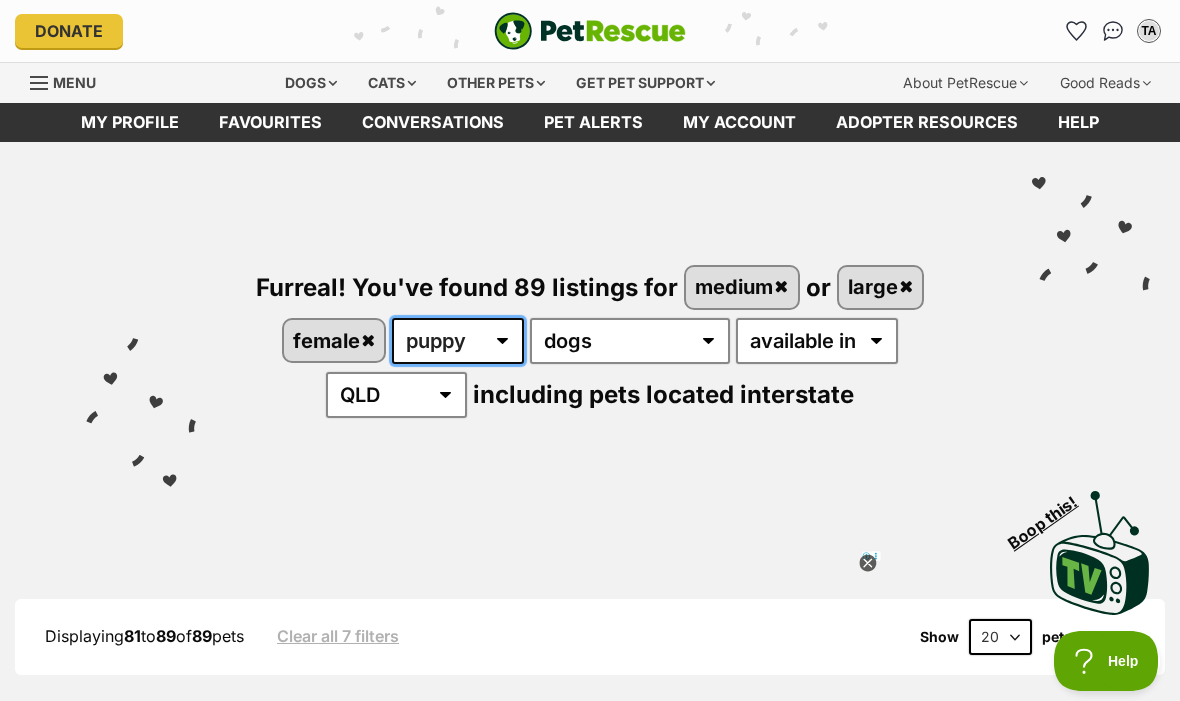 click on "any age
puppy
adult
senior" at bounding box center [458, 341] 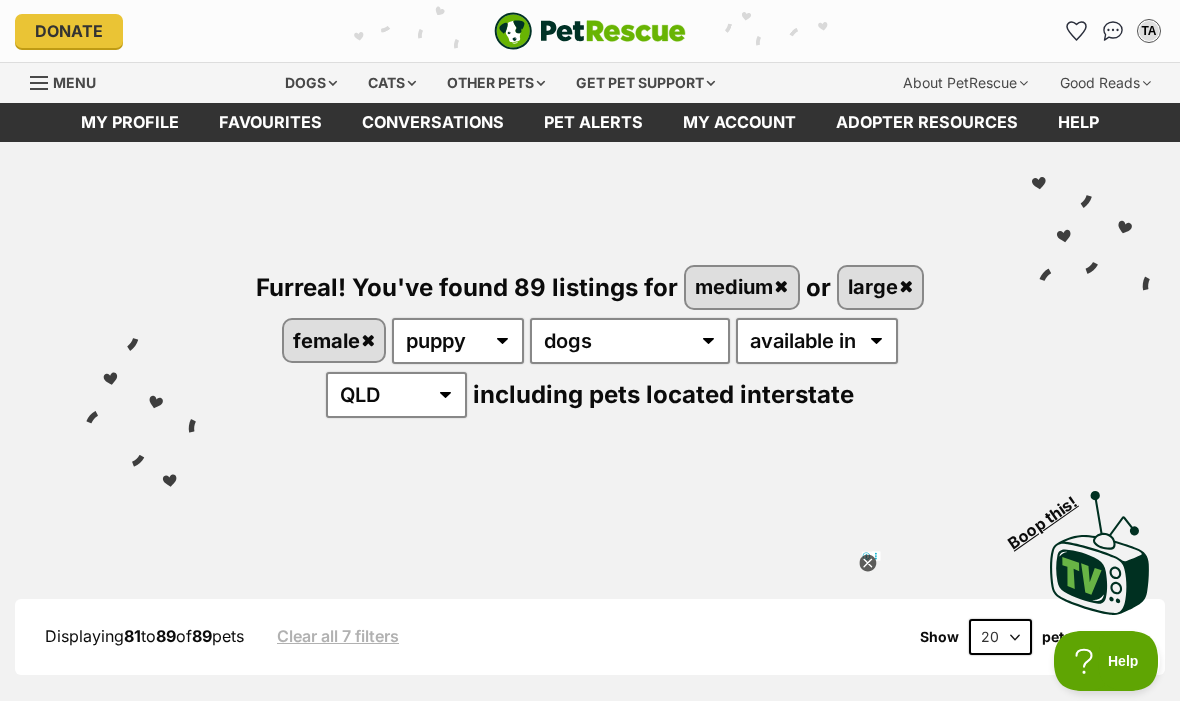 click on "female" at bounding box center (334, 340) 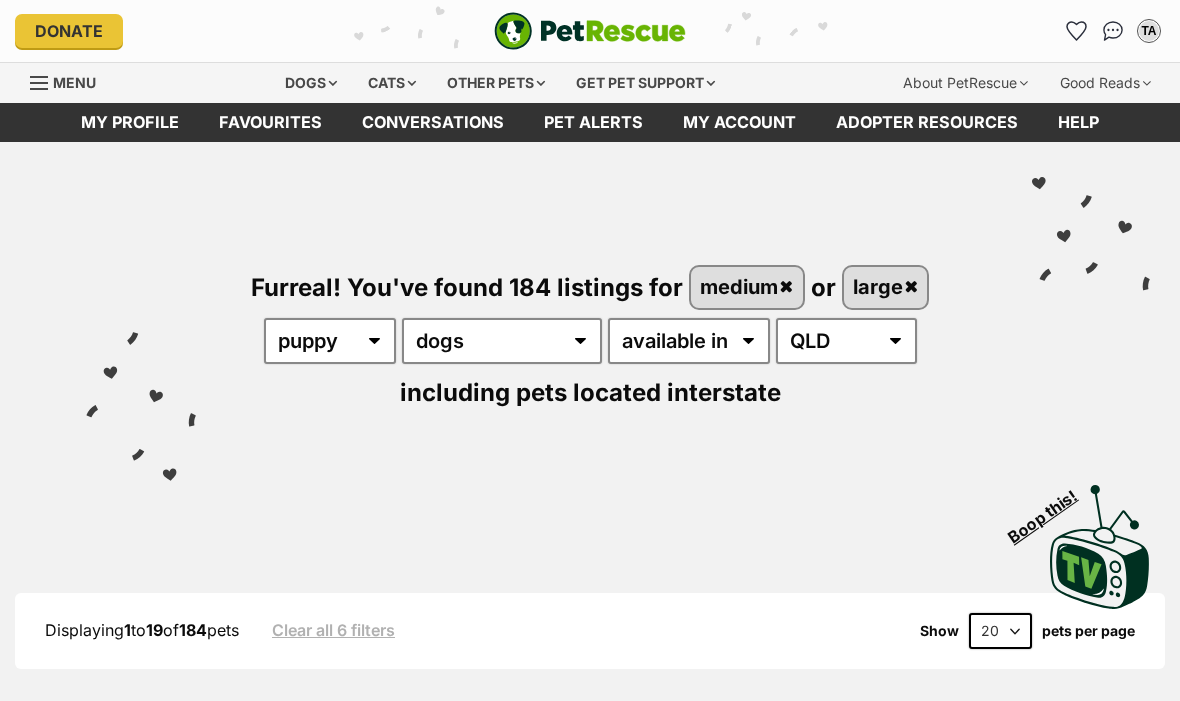 scroll, scrollTop: 0, scrollLeft: 0, axis: both 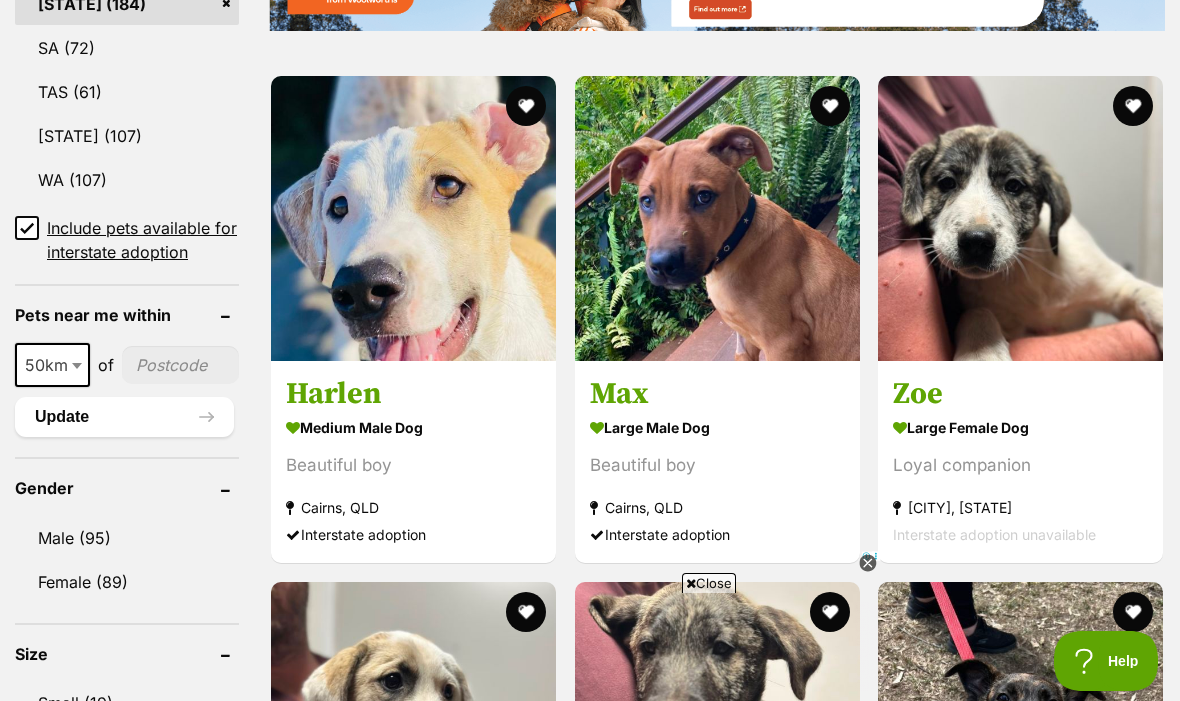 click on "Male (95)" at bounding box center [127, 538] 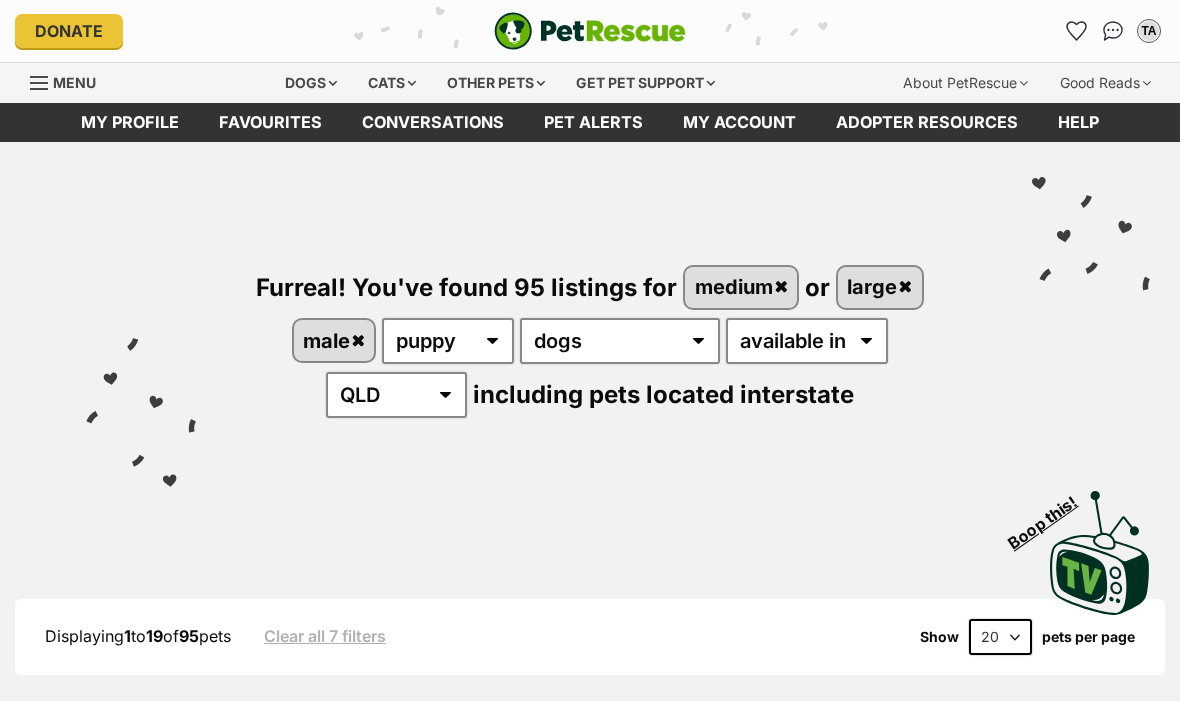 scroll, scrollTop: 0, scrollLeft: 0, axis: both 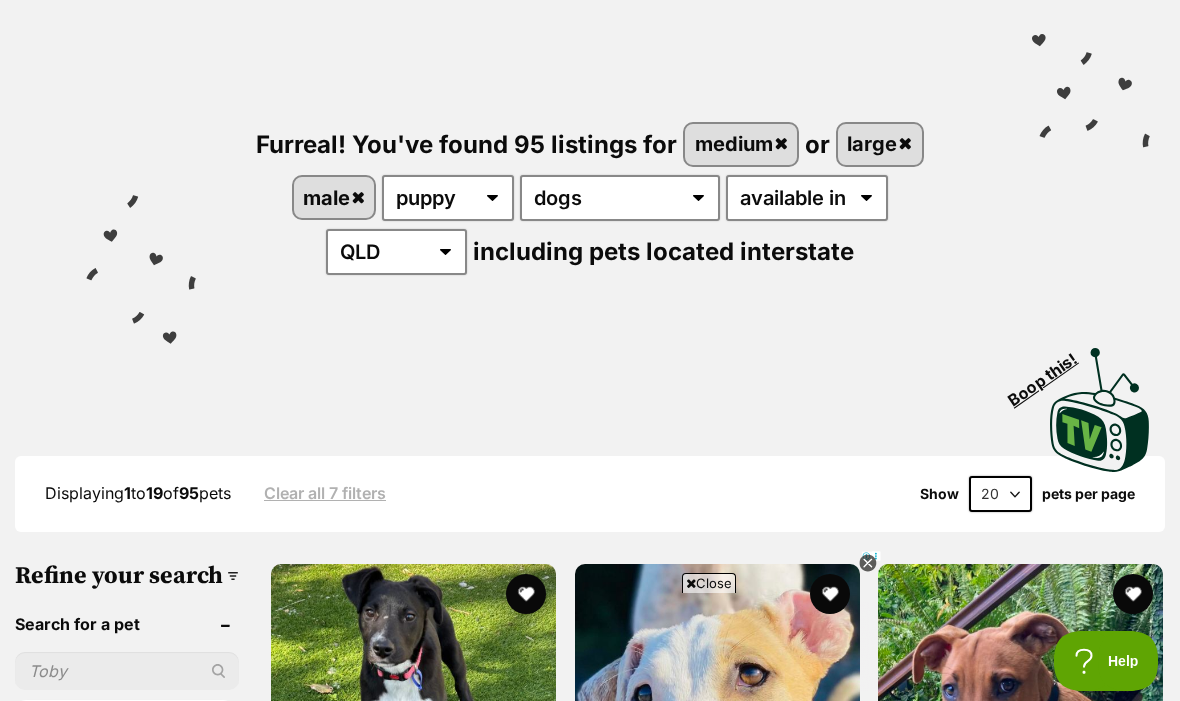 click on "medium" at bounding box center [741, 144] 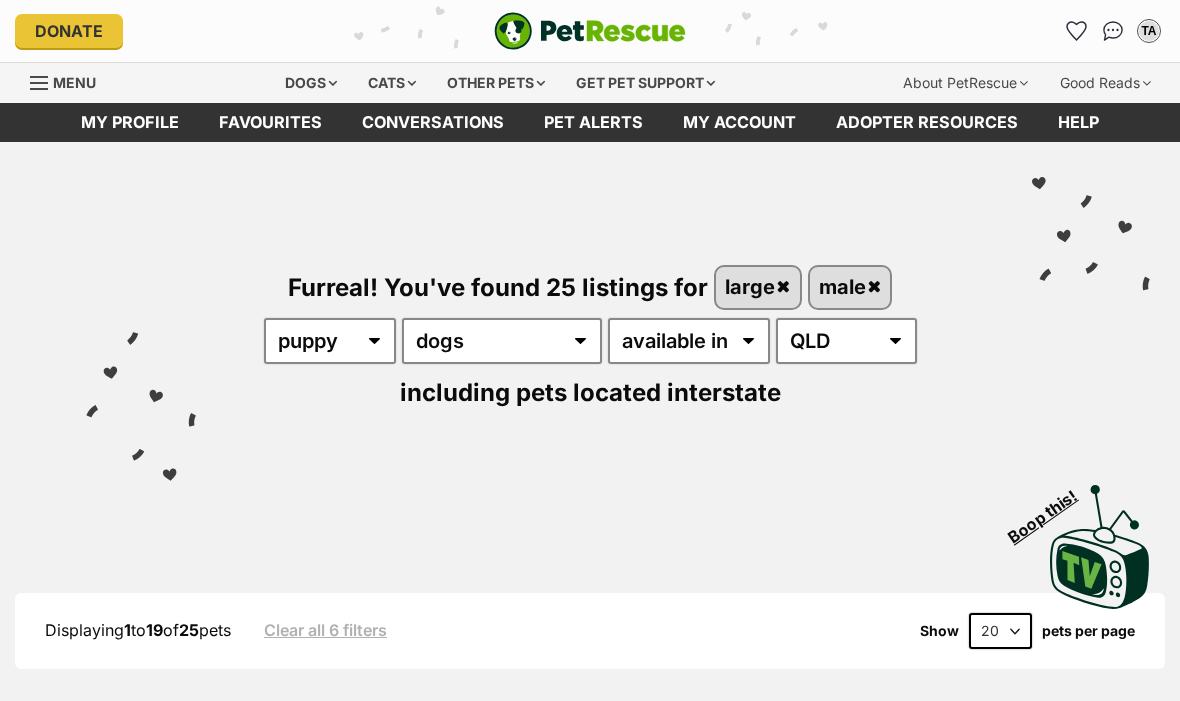 scroll, scrollTop: 0, scrollLeft: 0, axis: both 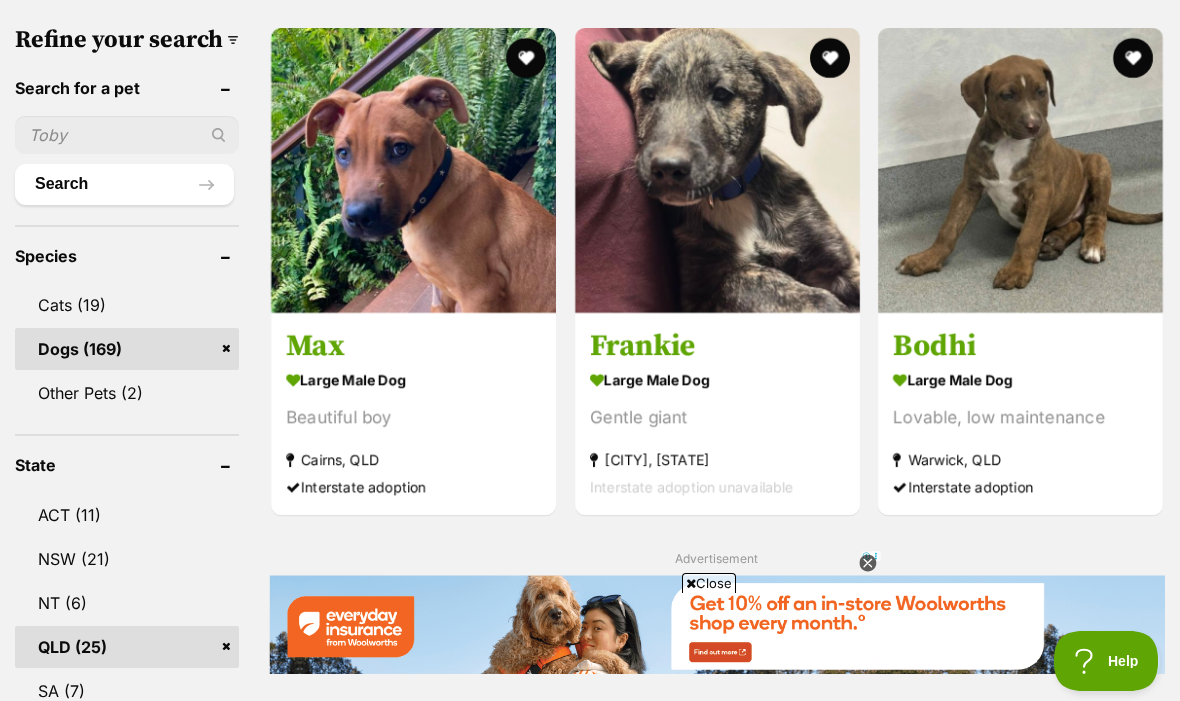 click at bounding box center (717, 170) 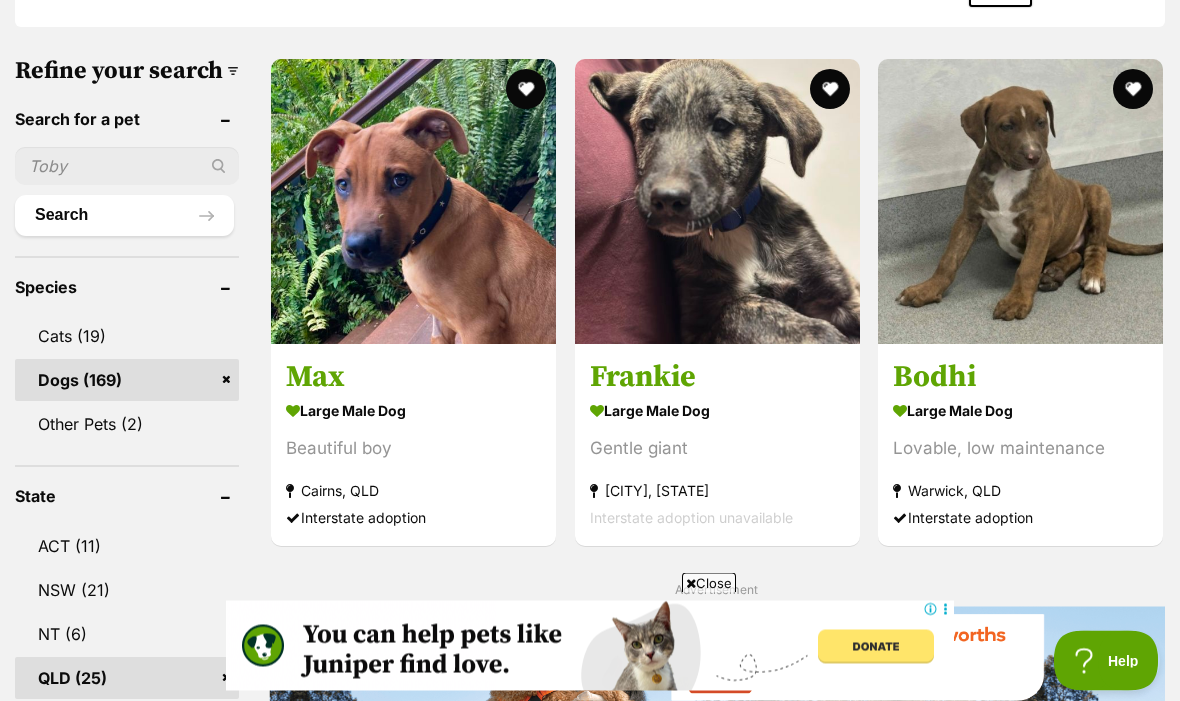 scroll, scrollTop: 642, scrollLeft: 0, axis: vertical 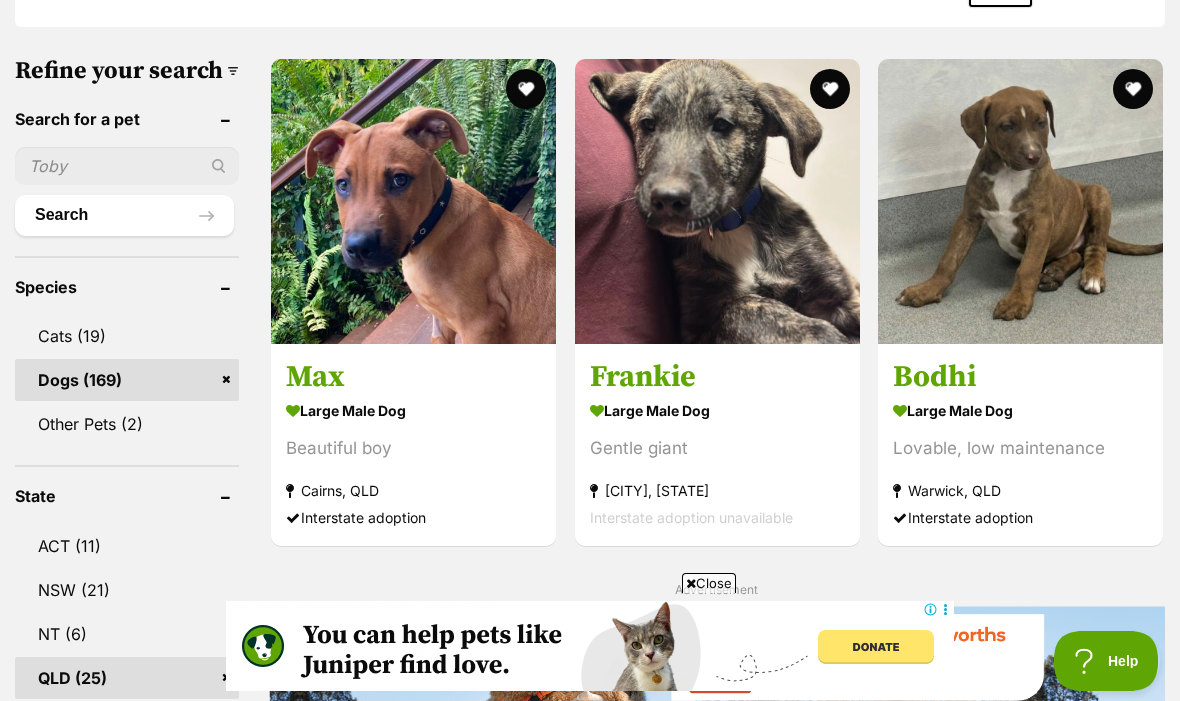 click at bounding box center (1020, 201) 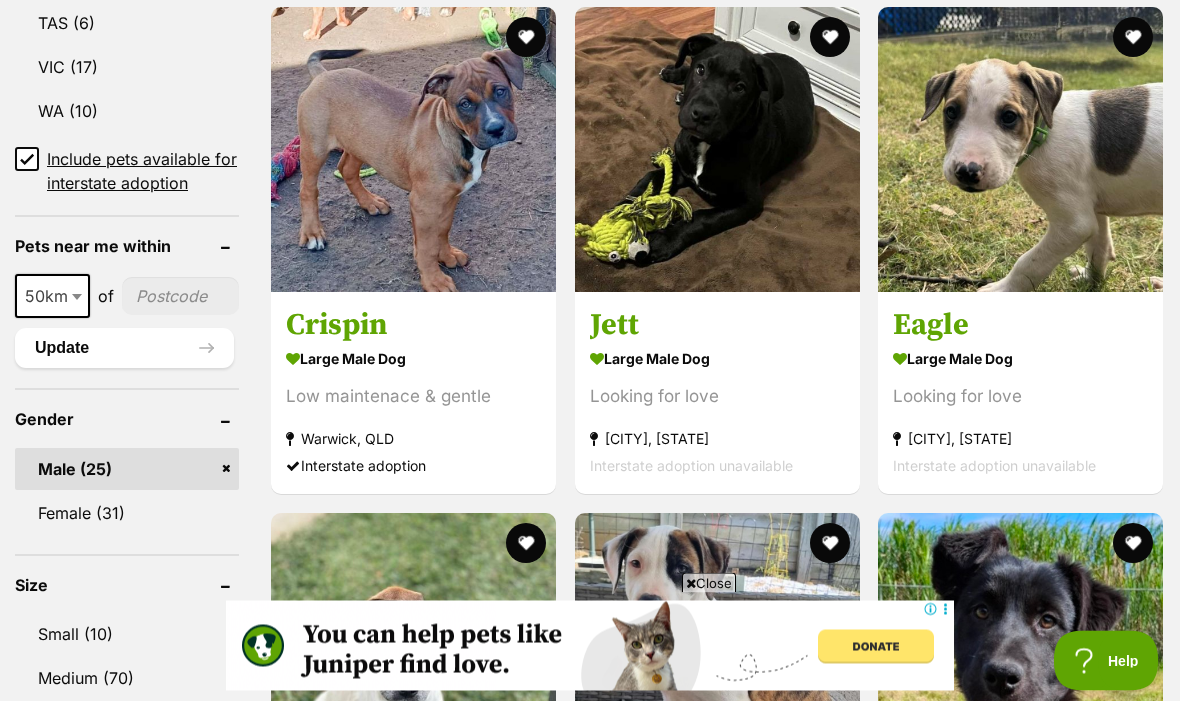 scroll, scrollTop: 1386, scrollLeft: 0, axis: vertical 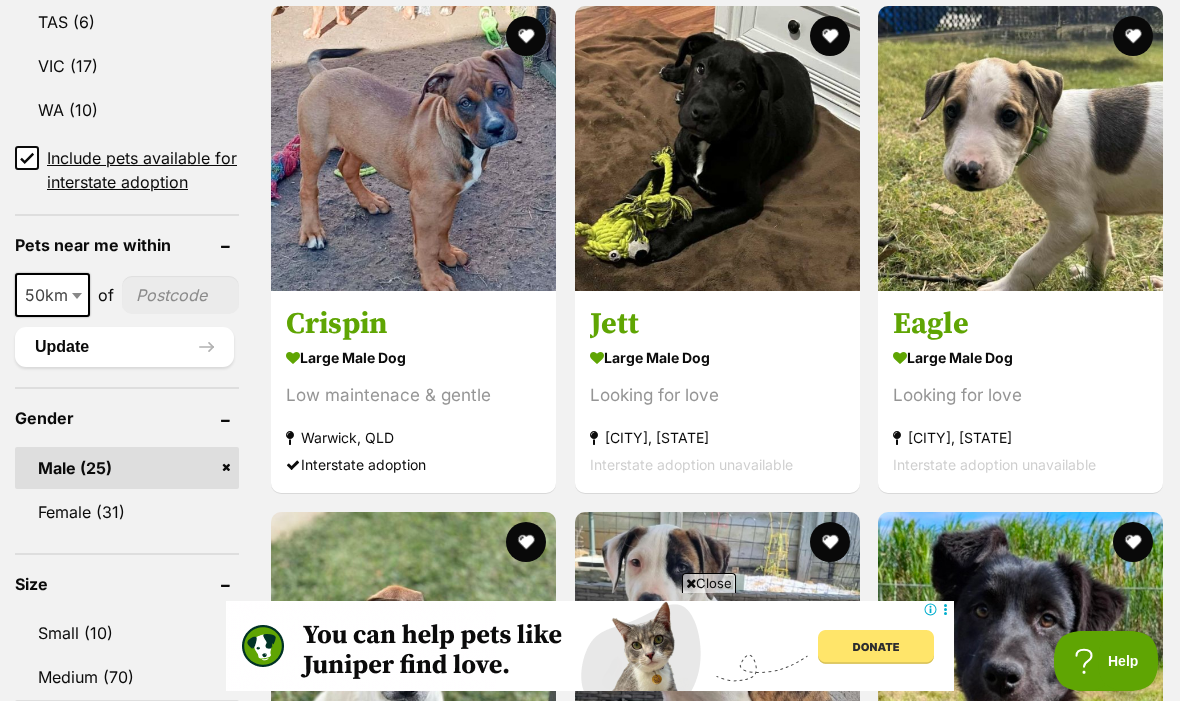 click at bounding box center [717, 148] 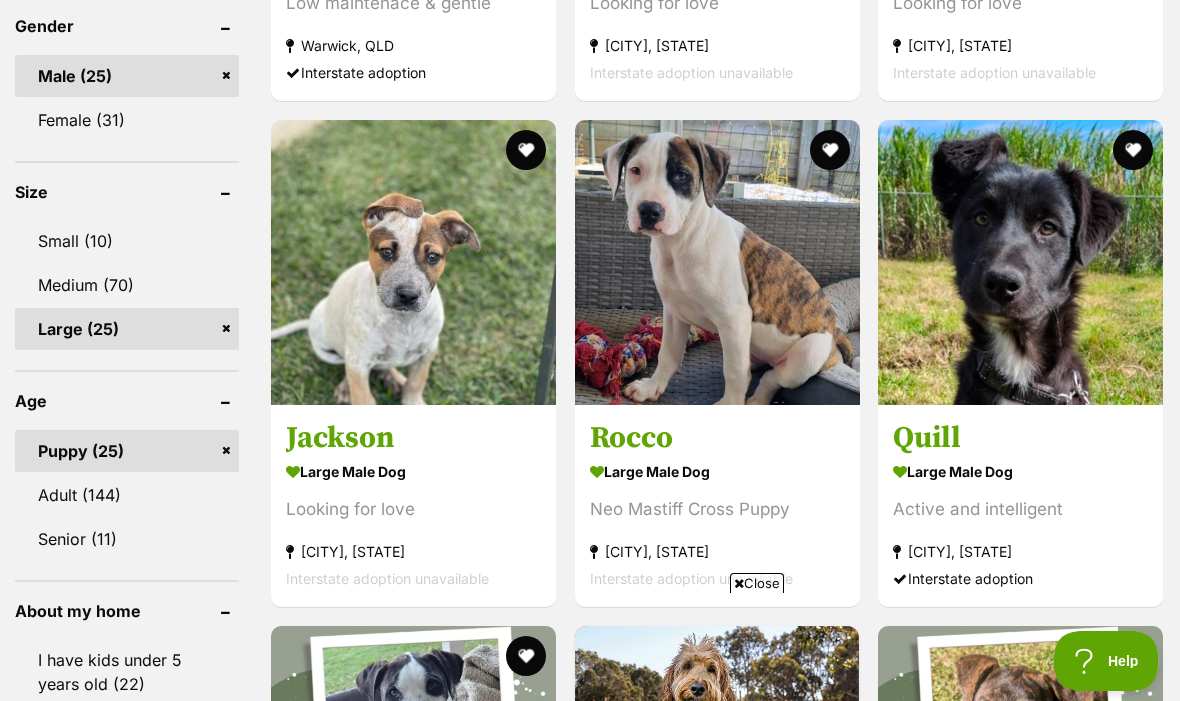 scroll, scrollTop: 0, scrollLeft: 0, axis: both 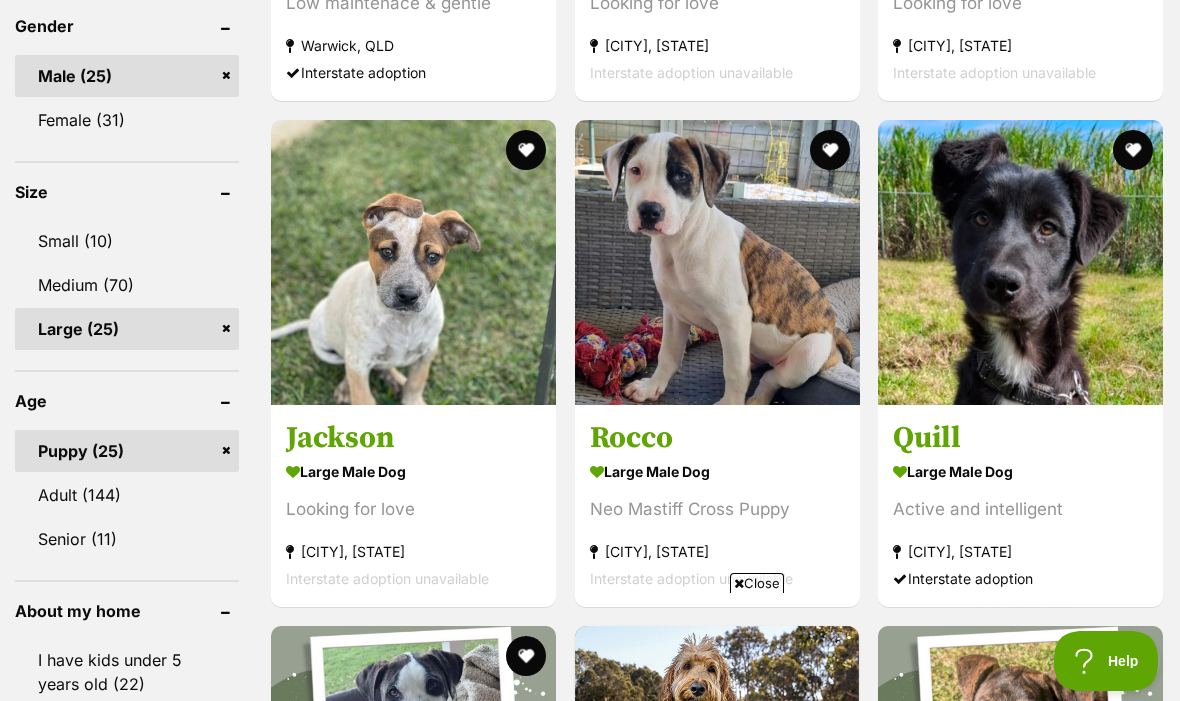 click at bounding box center [1020, 262] 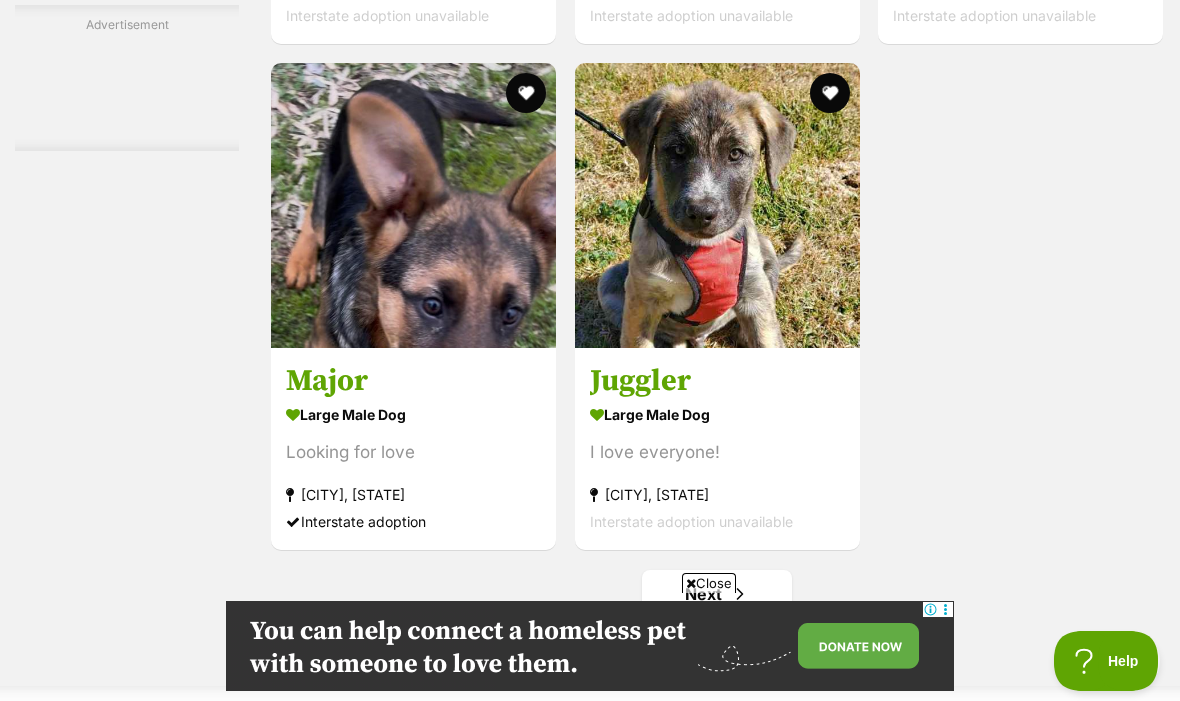 scroll, scrollTop: 3880, scrollLeft: 0, axis: vertical 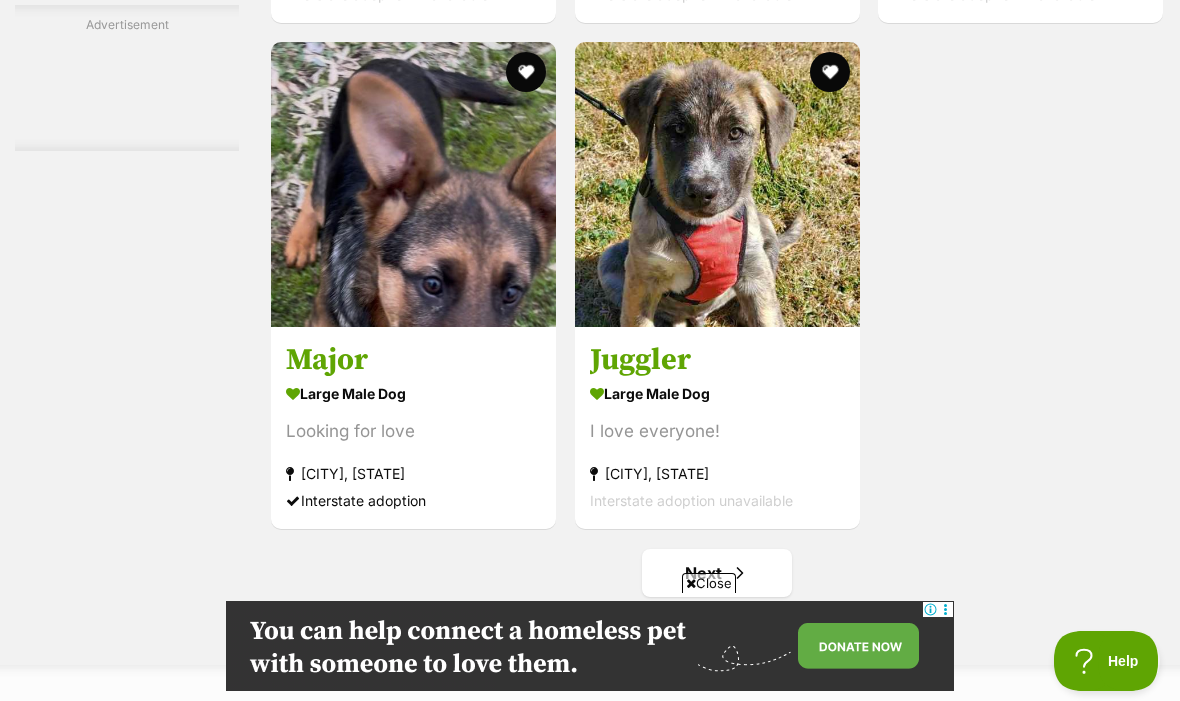 click at bounding box center (717, 184) 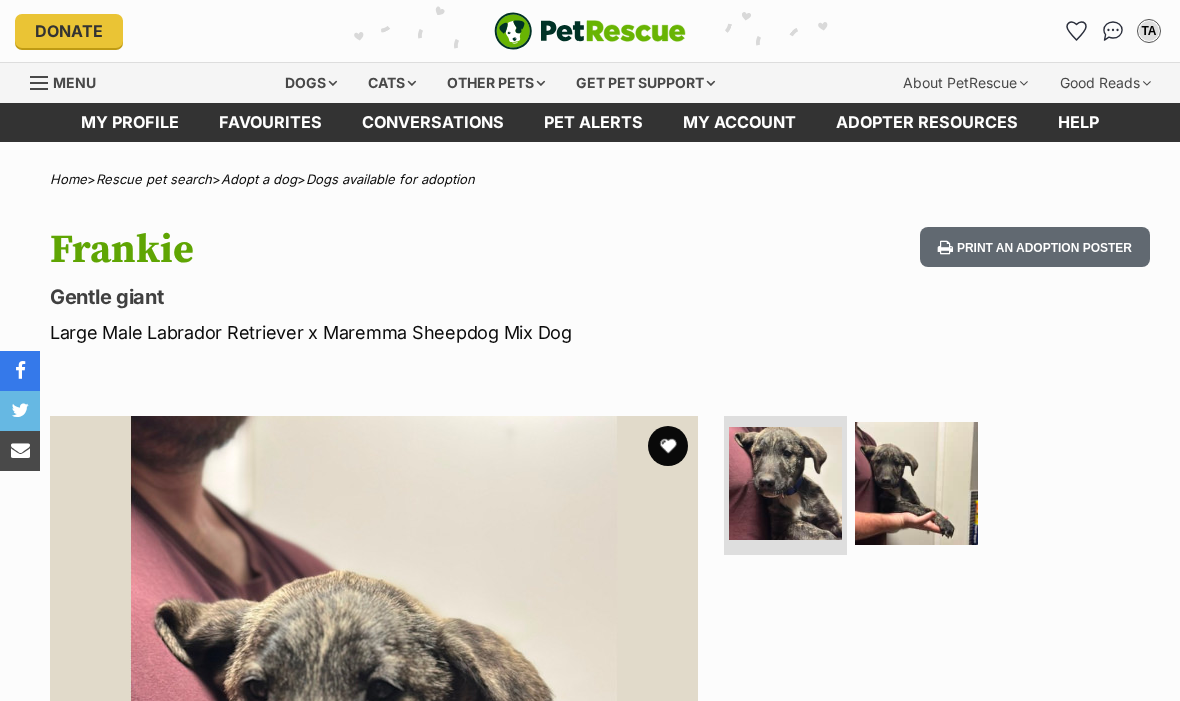 scroll, scrollTop: 0, scrollLeft: 0, axis: both 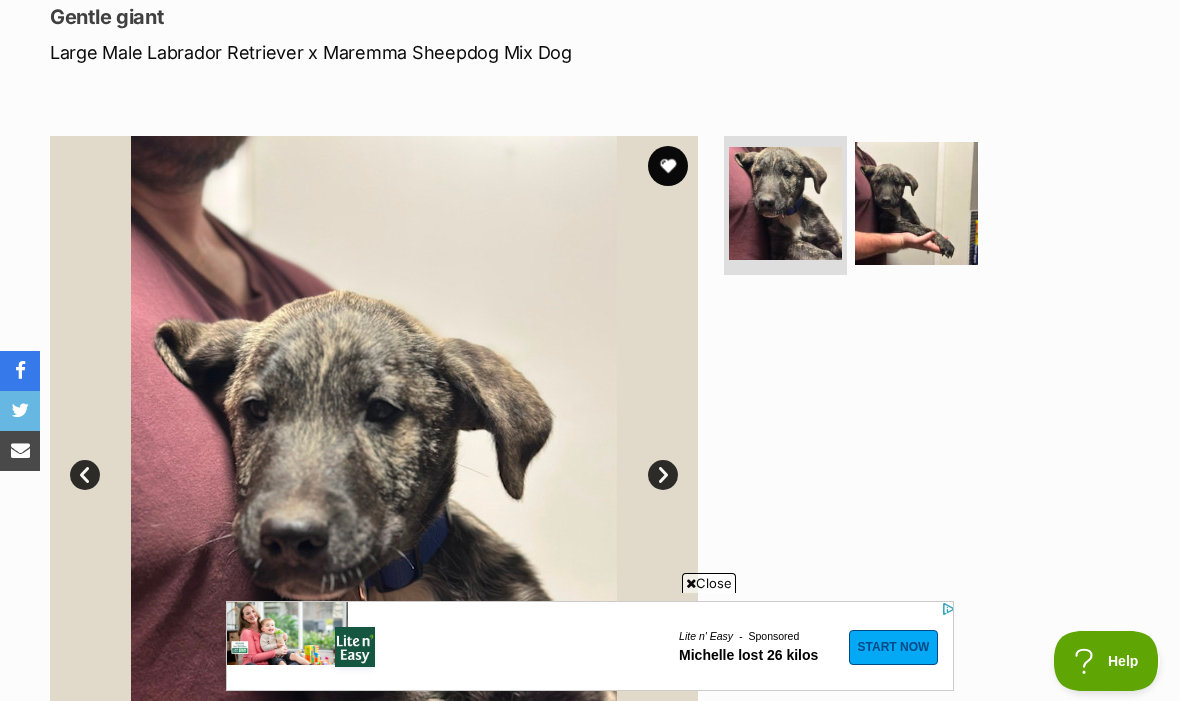 click at bounding box center (916, 203) 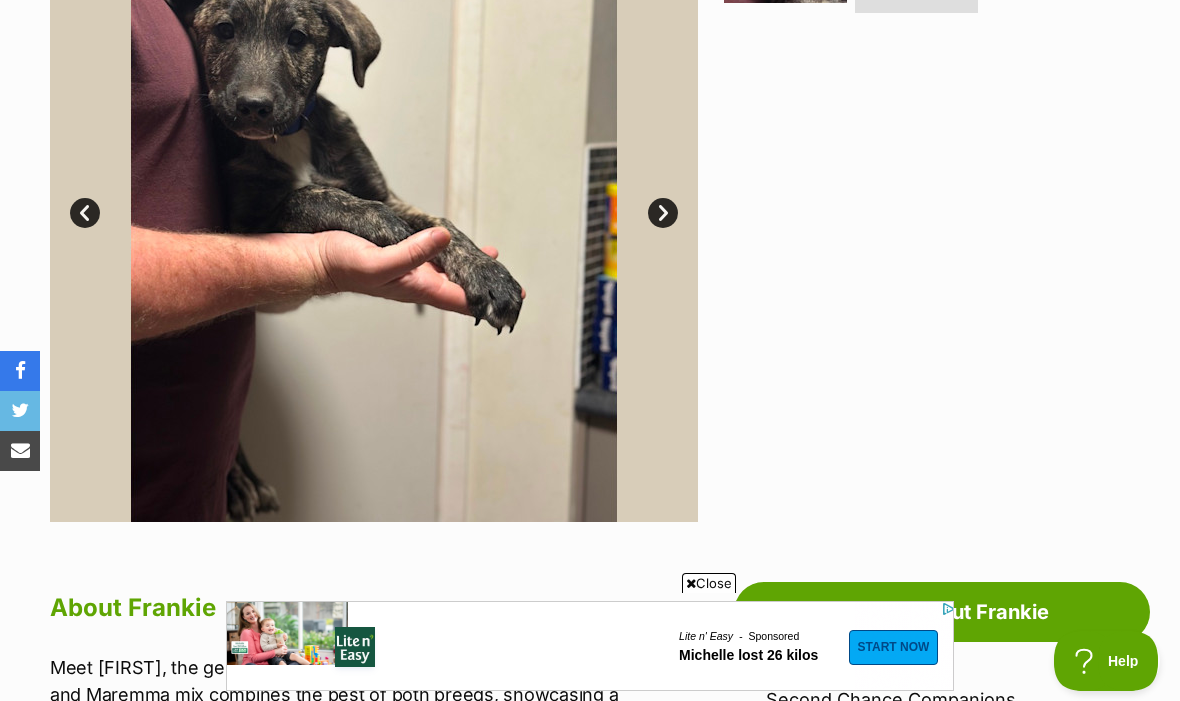 scroll, scrollTop: 586, scrollLeft: 0, axis: vertical 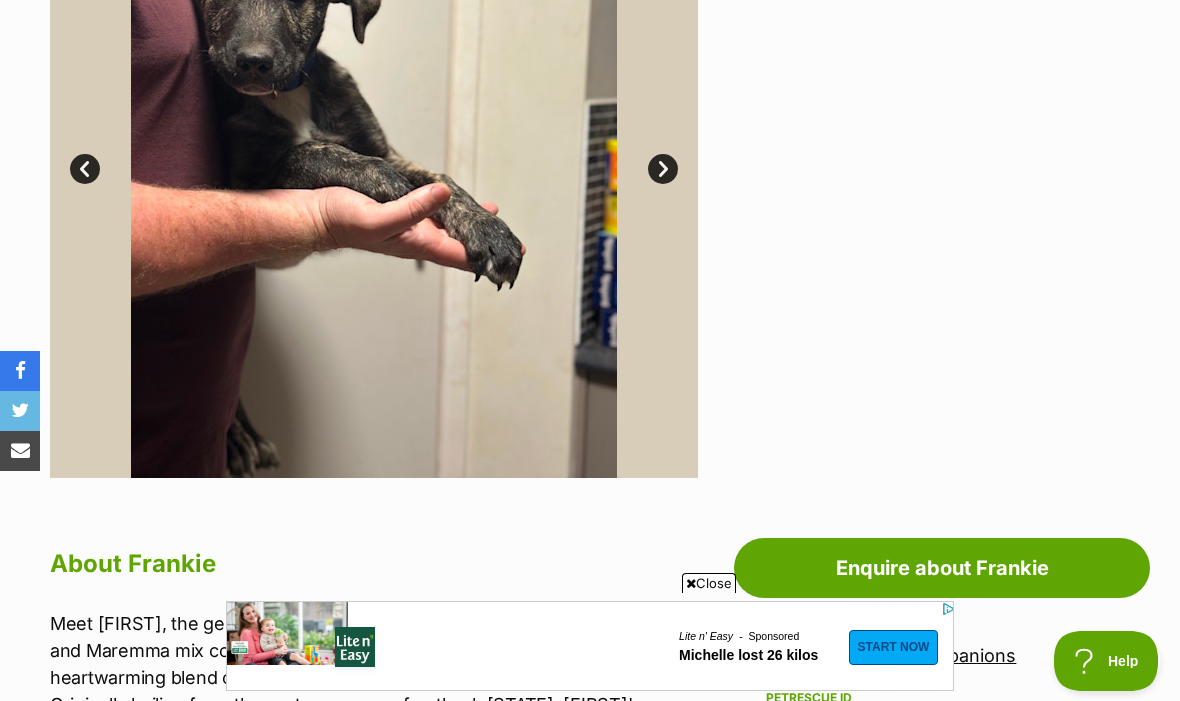 click on "Next" at bounding box center (663, 169) 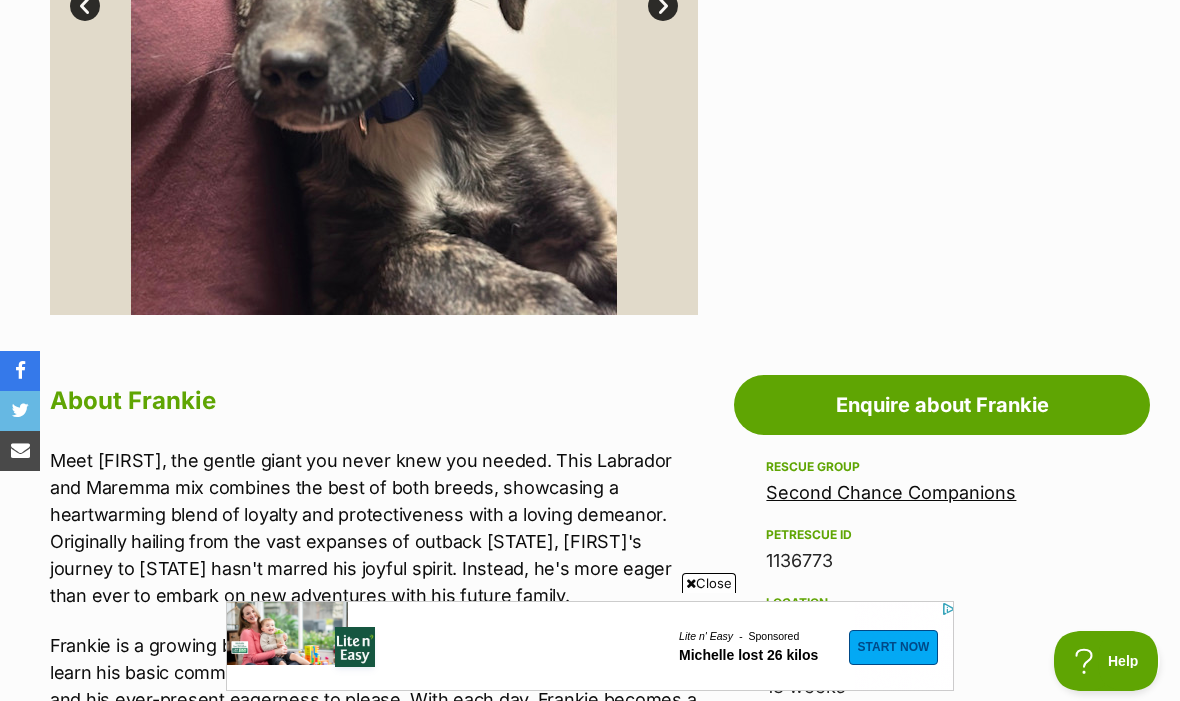 scroll, scrollTop: 704, scrollLeft: 0, axis: vertical 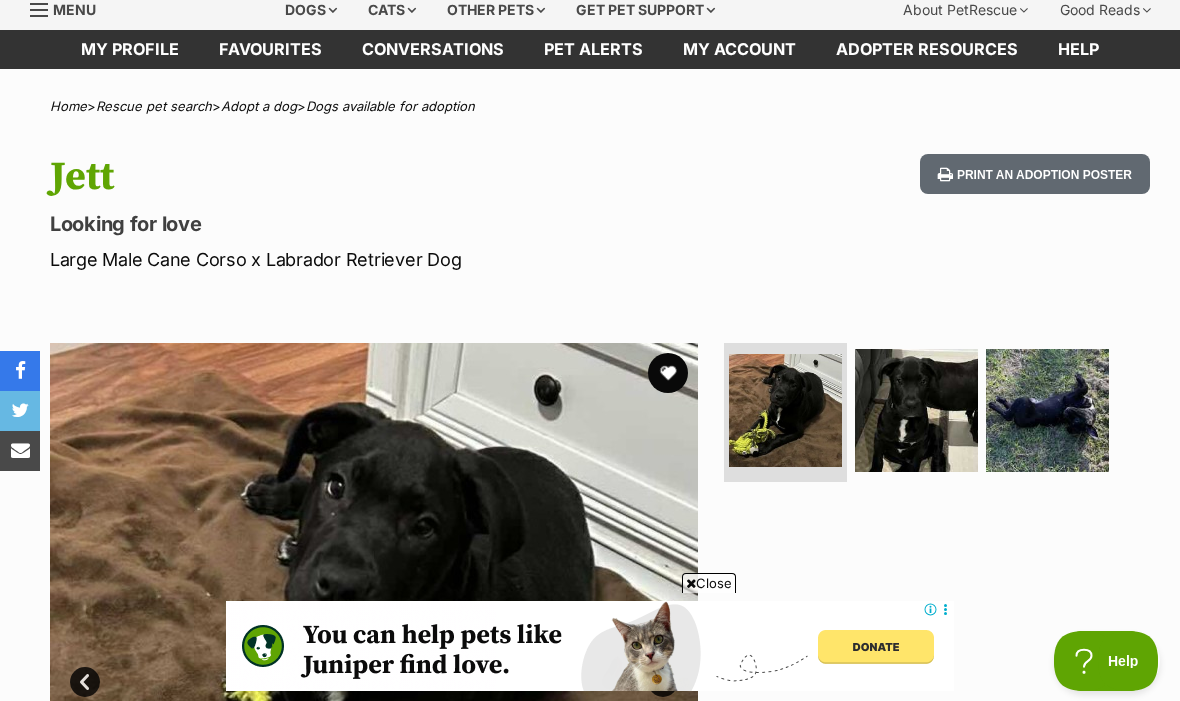 click at bounding box center (916, 410) 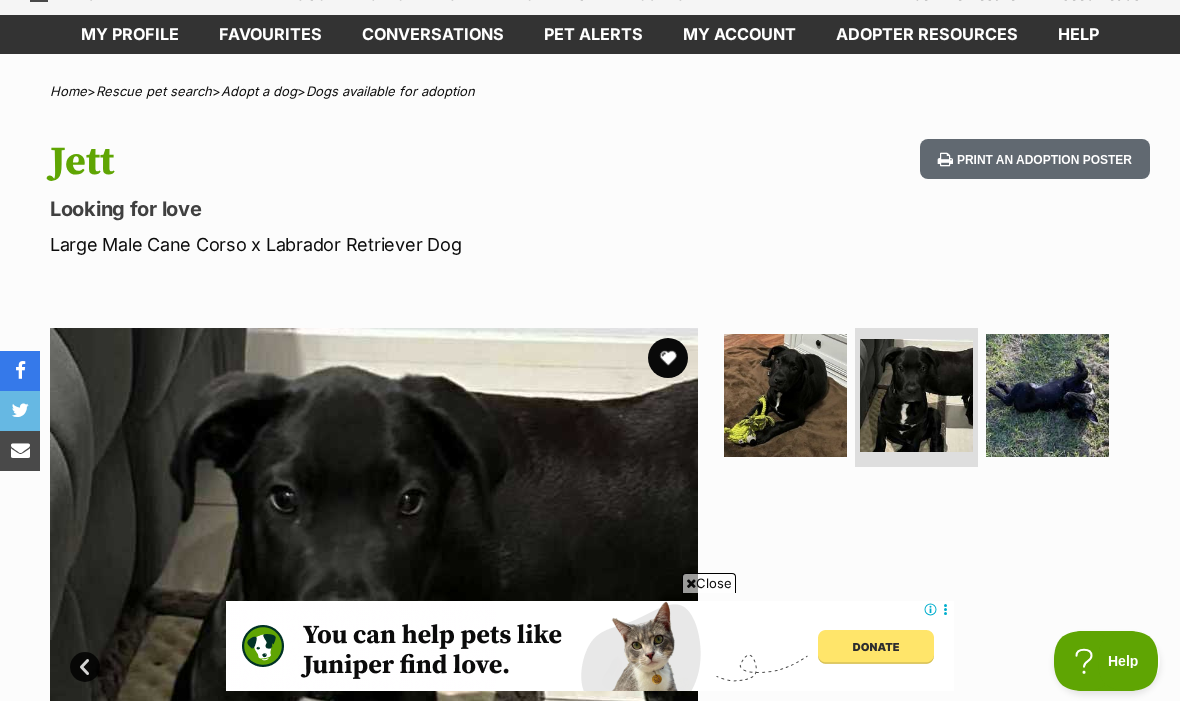 scroll, scrollTop: 58, scrollLeft: 0, axis: vertical 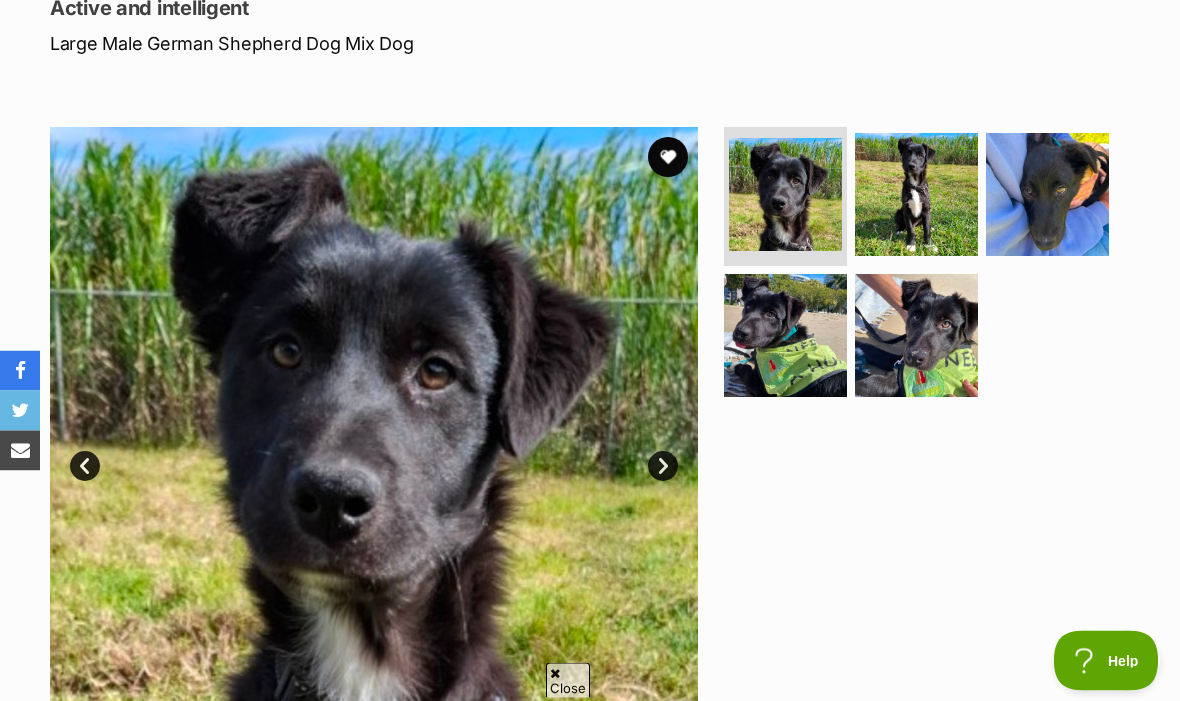 click at bounding box center (916, 195) 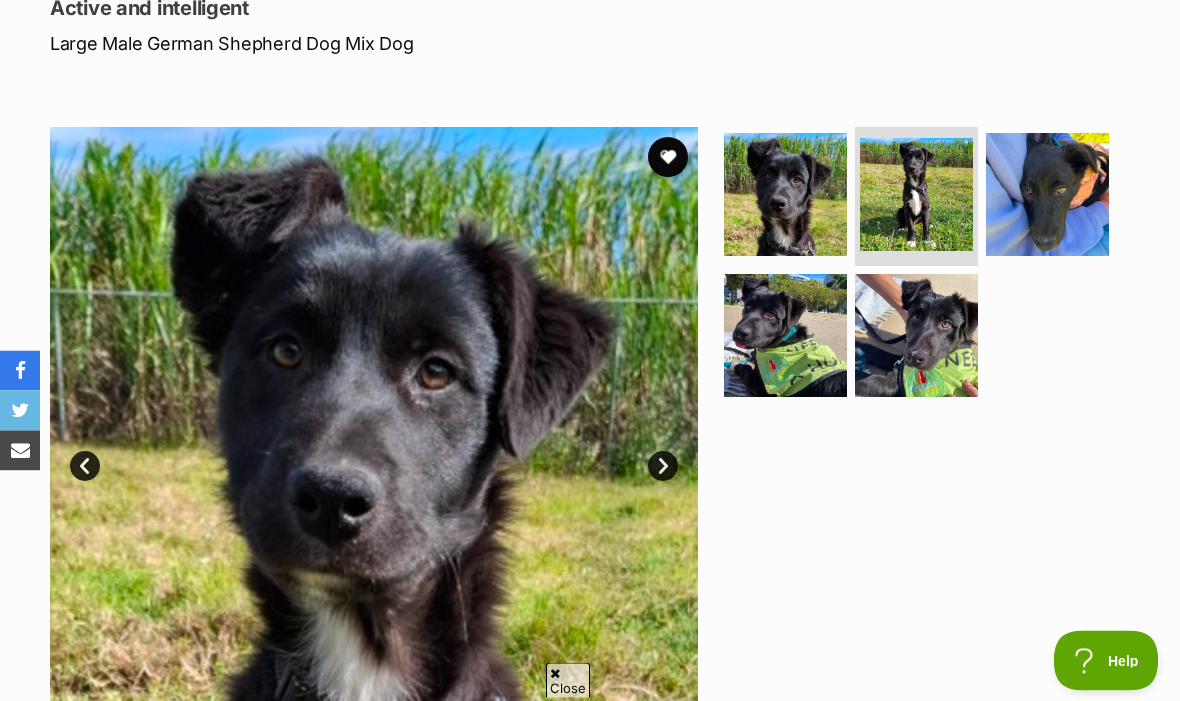 scroll, scrollTop: 289, scrollLeft: 0, axis: vertical 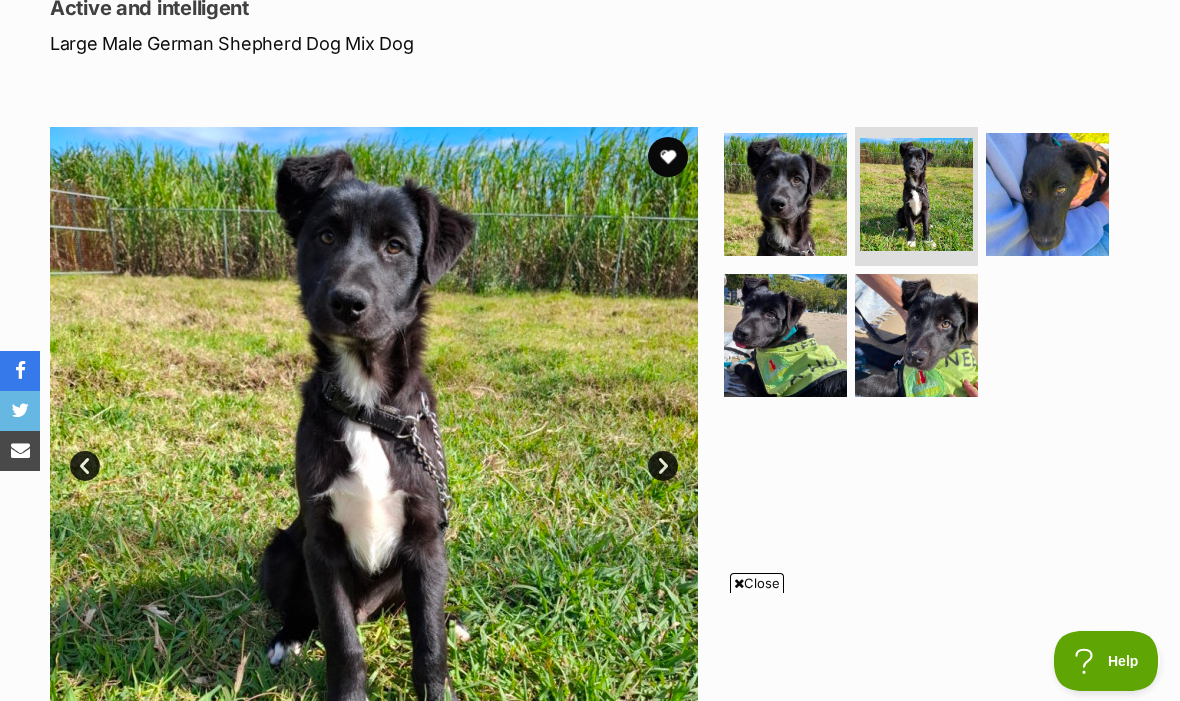 click at bounding box center [1047, 194] 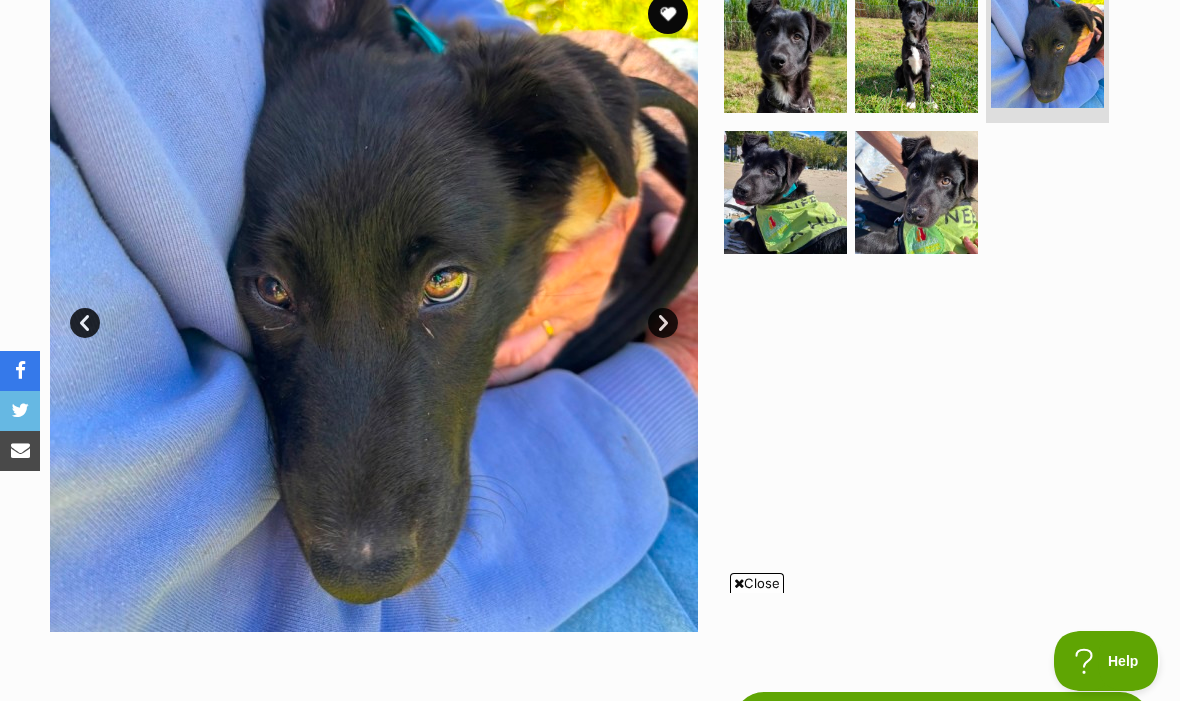 scroll, scrollTop: 409, scrollLeft: 0, axis: vertical 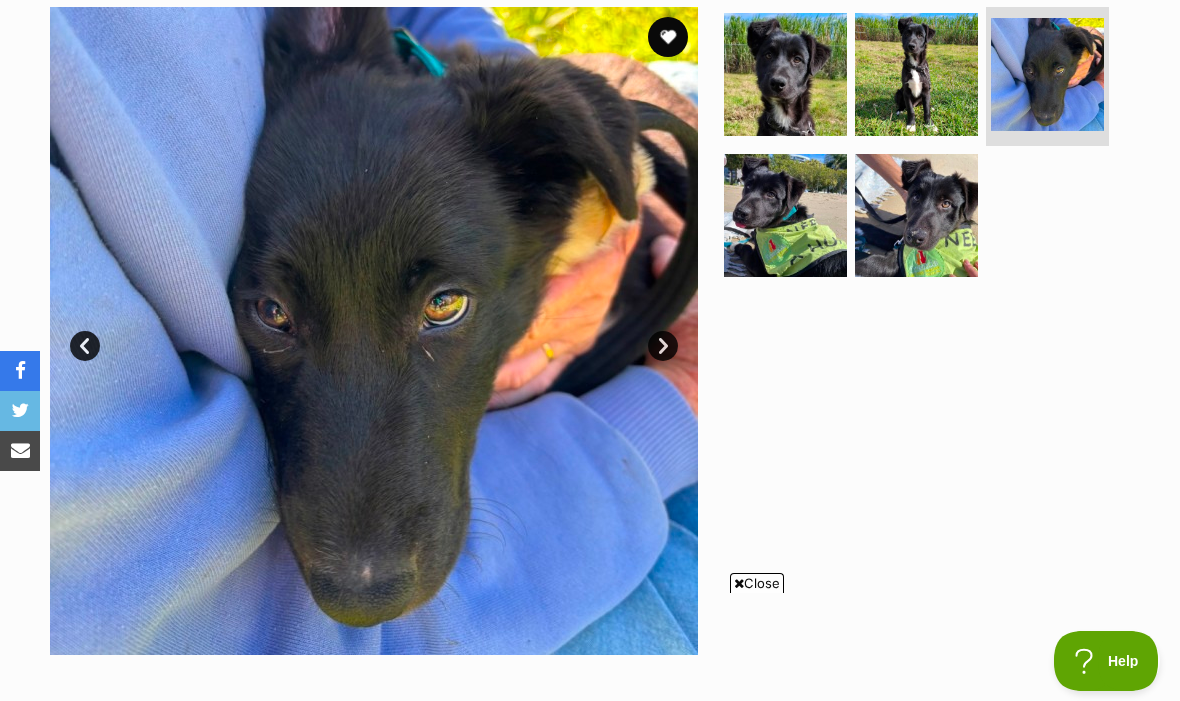 click at bounding box center (785, 215) 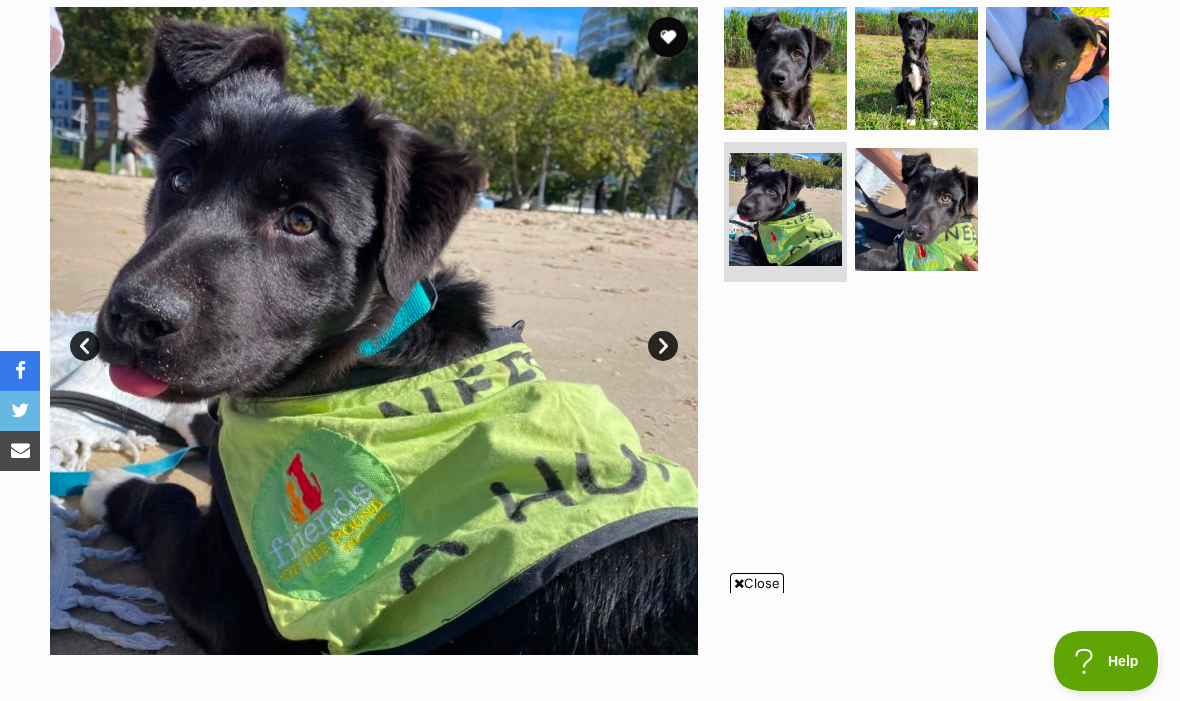 click at bounding box center (916, 209) 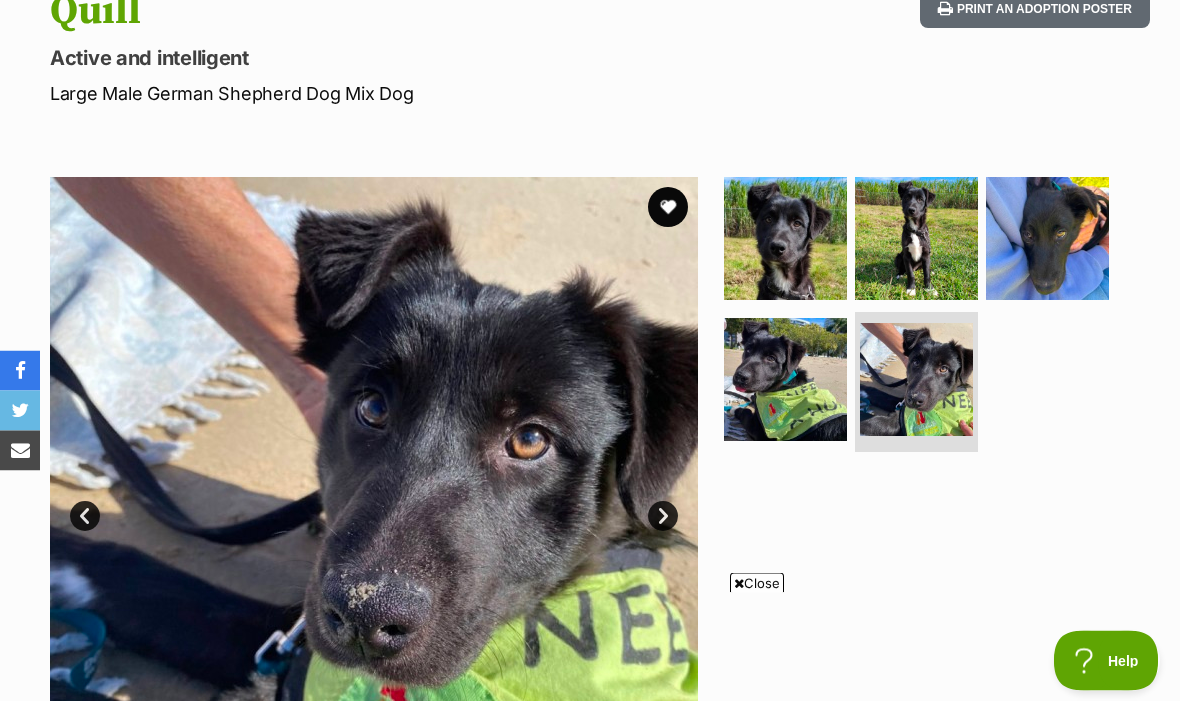 scroll, scrollTop: 231, scrollLeft: 0, axis: vertical 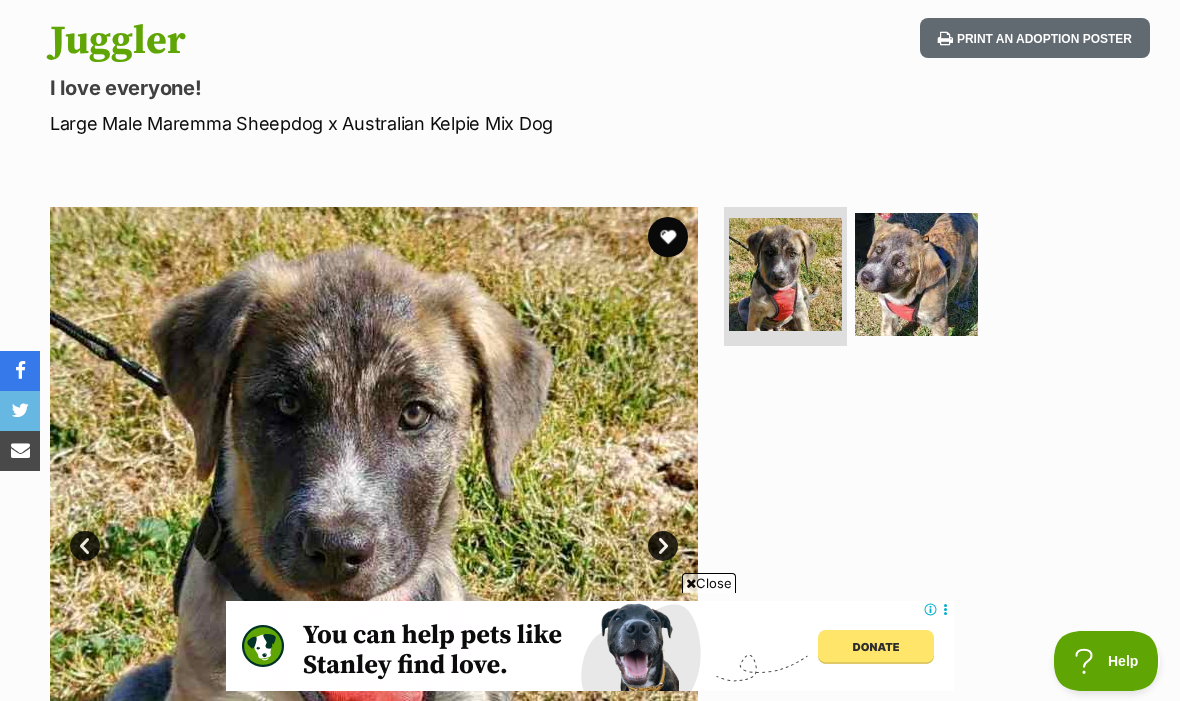 click at bounding box center (916, 274) 